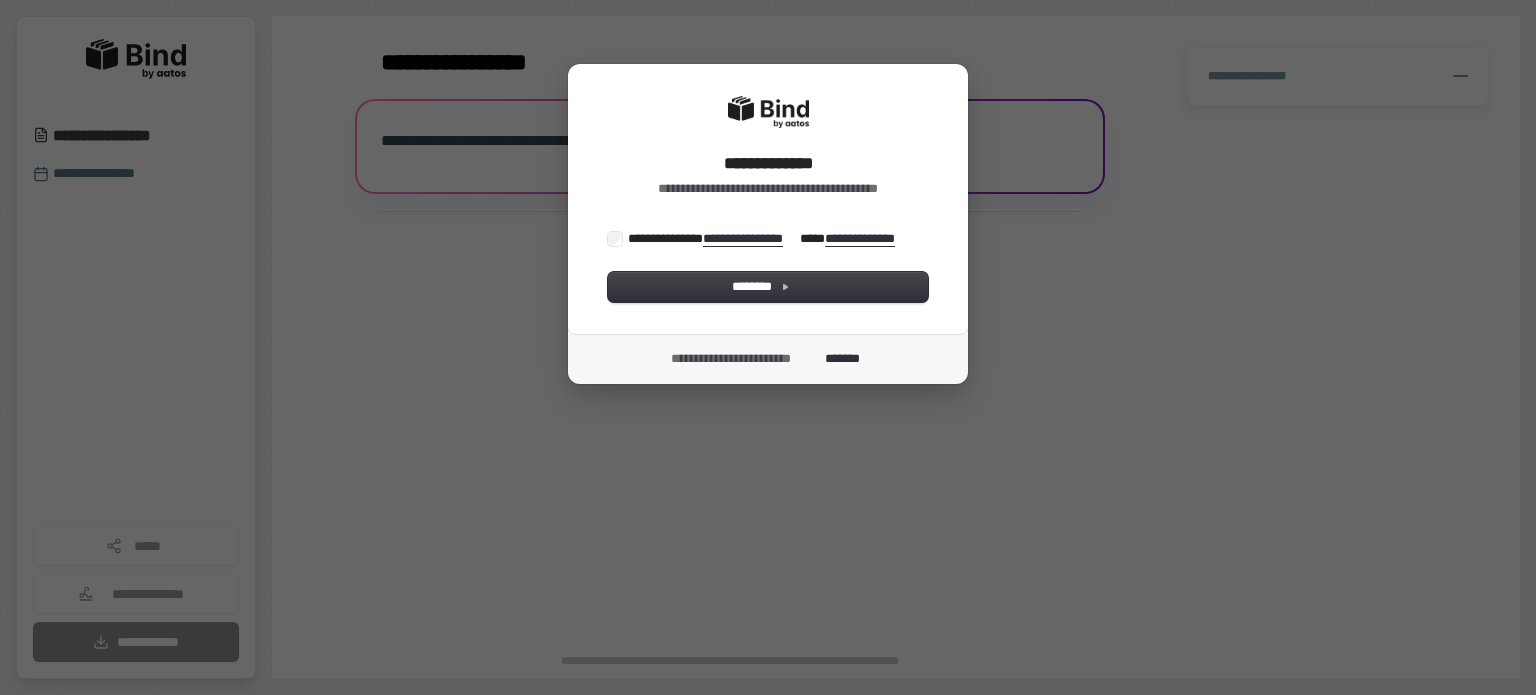 scroll, scrollTop: 0, scrollLeft: 0, axis: both 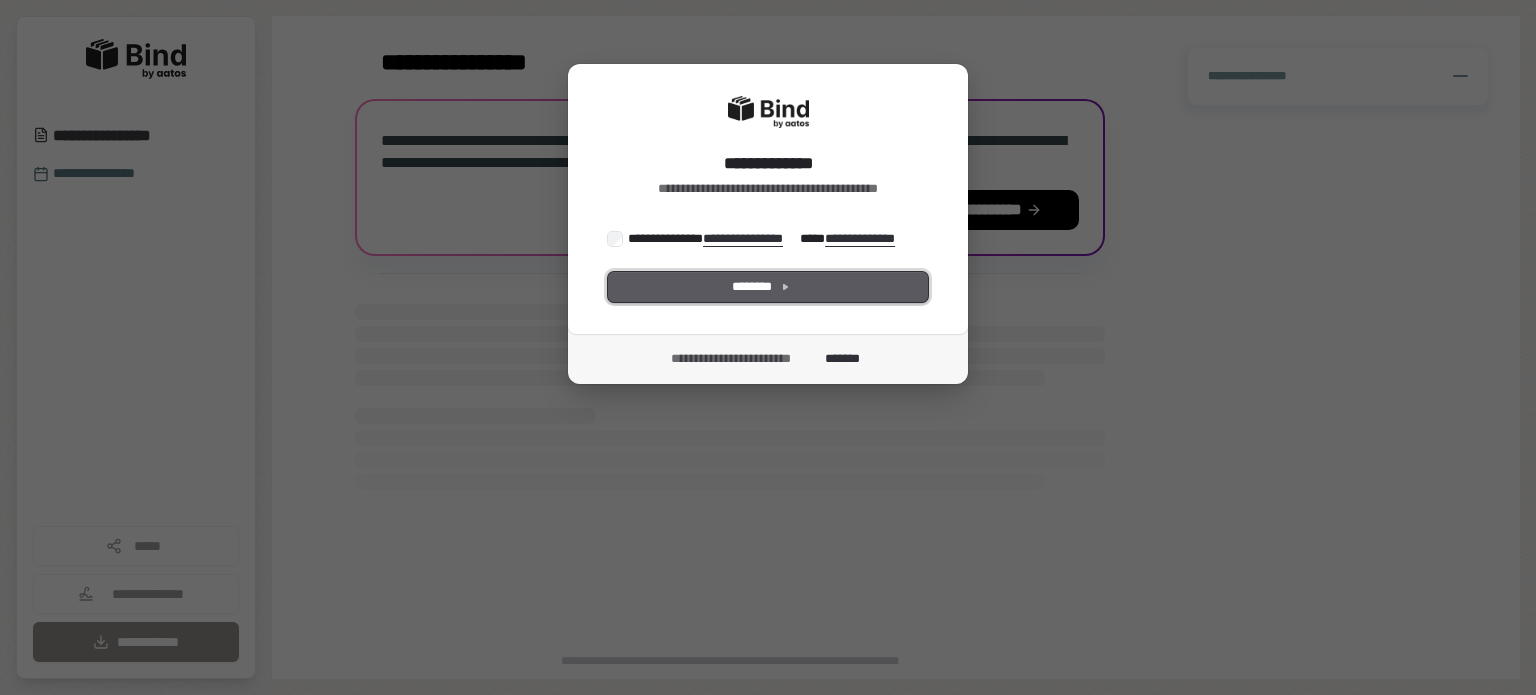click on "********" at bounding box center (768, 287) 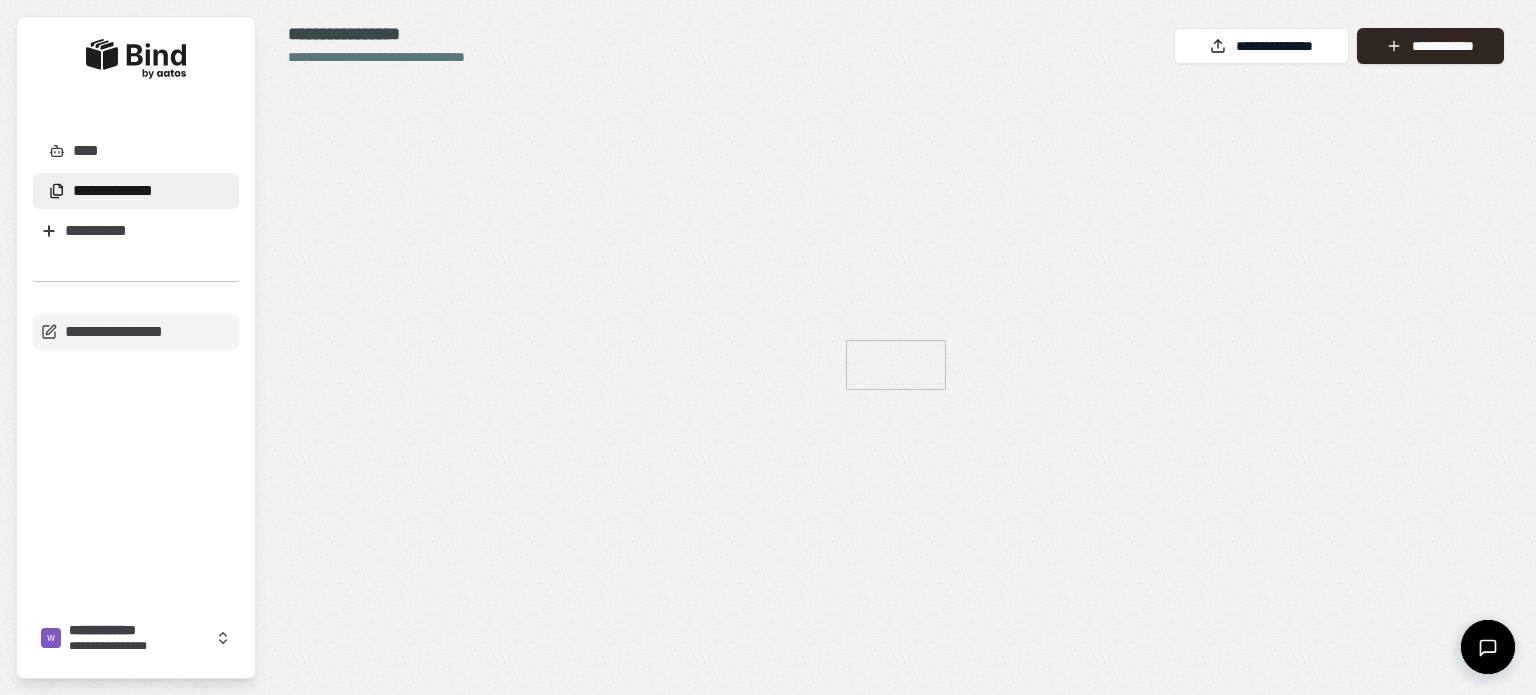 scroll, scrollTop: 0, scrollLeft: 0, axis: both 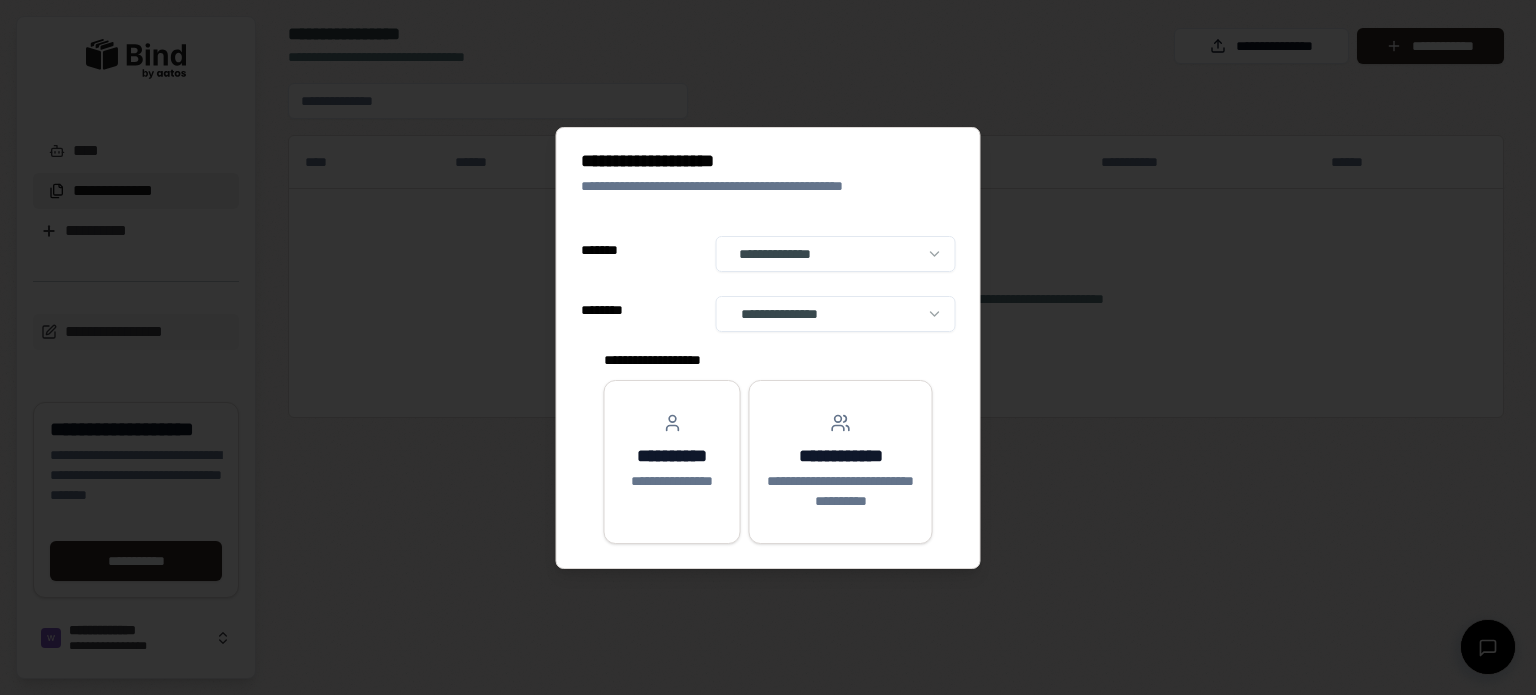 select on "******" 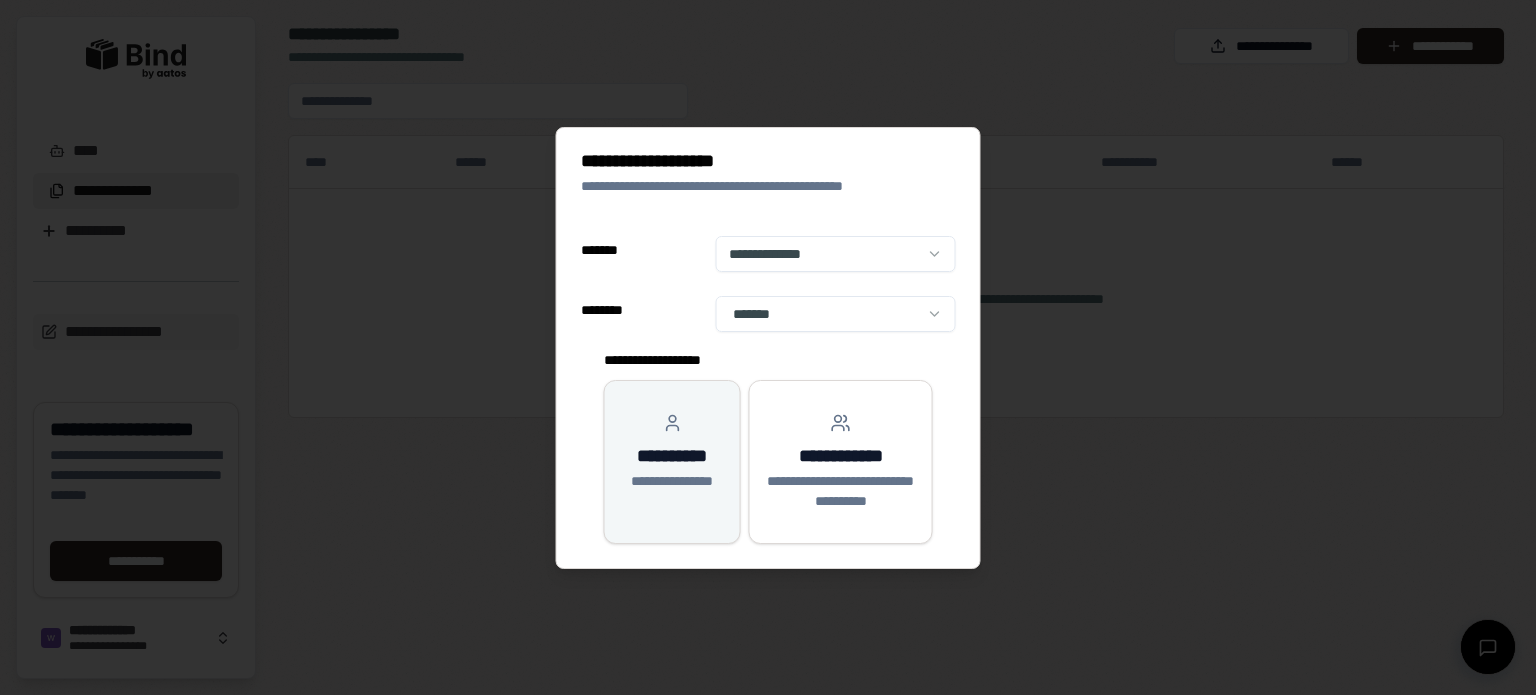 click on "**********" at bounding box center (672, 456) 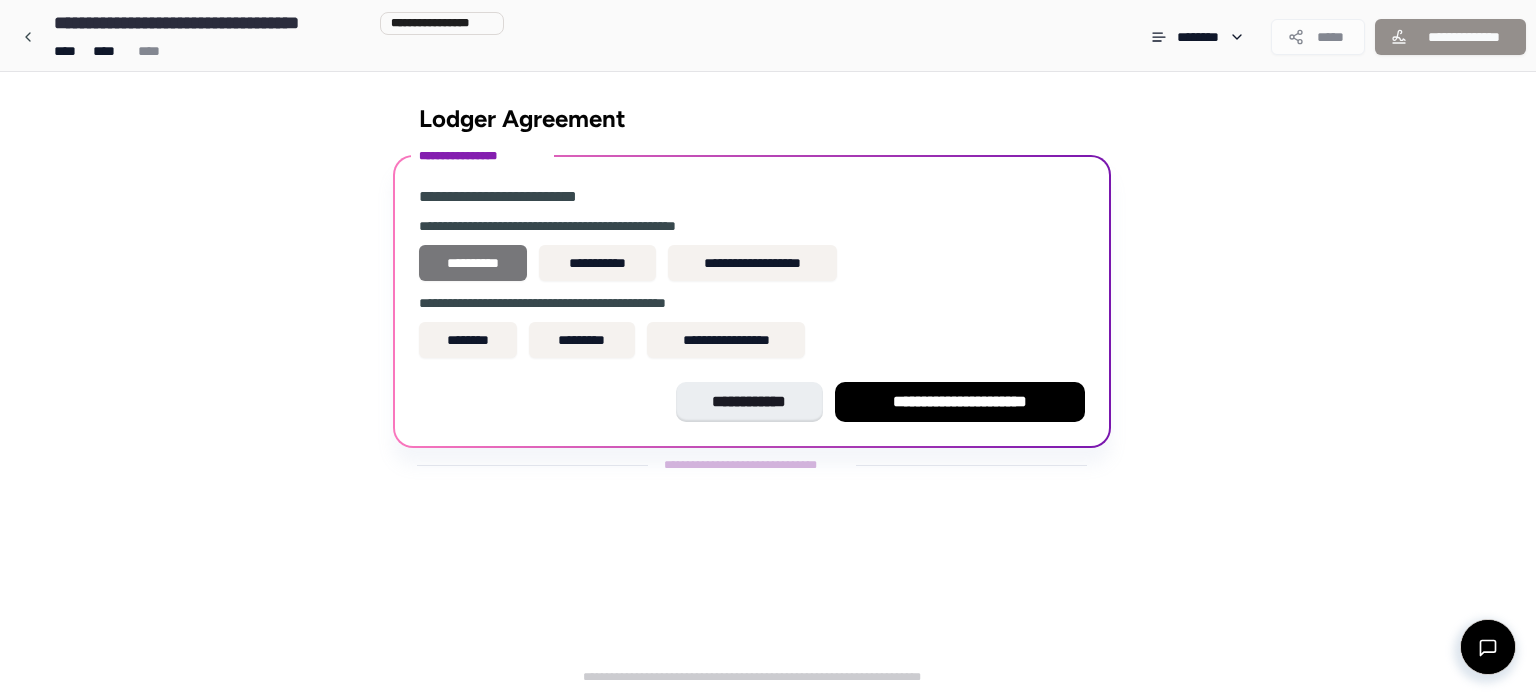 click on "**********" at bounding box center (473, 263) 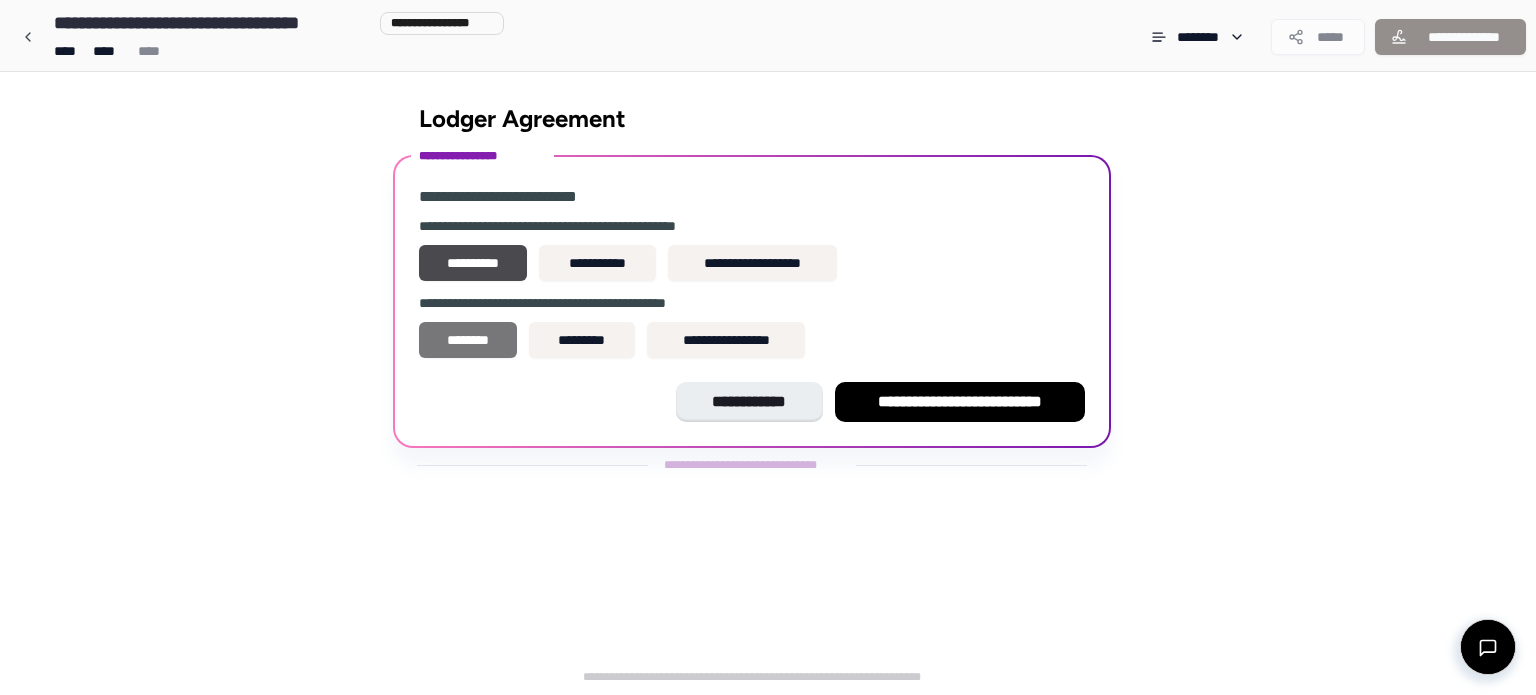 click on "********" at bounding box center [468, 340] 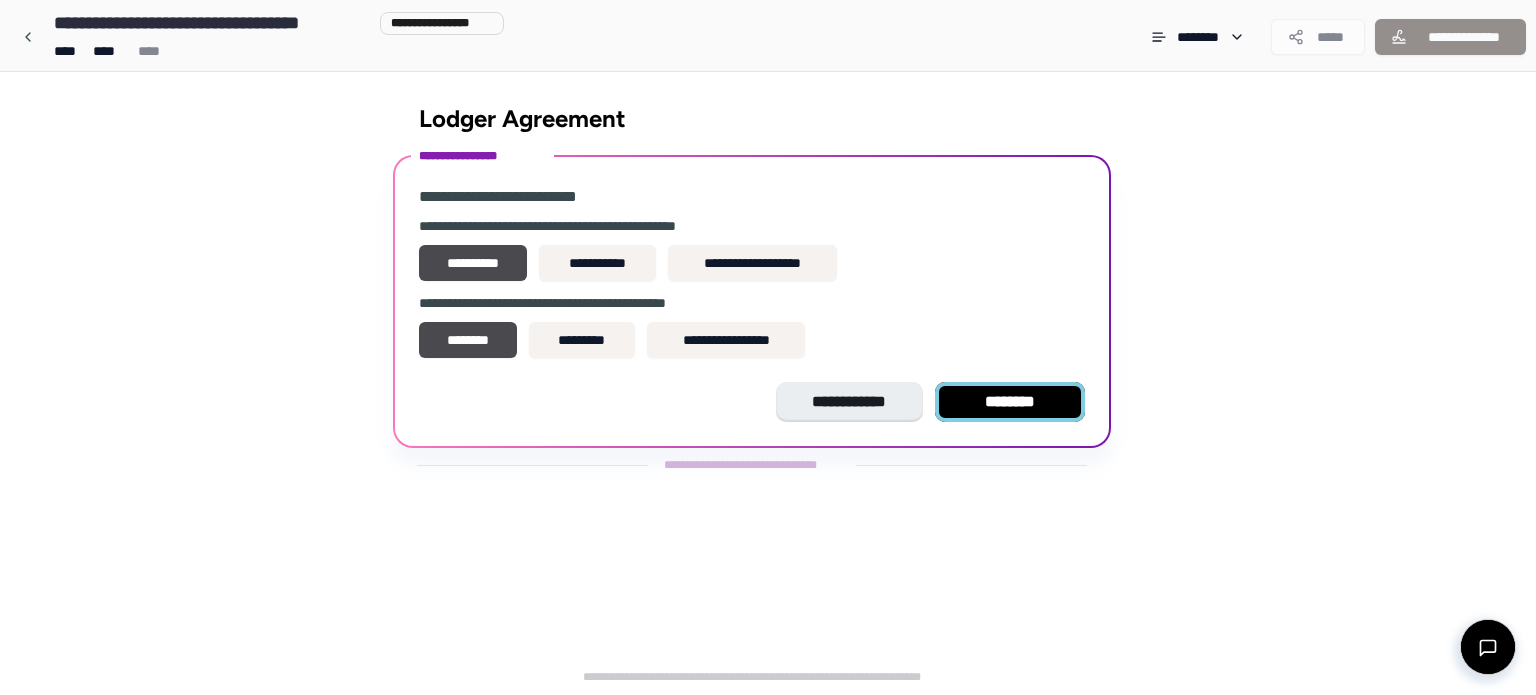 click on "********" at bounding box center [1010, 402] 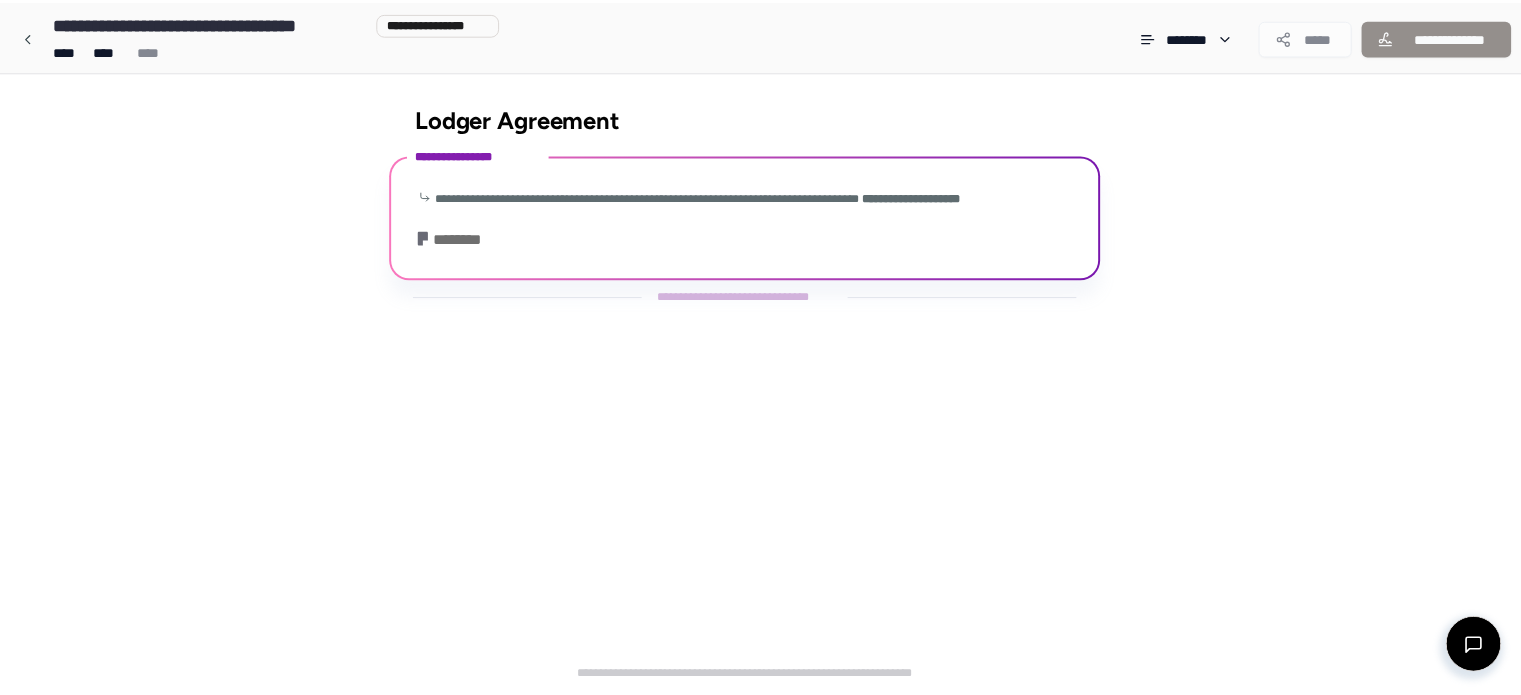 scroll, scrollTop: 291, scrollLeft: 0, axis: vertical 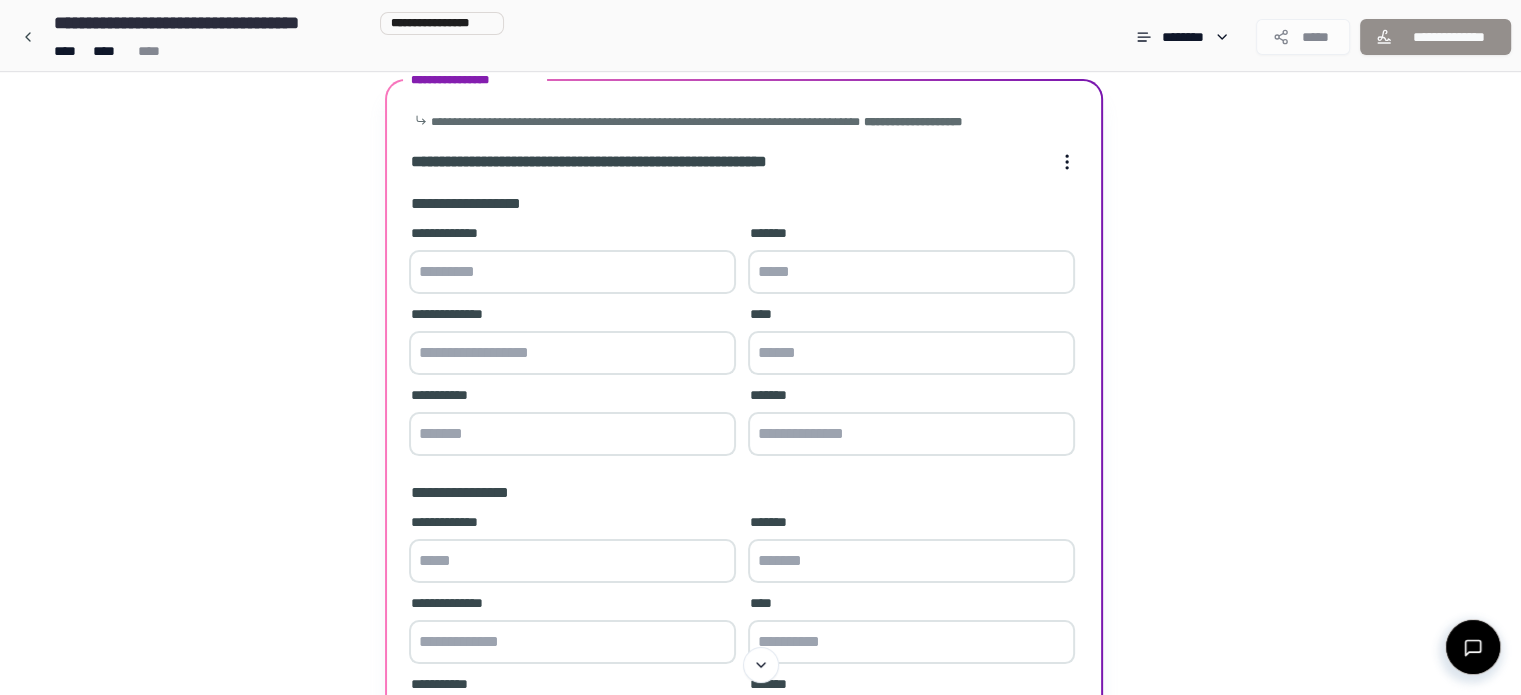 click at bounding box center [572, 272] 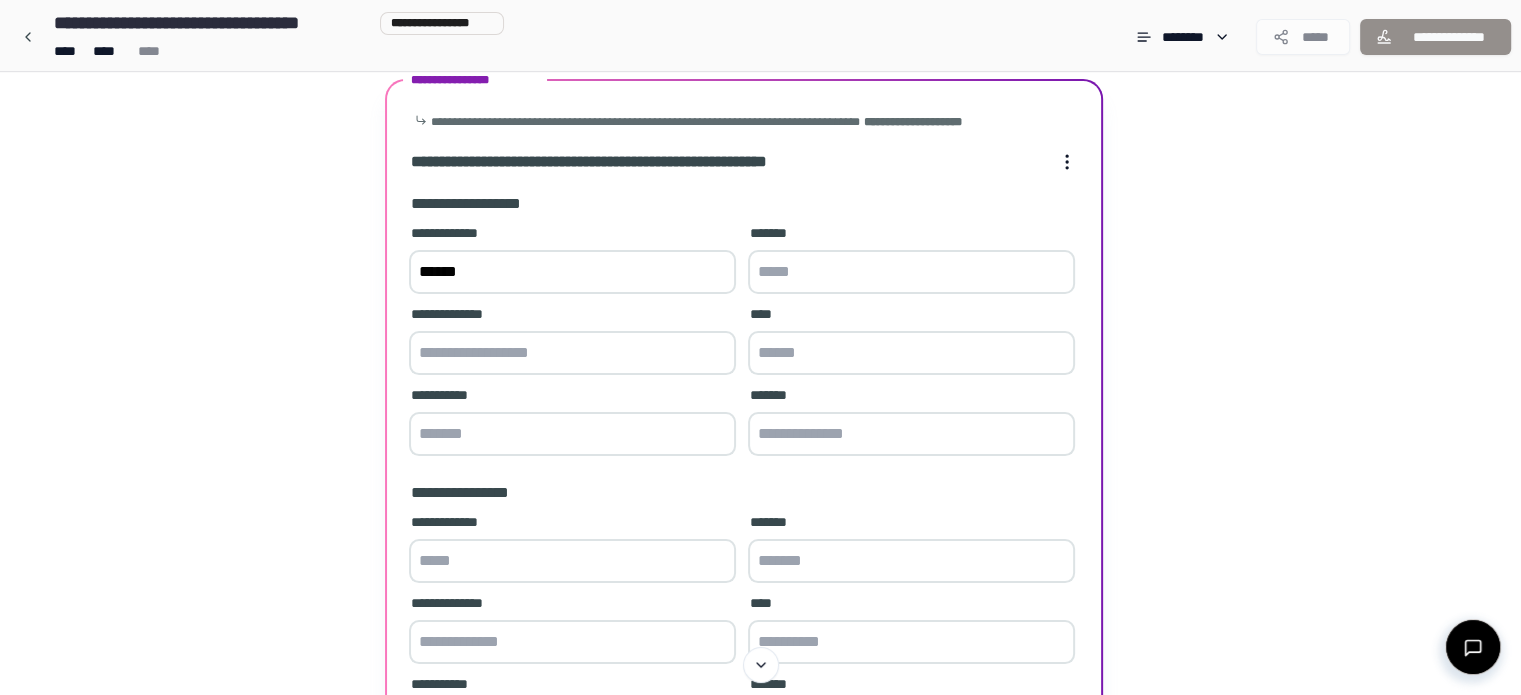 type on "******" 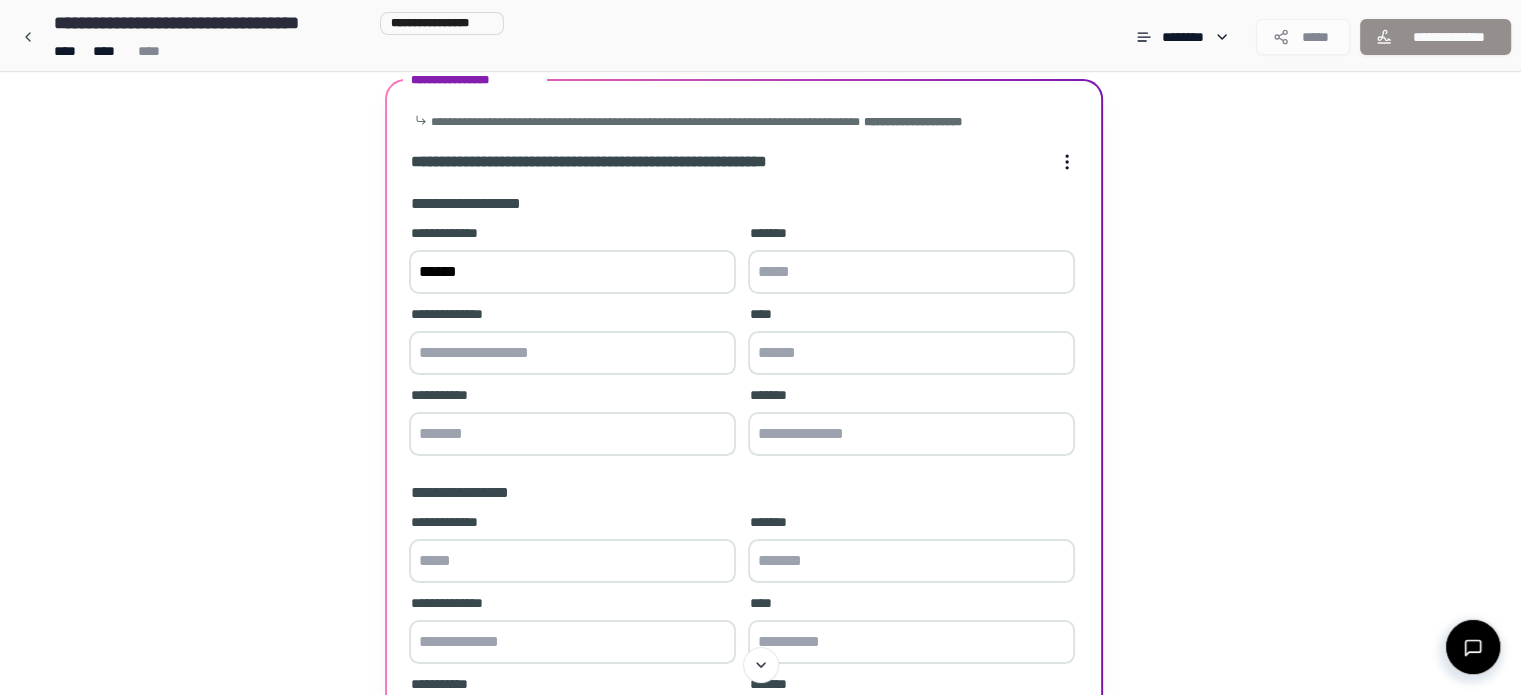 click at bounding box center (911, 272) 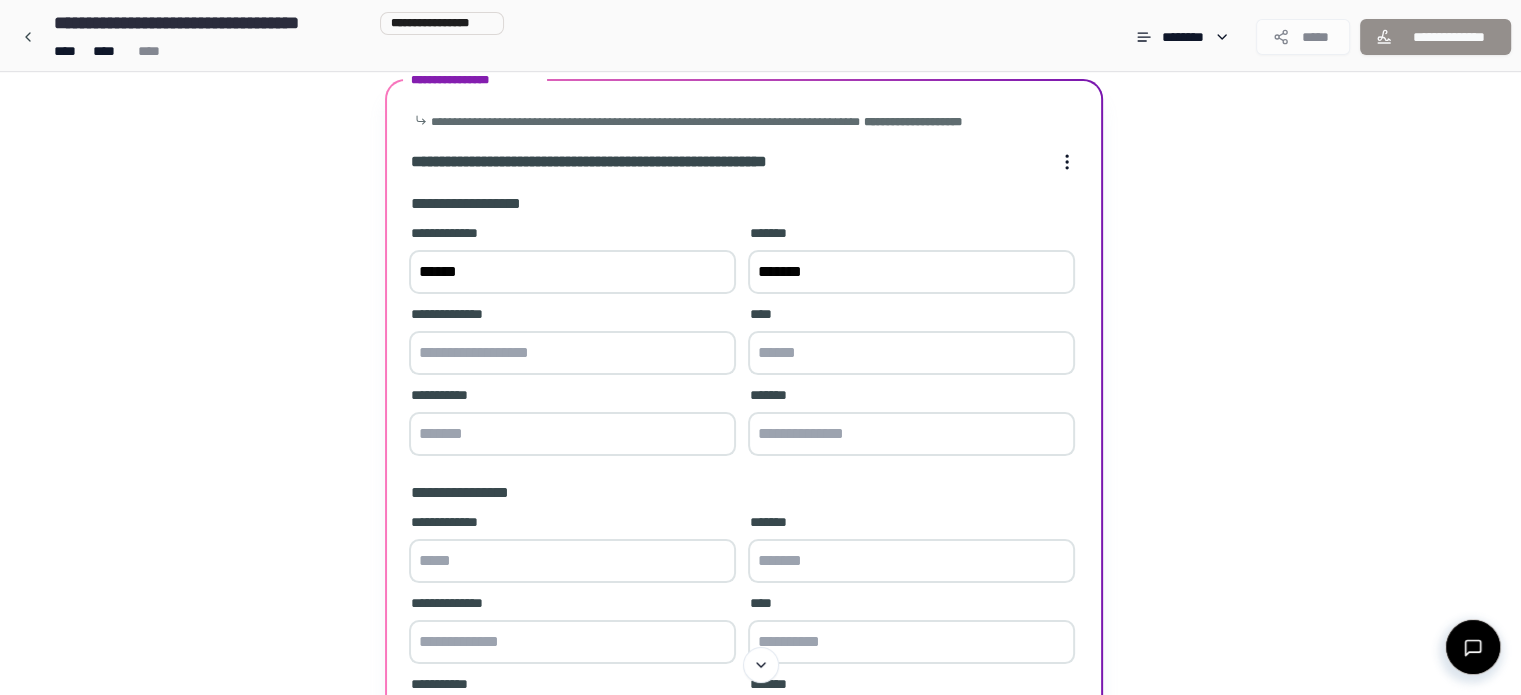 type on "*******" 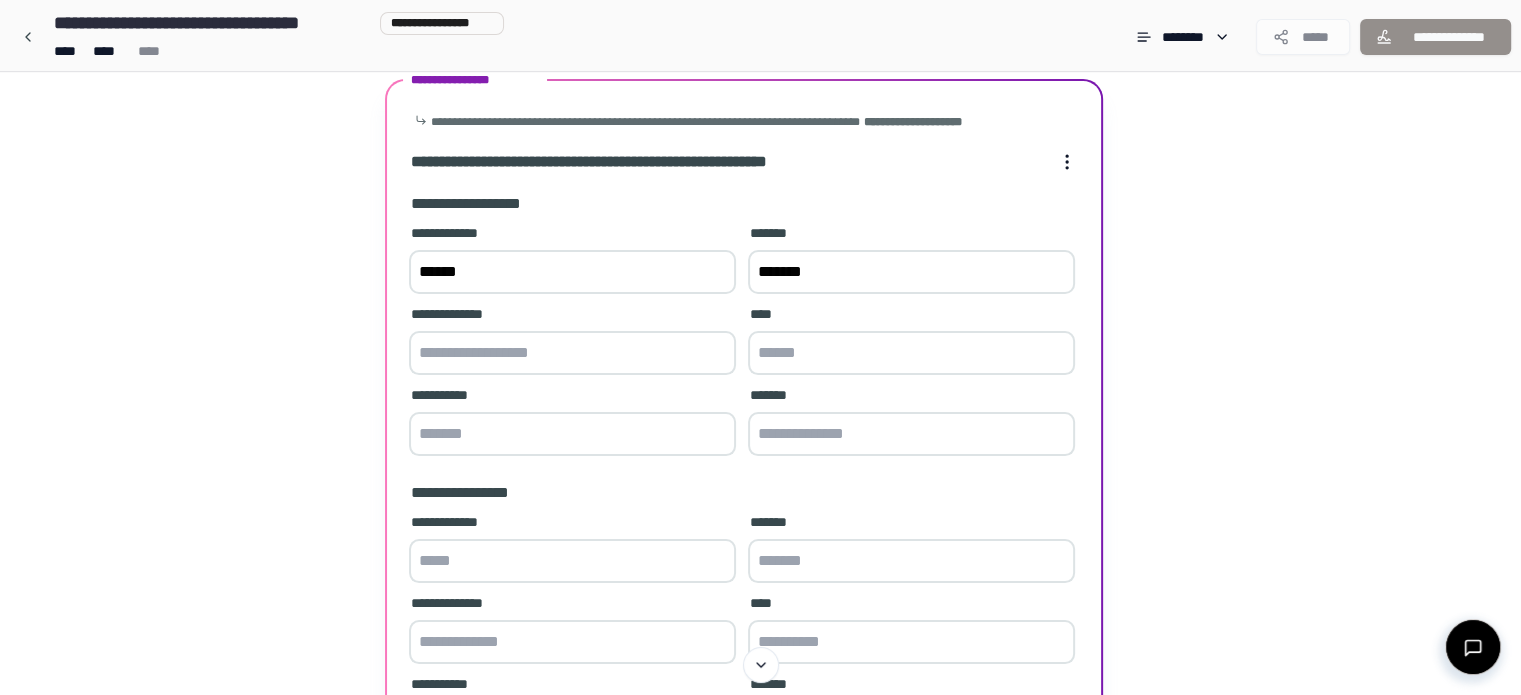 click at bounding box center [572, 353] 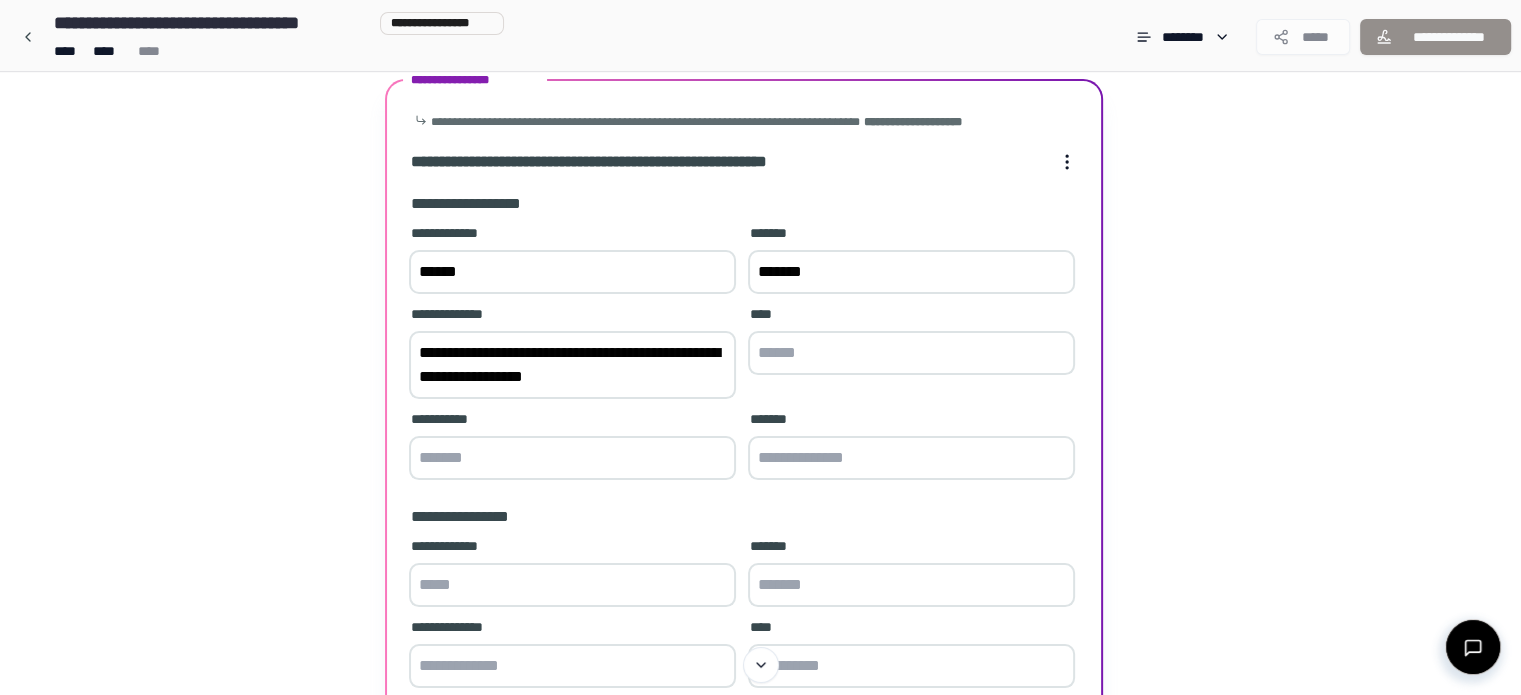 drag, startPoint x: 601, startPoint y: 379, endPoint x: 539, endPoint y: 370, distance: 62.649822 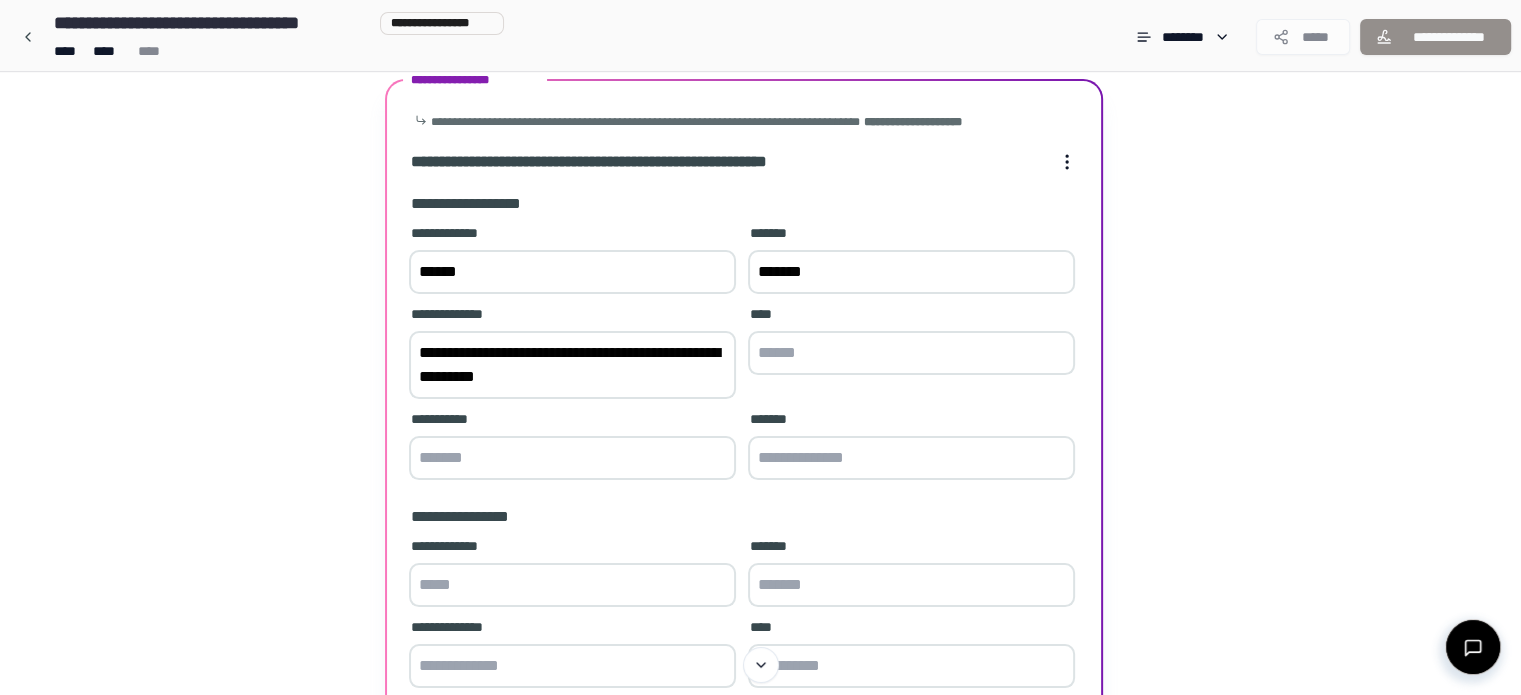 click on "**********" at bounding box center [572, 365] 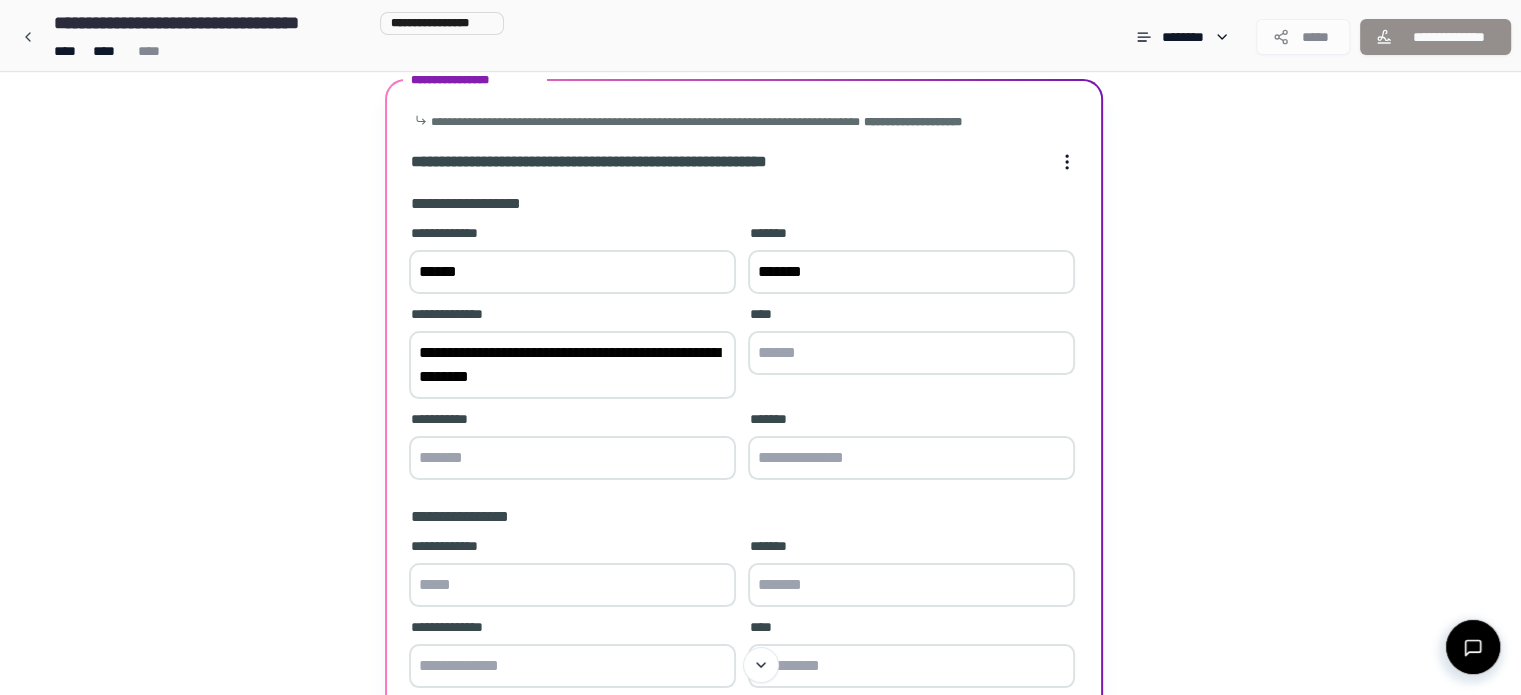 type on "**********" 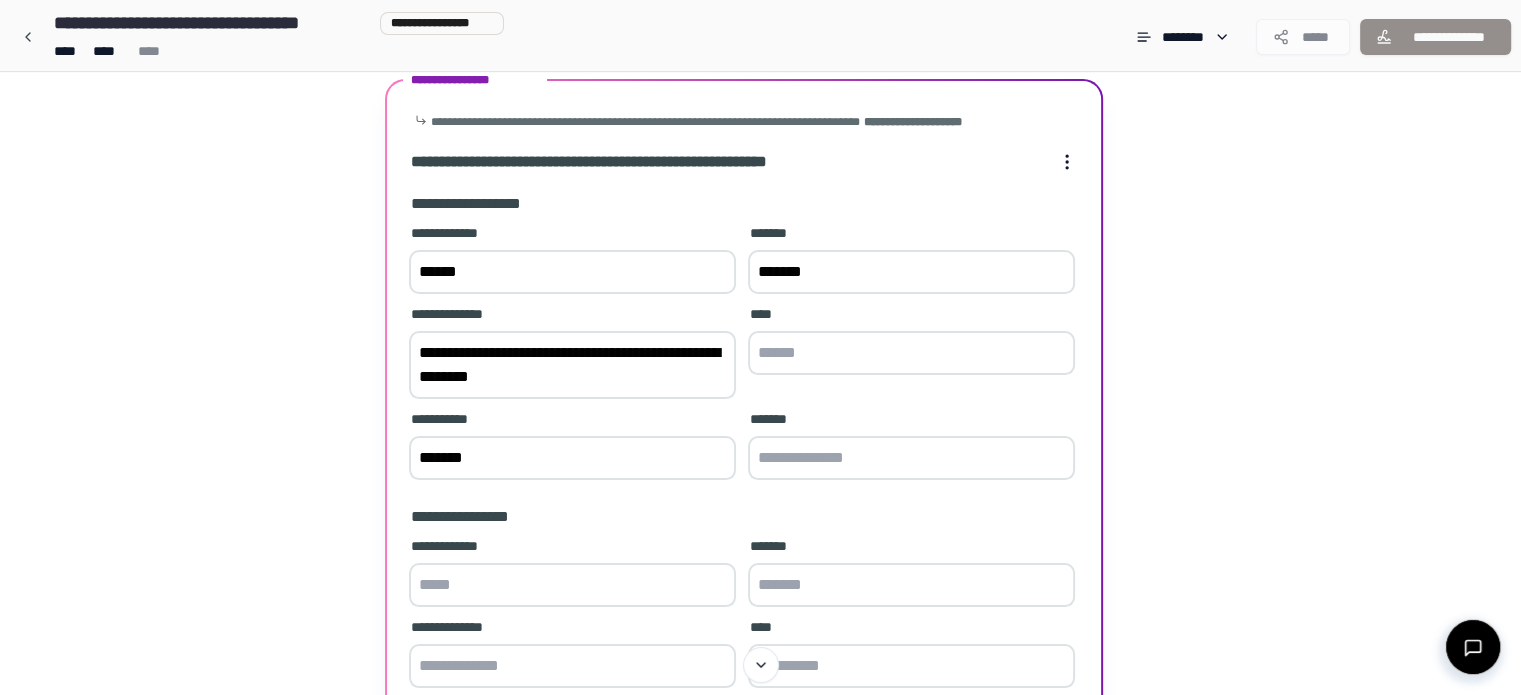 type on "*******" 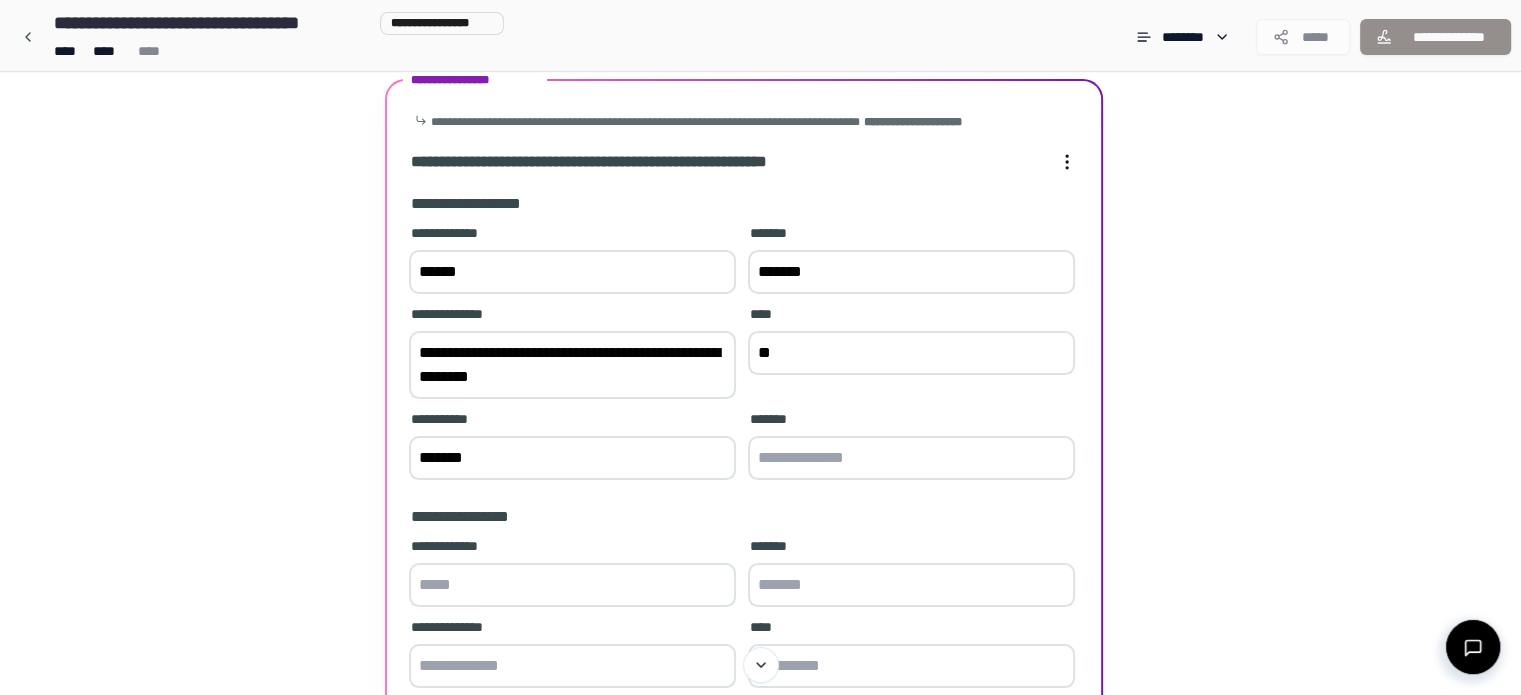 type on "*" 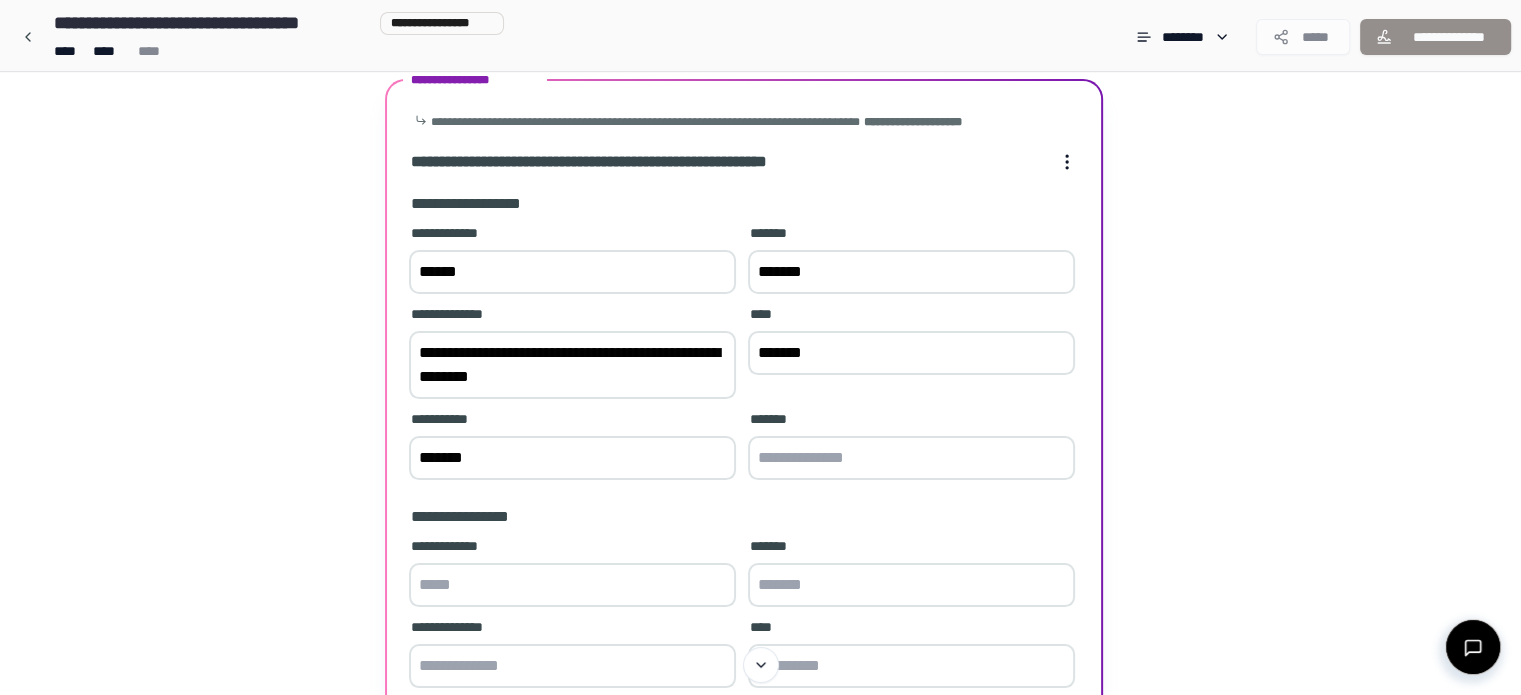type on "*******" 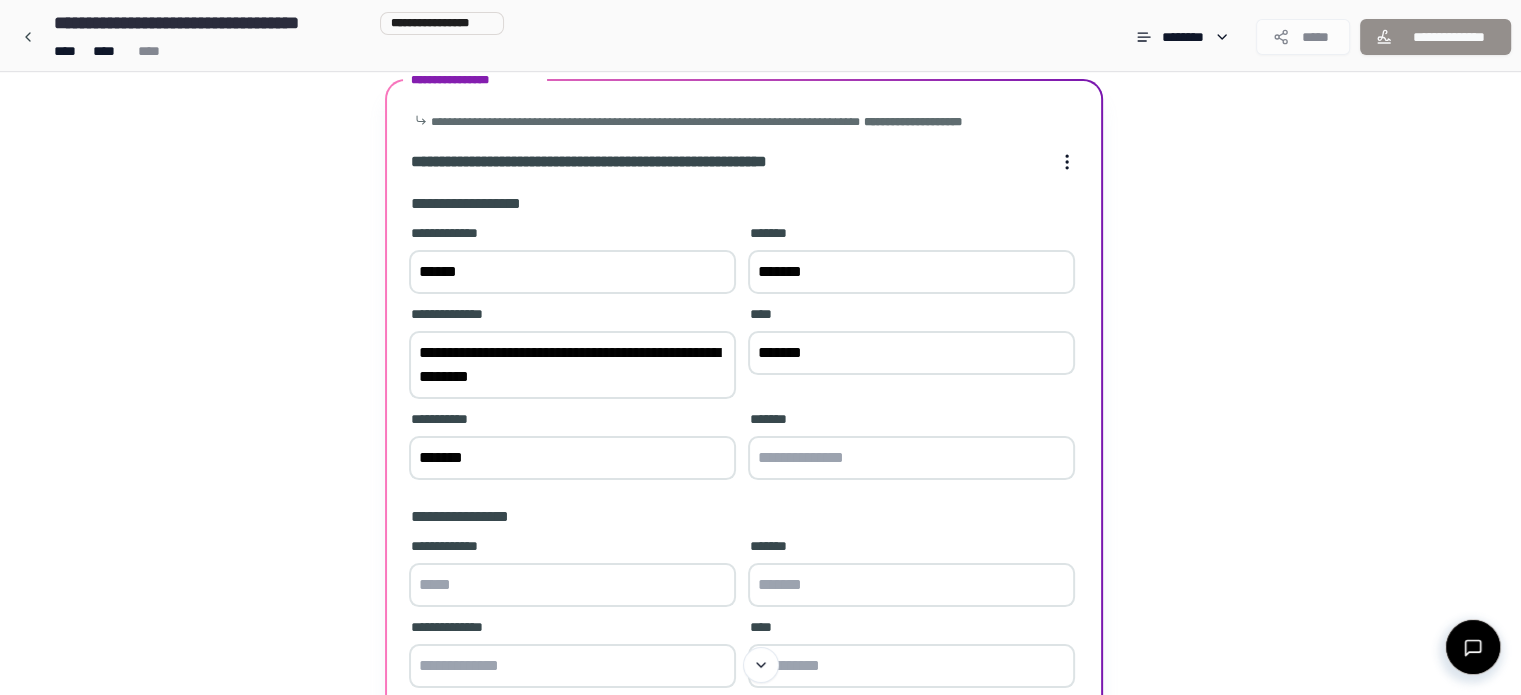 click on "**********" at bounding box center (572, 365) 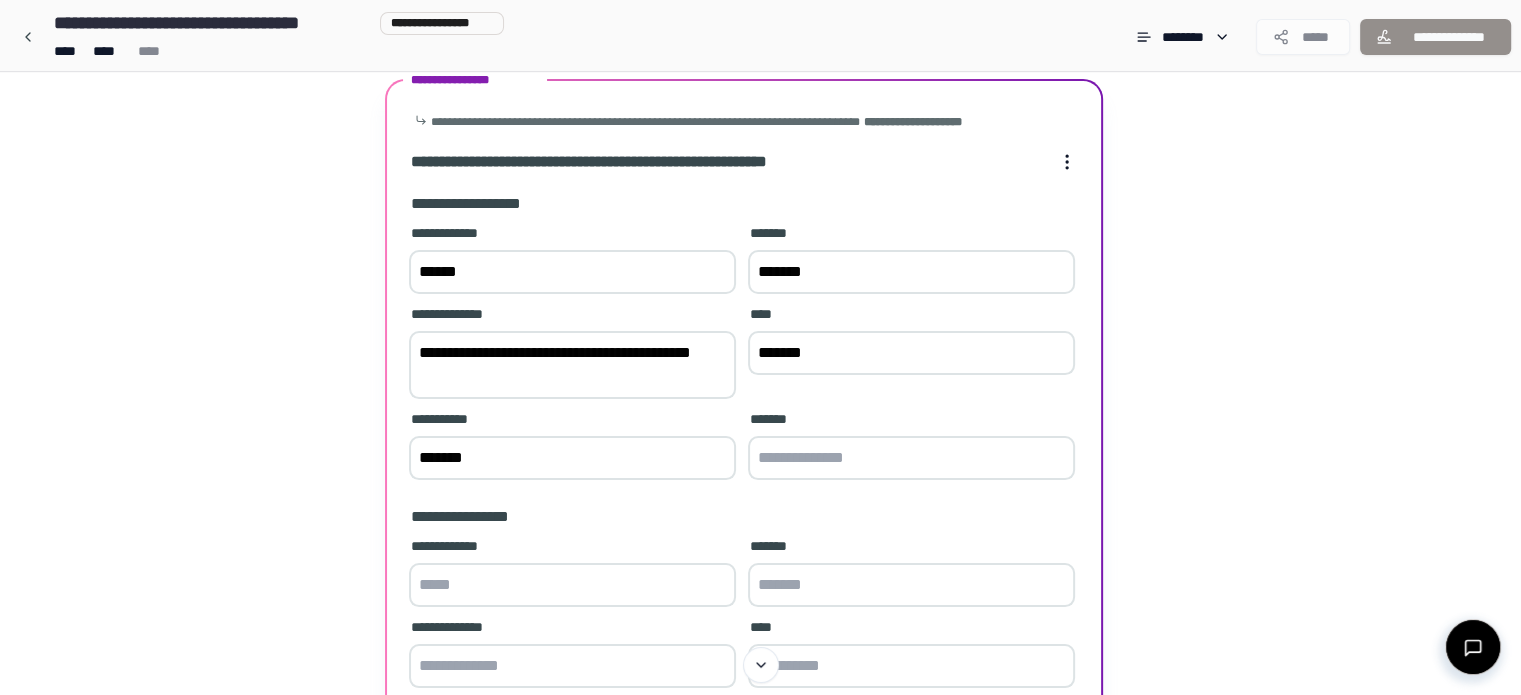 type on "**********" 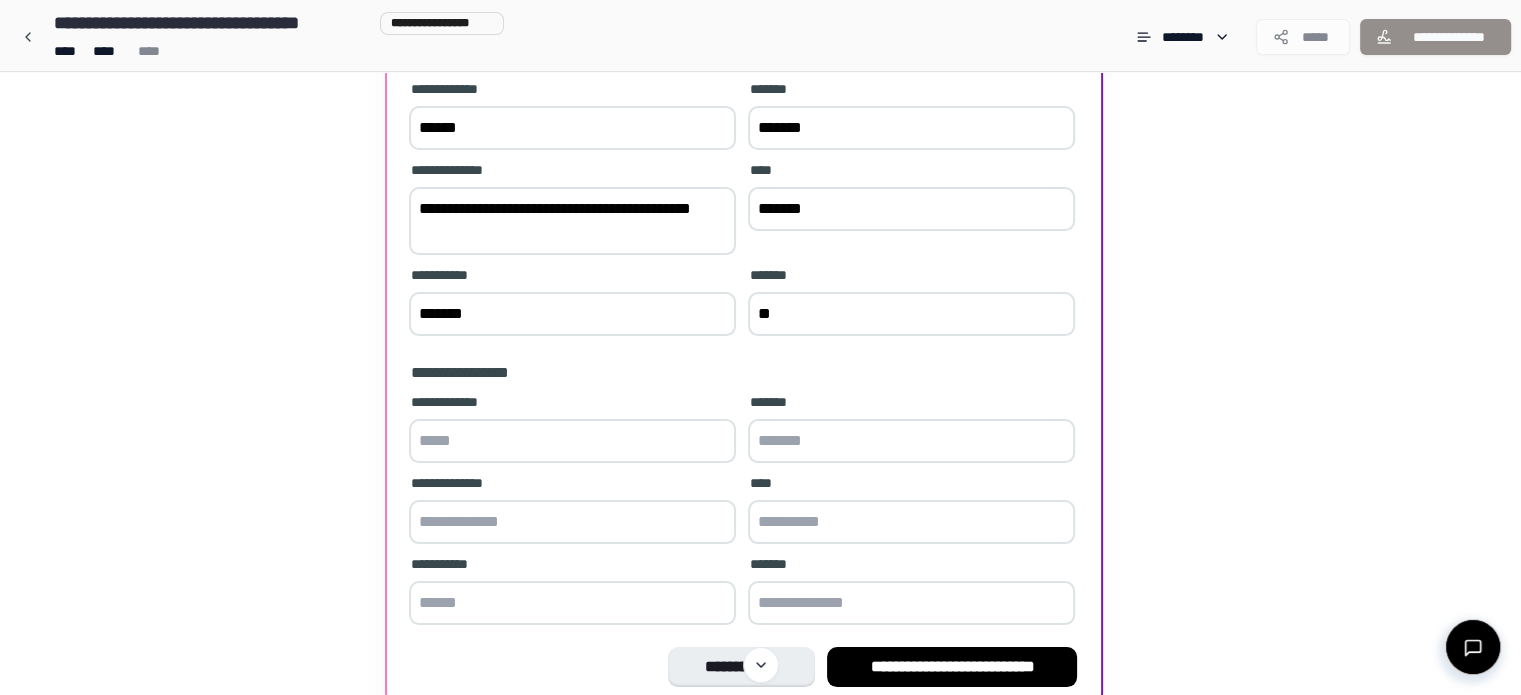 scroll, scrollTop: 223, scrollLeft: 0, axis: vertical 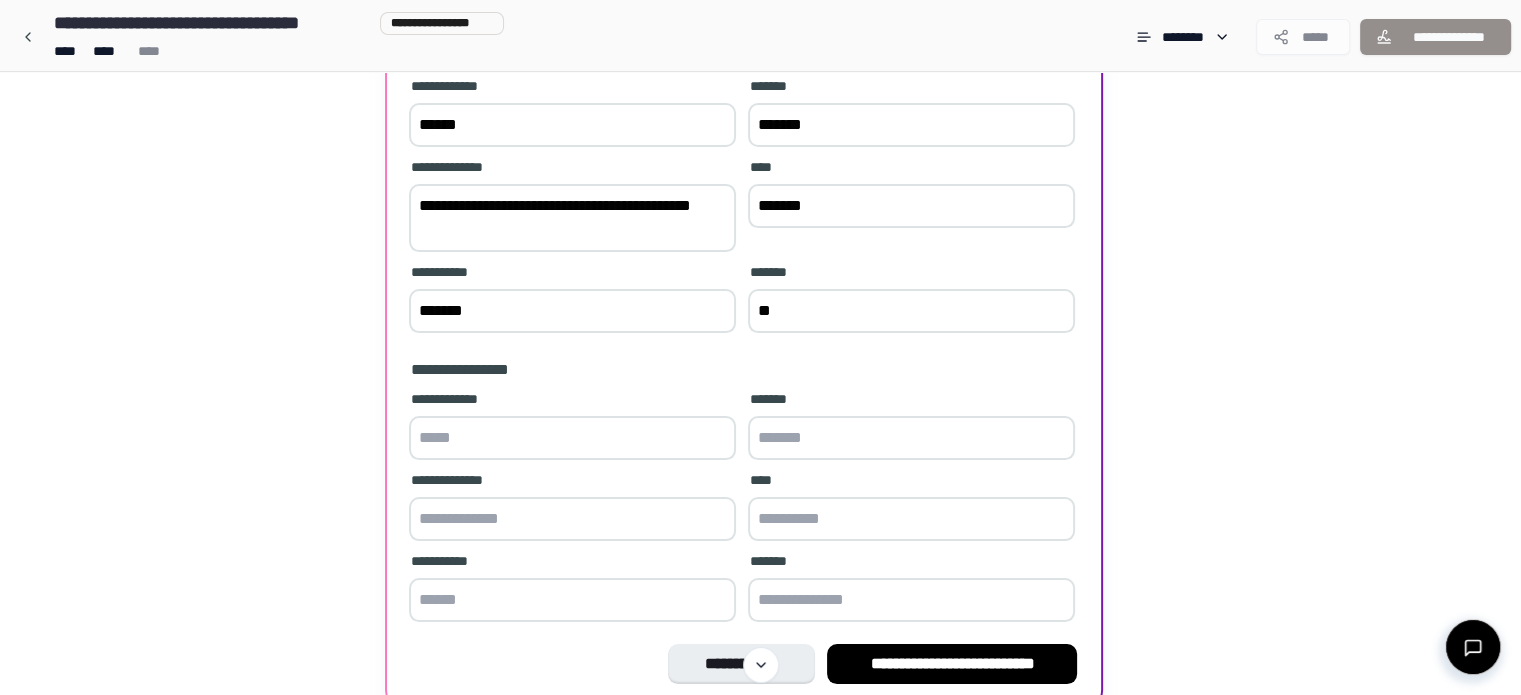 type on "**" 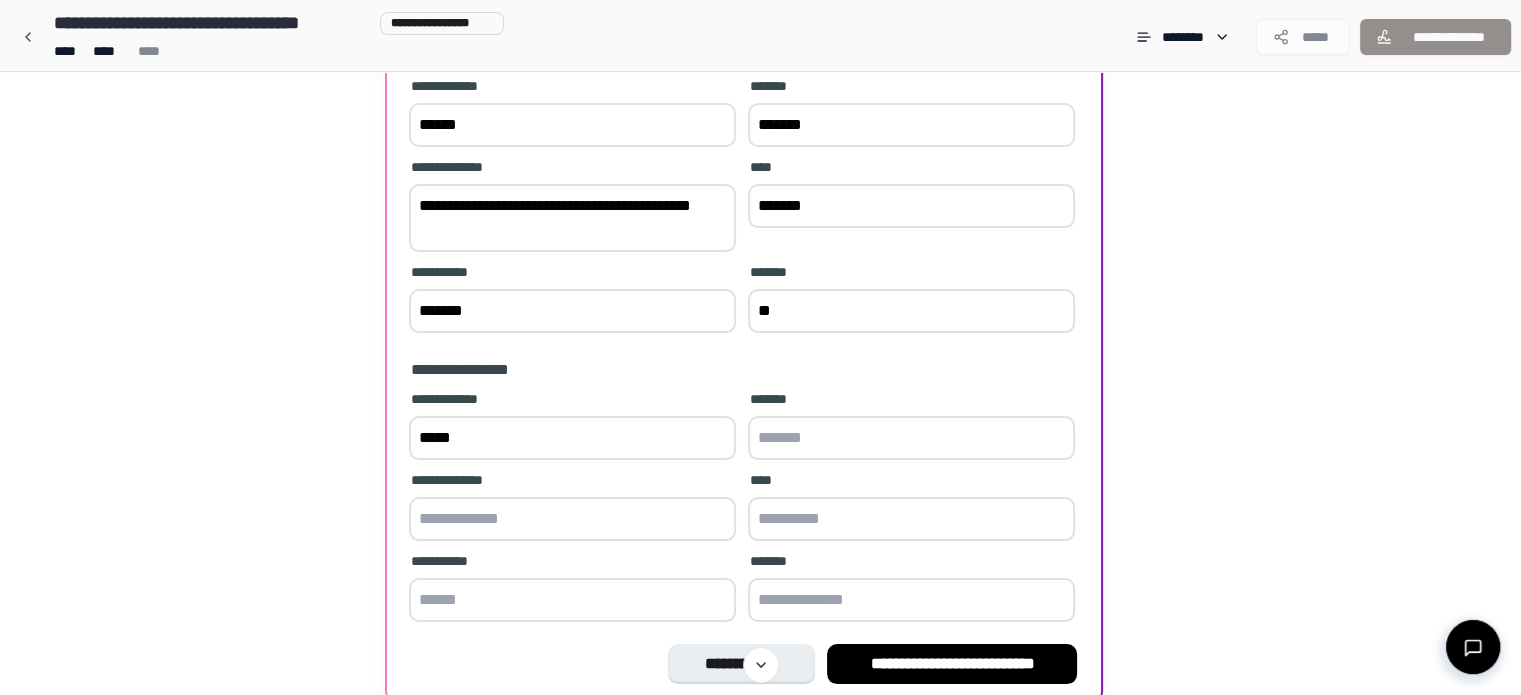 type on "*****" 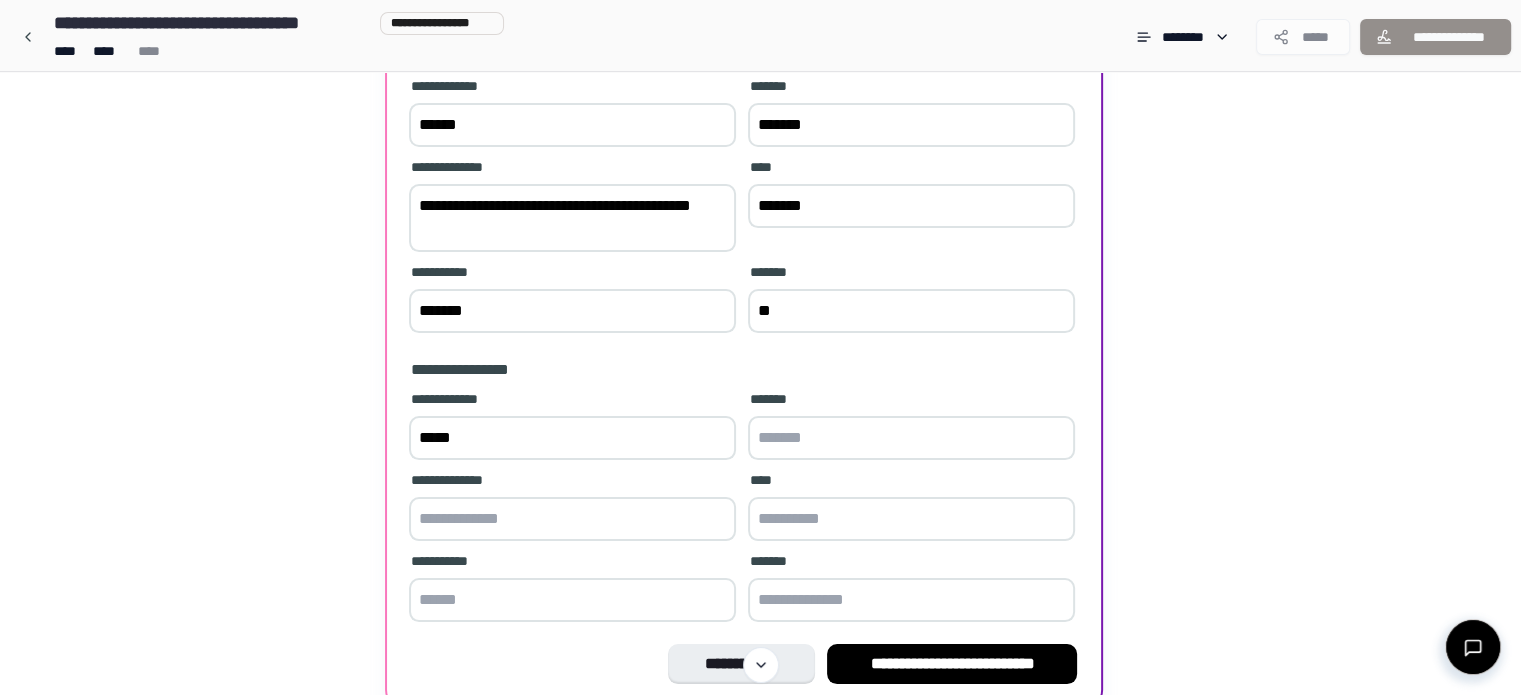 click at bounding box center [911, 438] 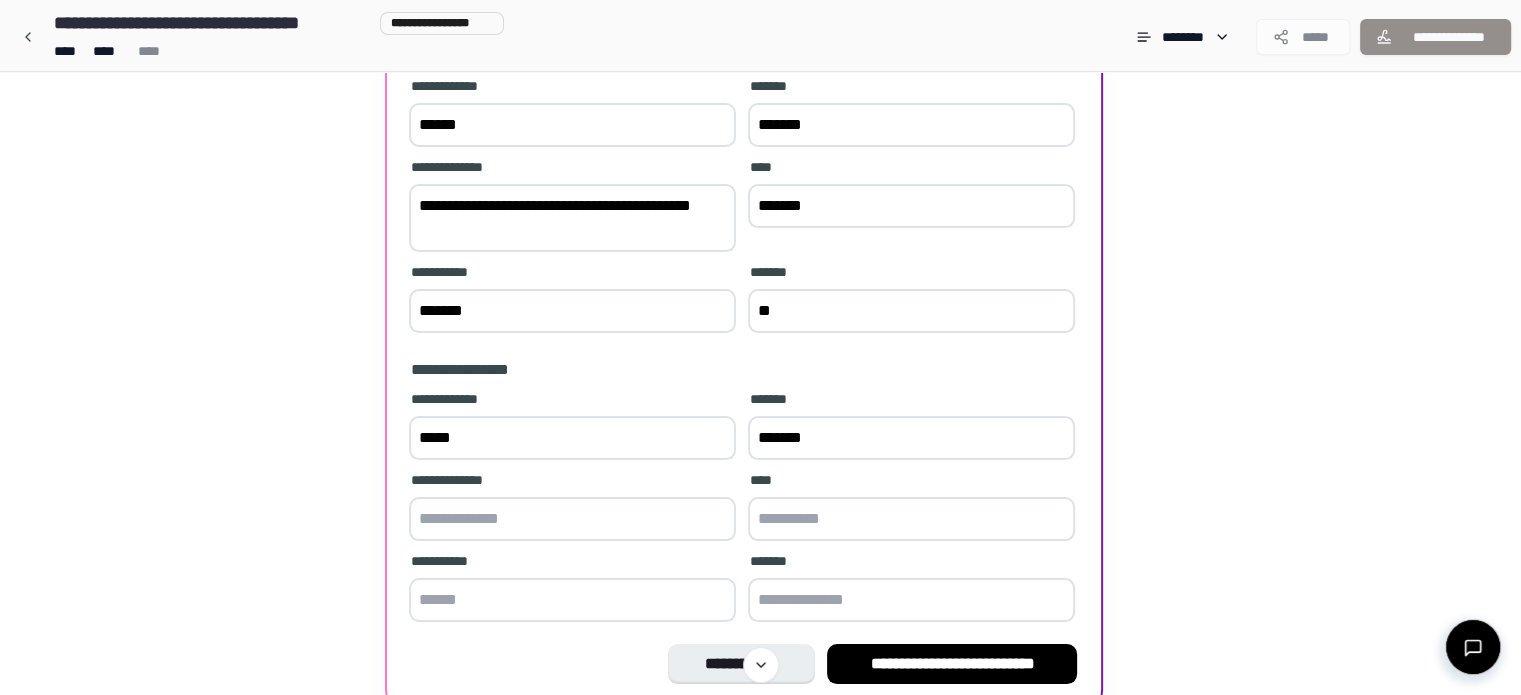 type on "*******" 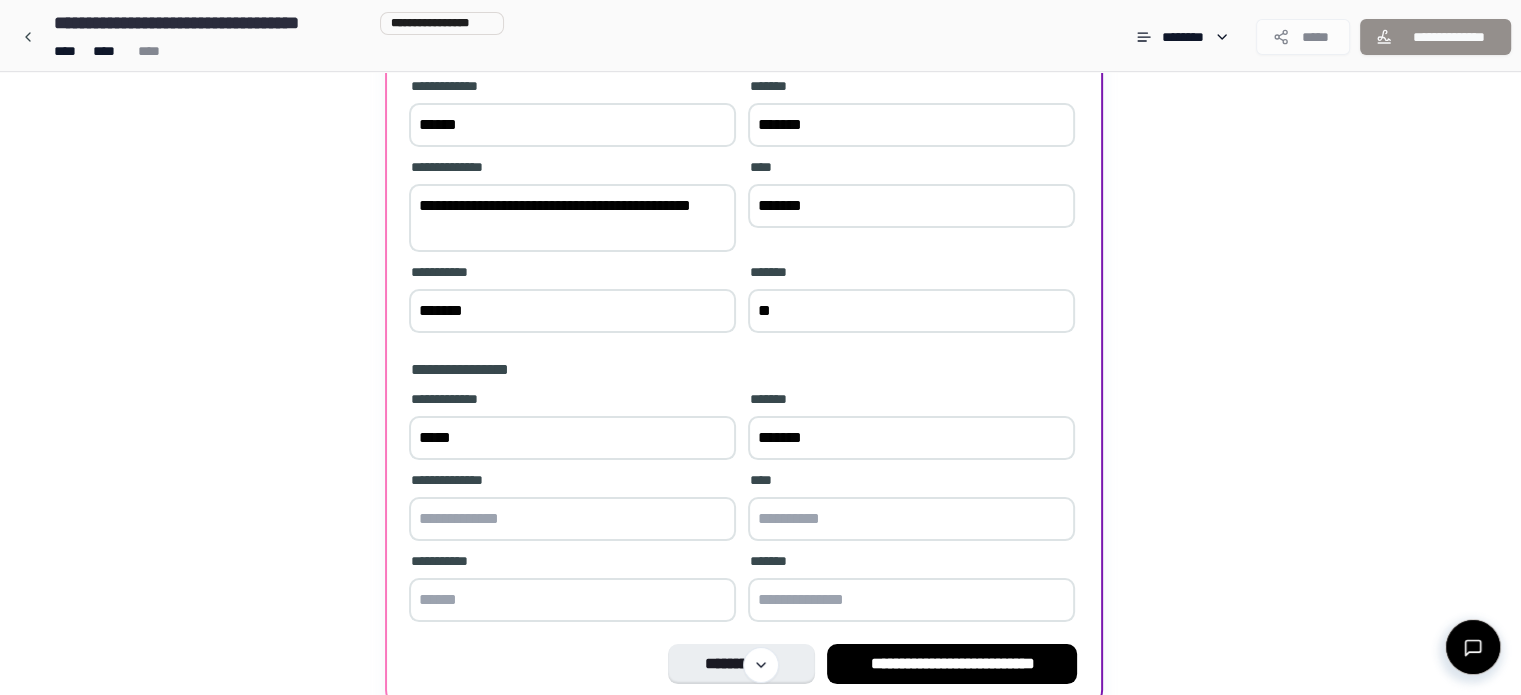 click at bounding box center [572, 519] 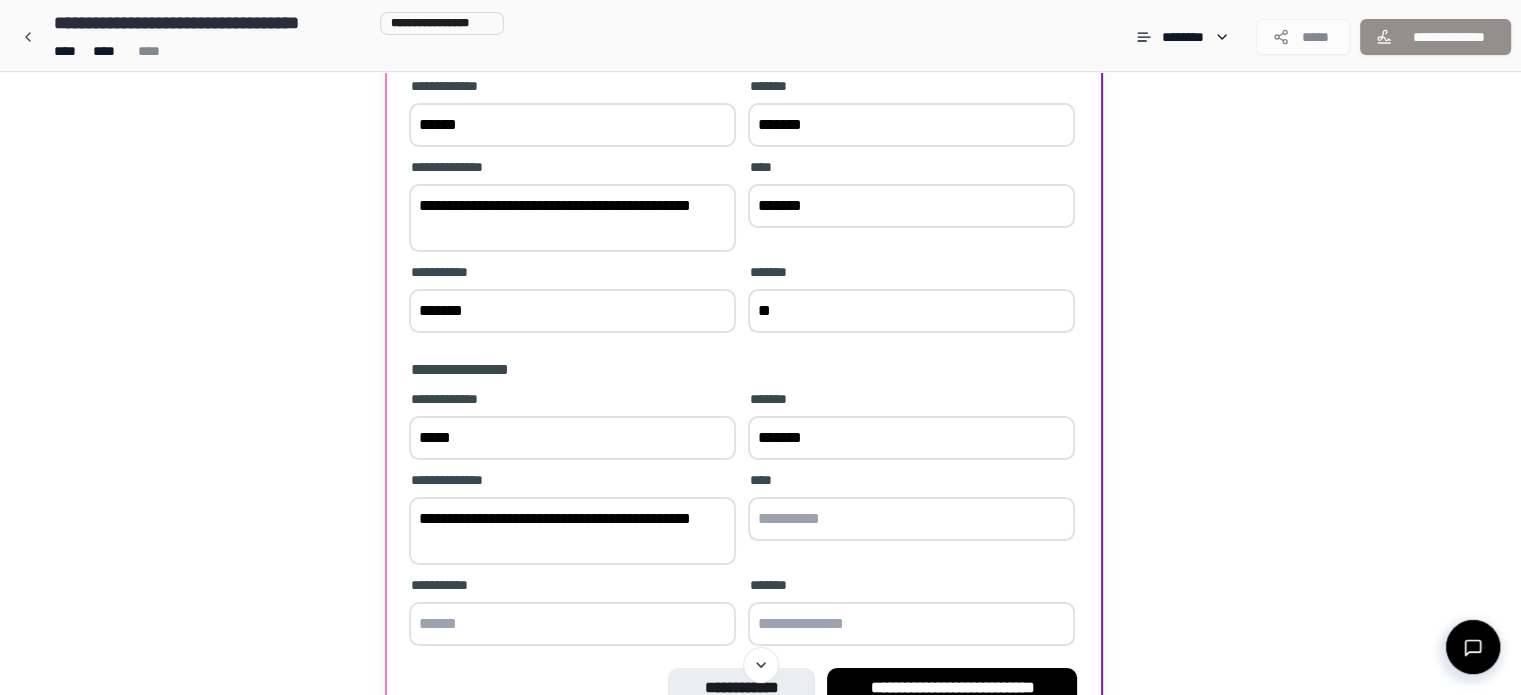 type on "**********" 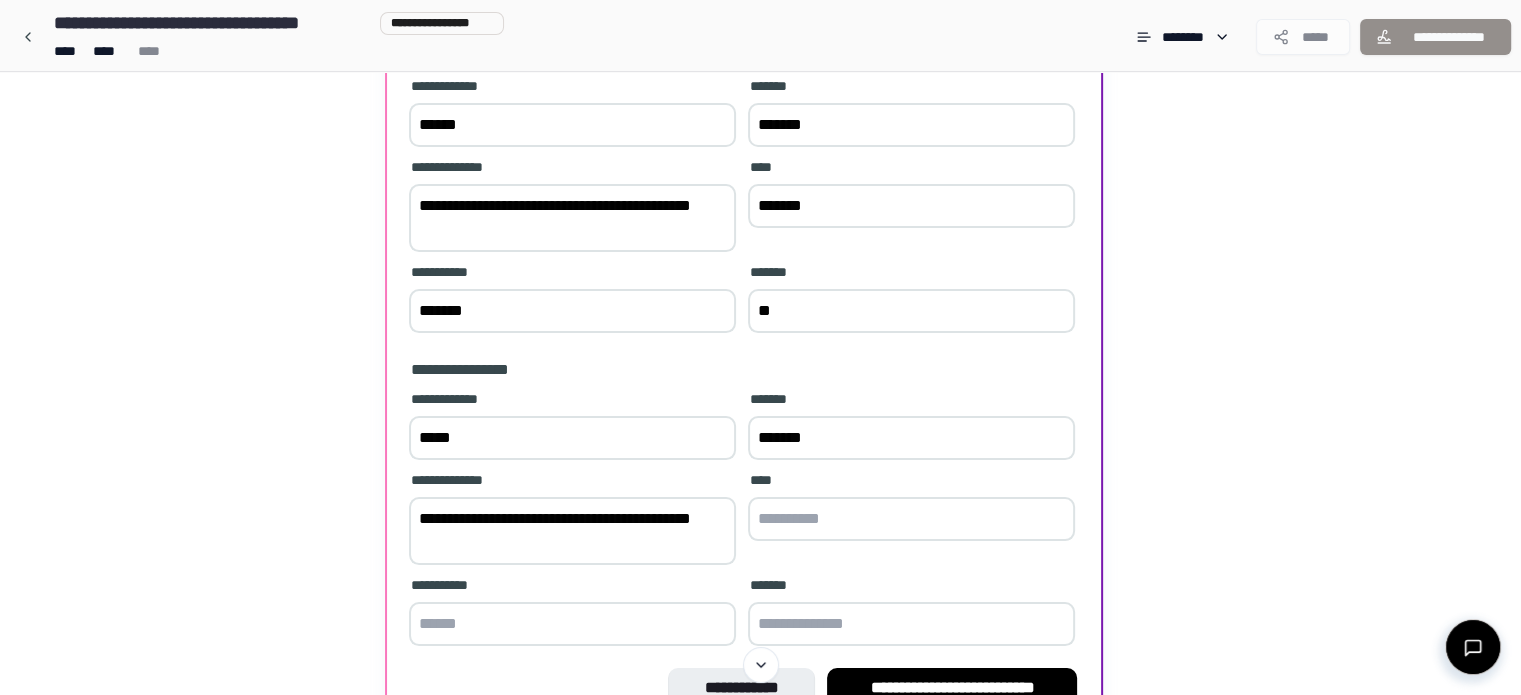click at bounding box center (911, 519) 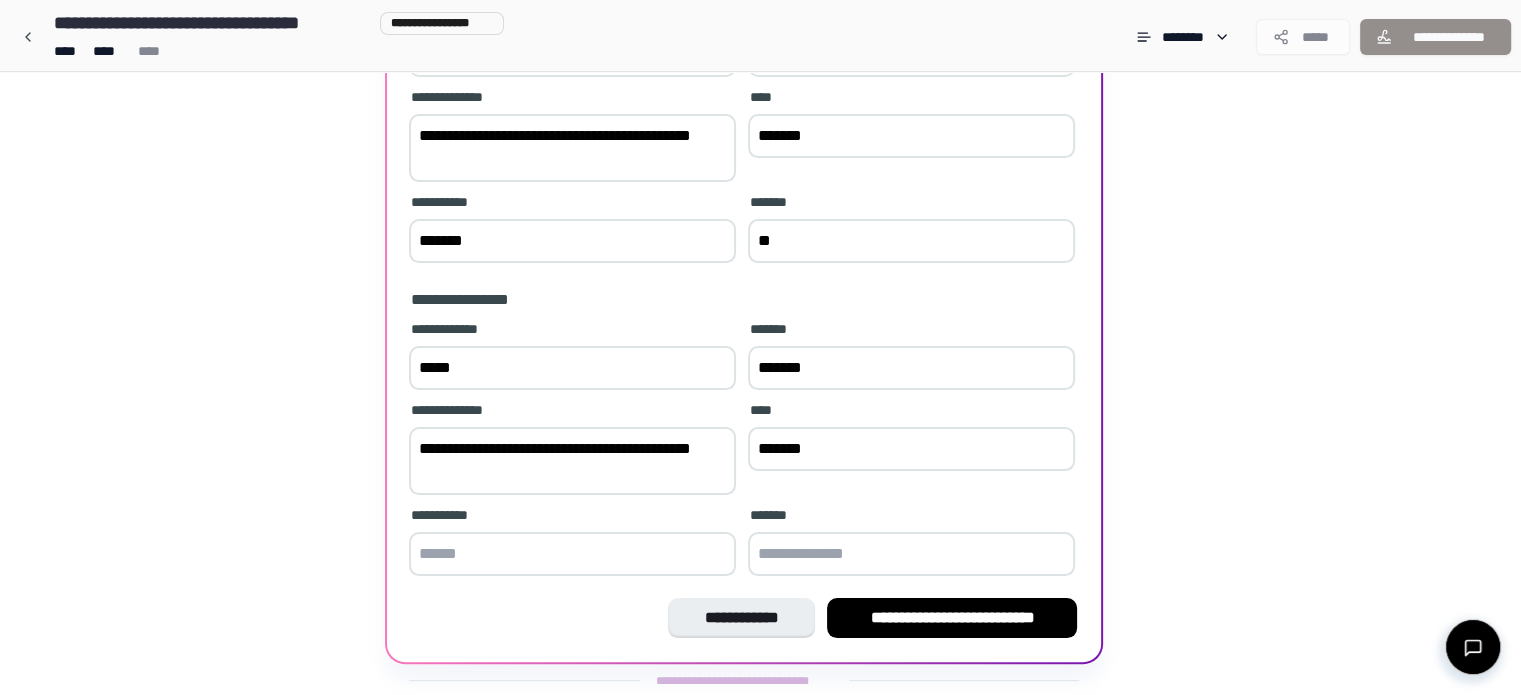 scroll, scrollTop: 328, scrollLeft: 0, axis: vertical 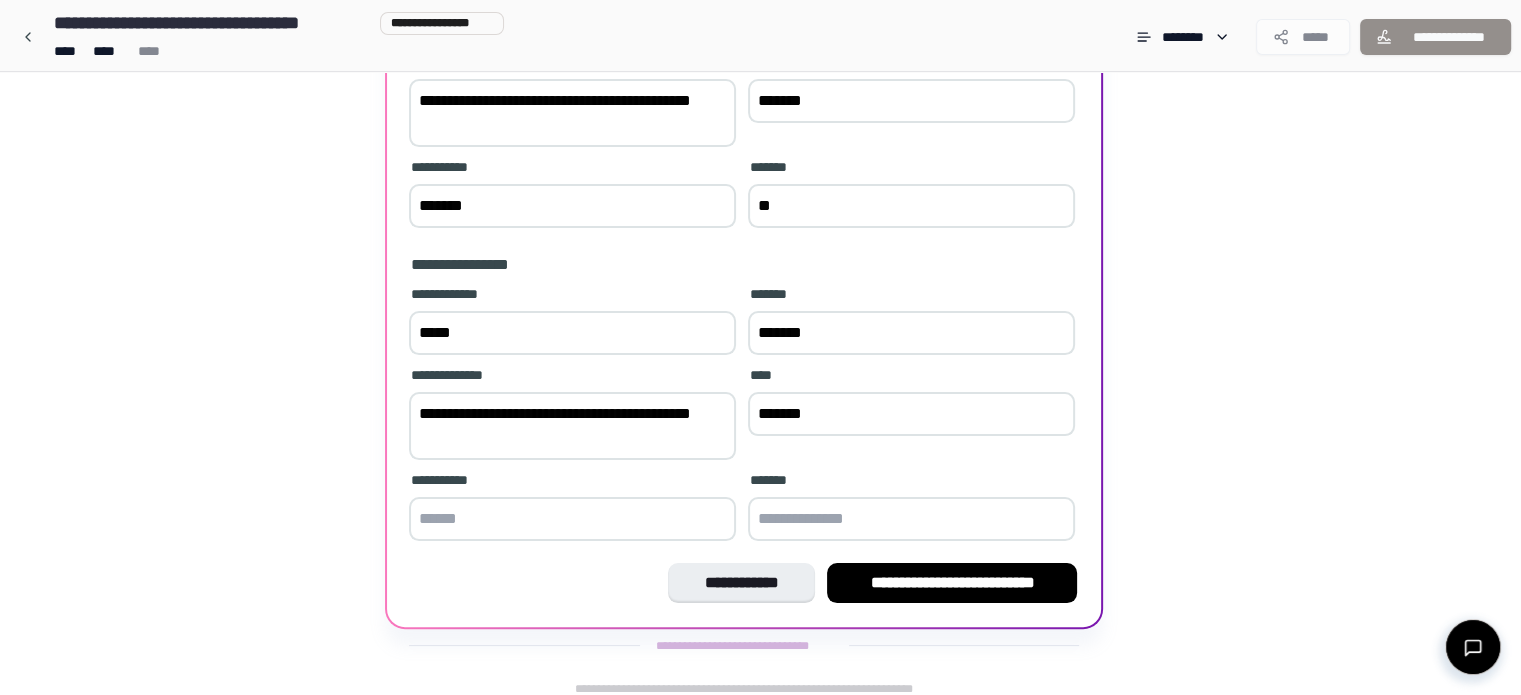 type on "*******" 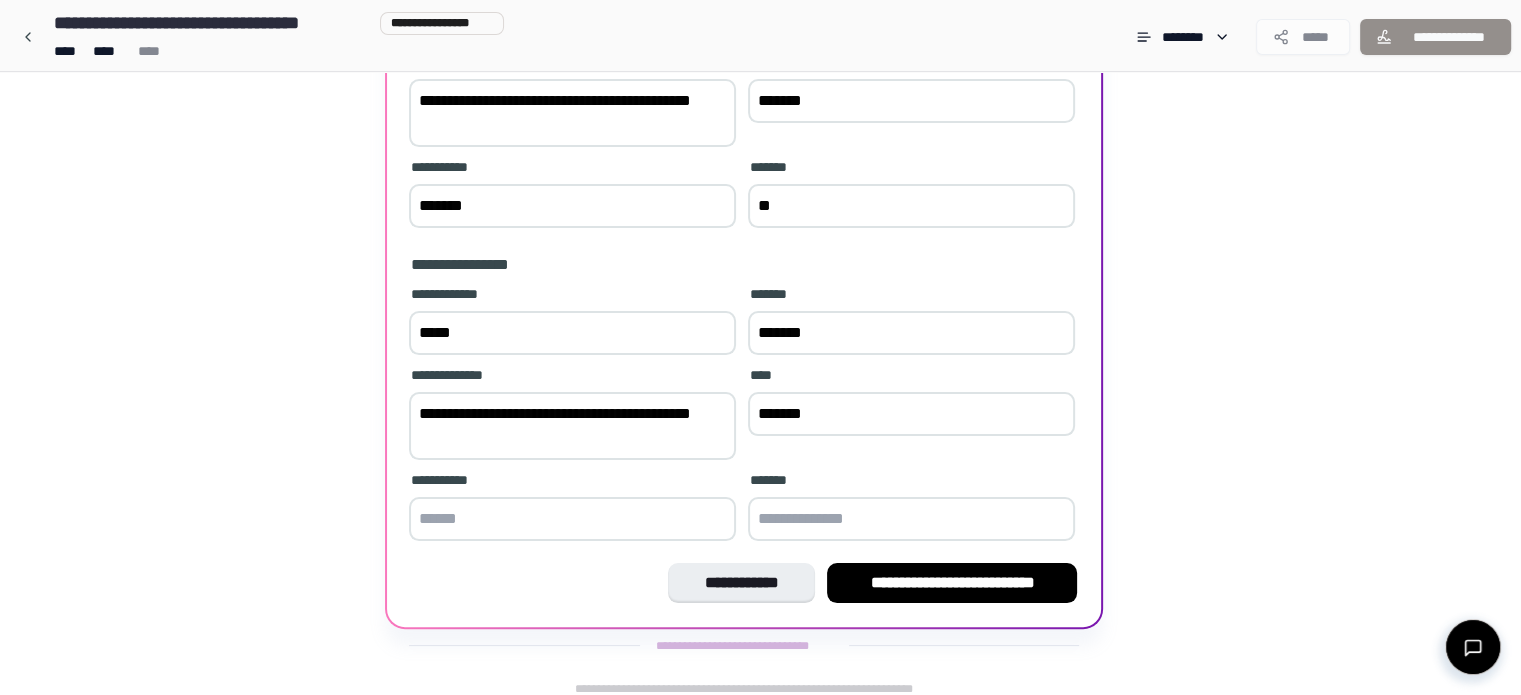 click at bounding box center (572, 519) 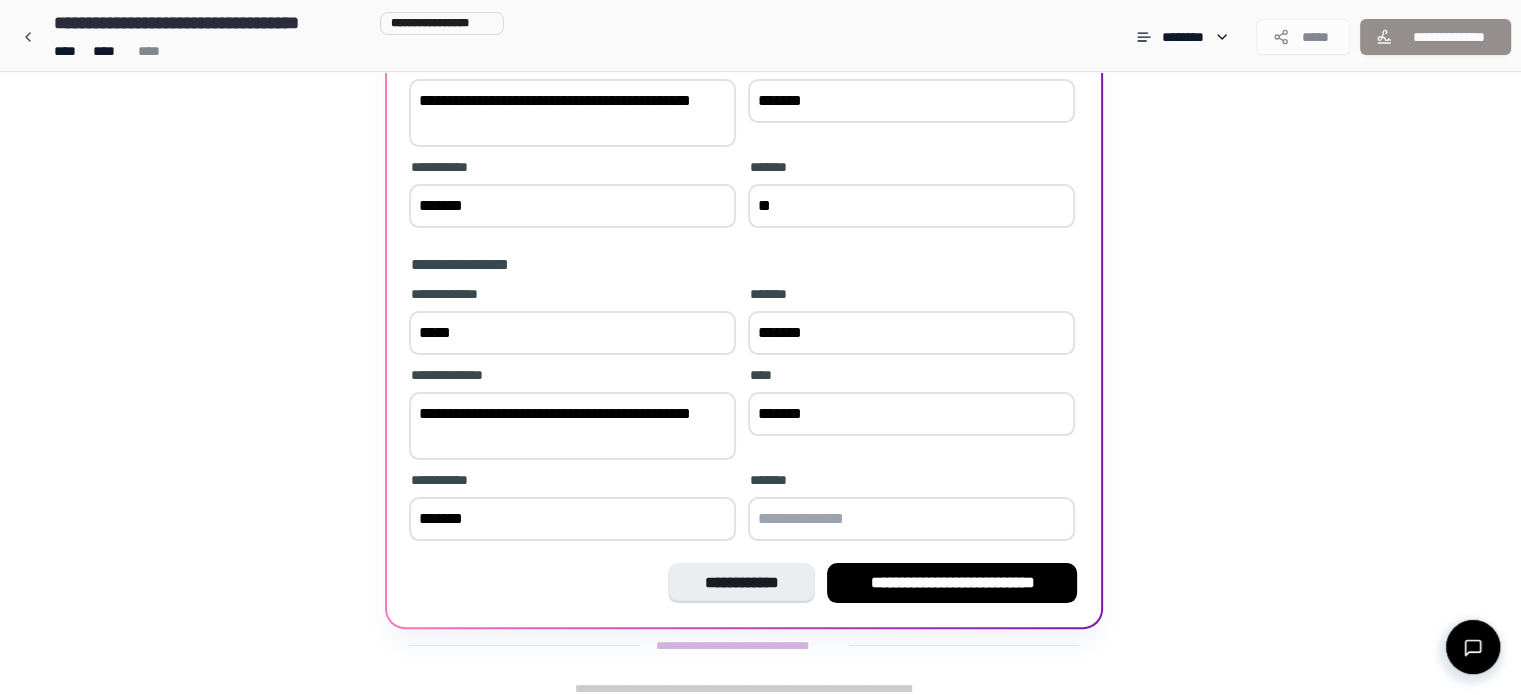 type on "*******" 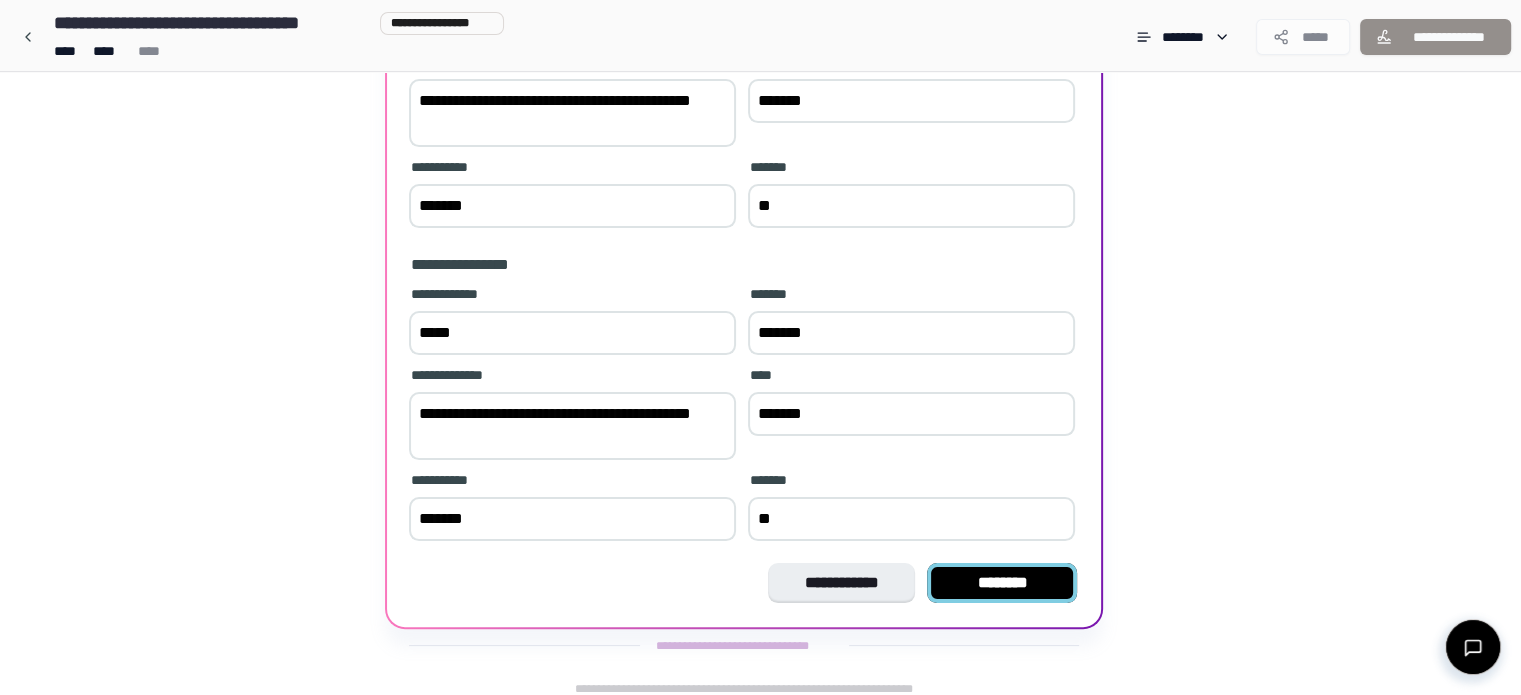 type on "**" 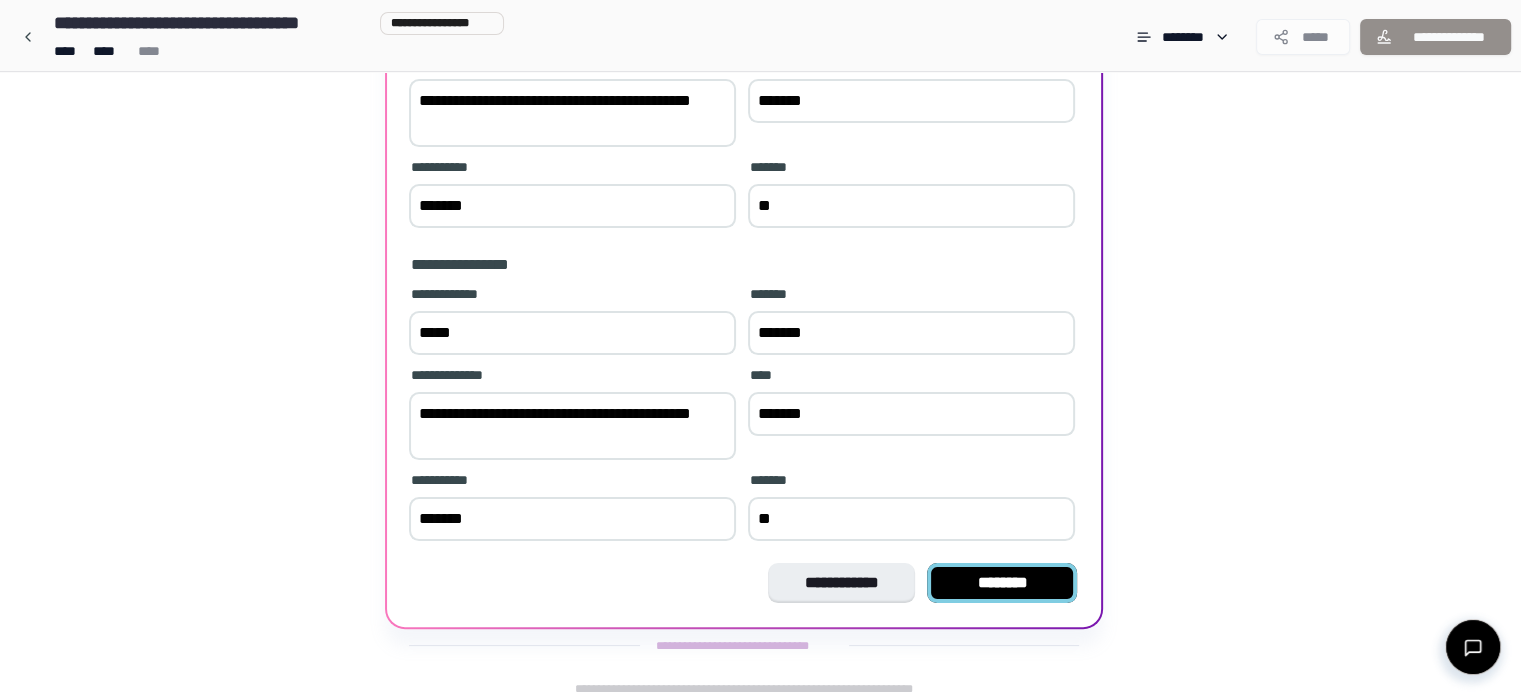 click on "********" at bounding box center (1002, 583) 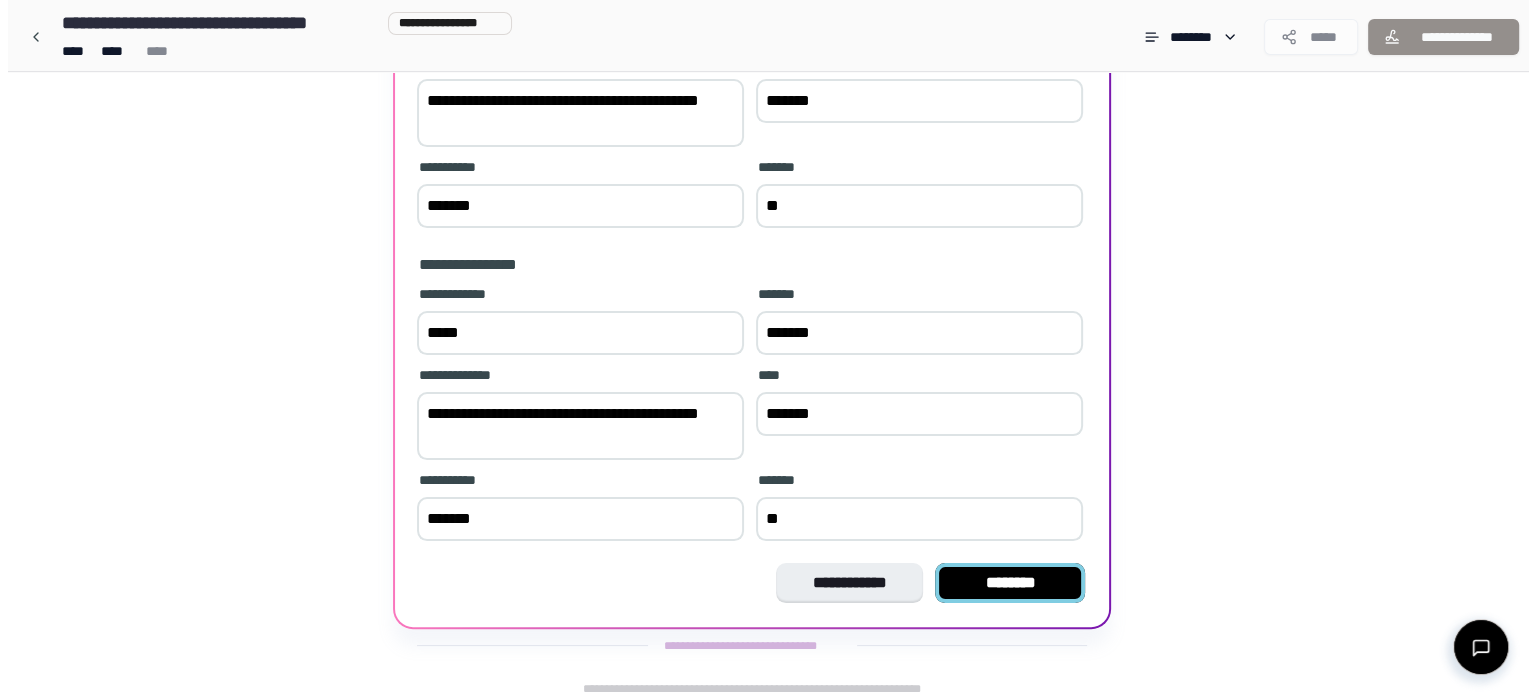 scroll, scrollTop: 0, scrollLeft: 0, axis: both 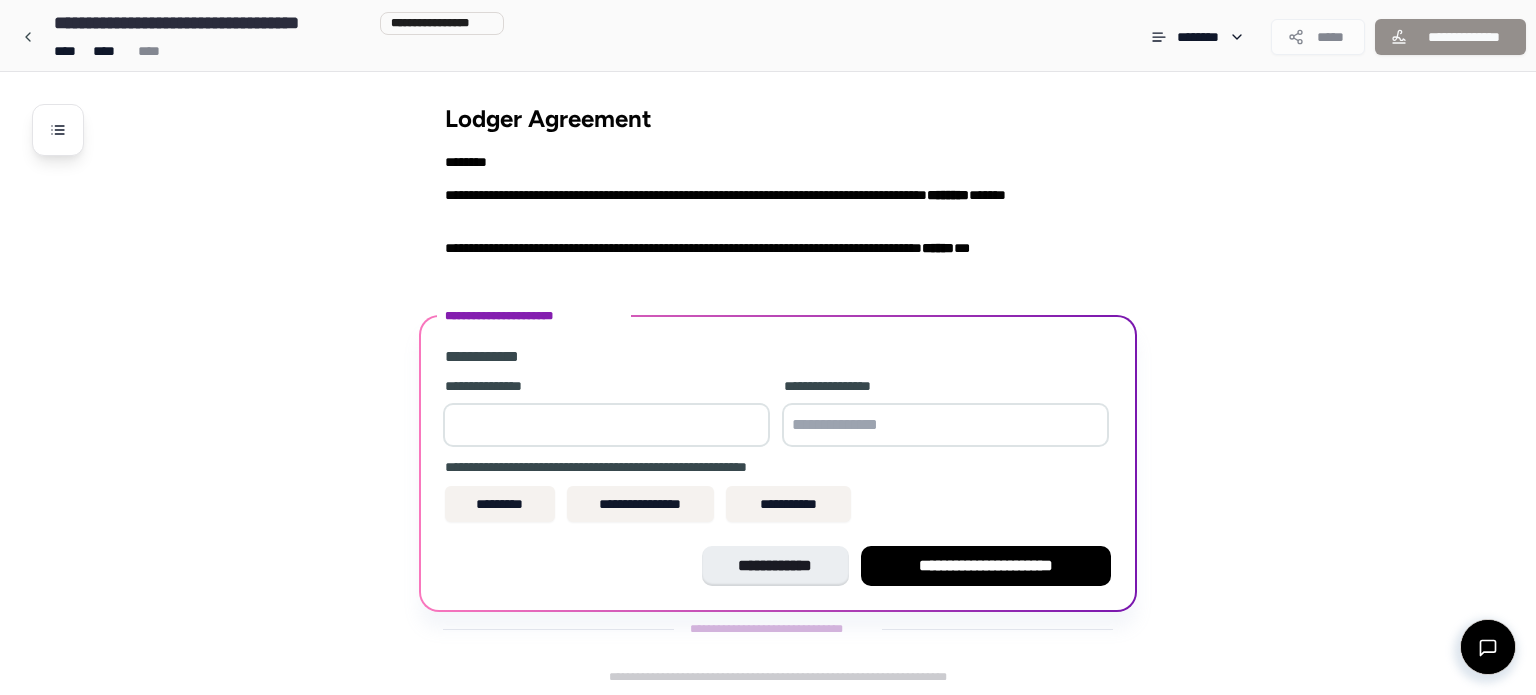 click at bounding box center [606, 425] 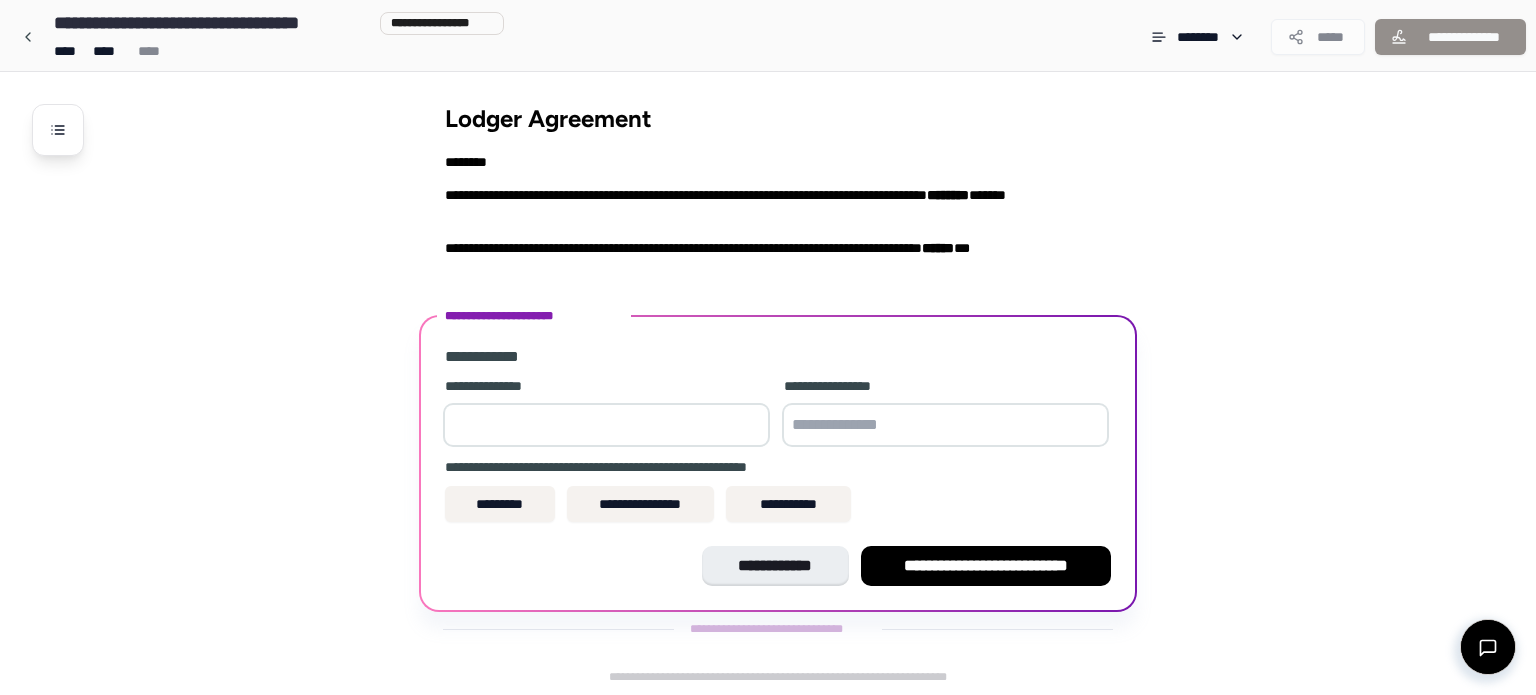 click at bounding box center [945, 425] 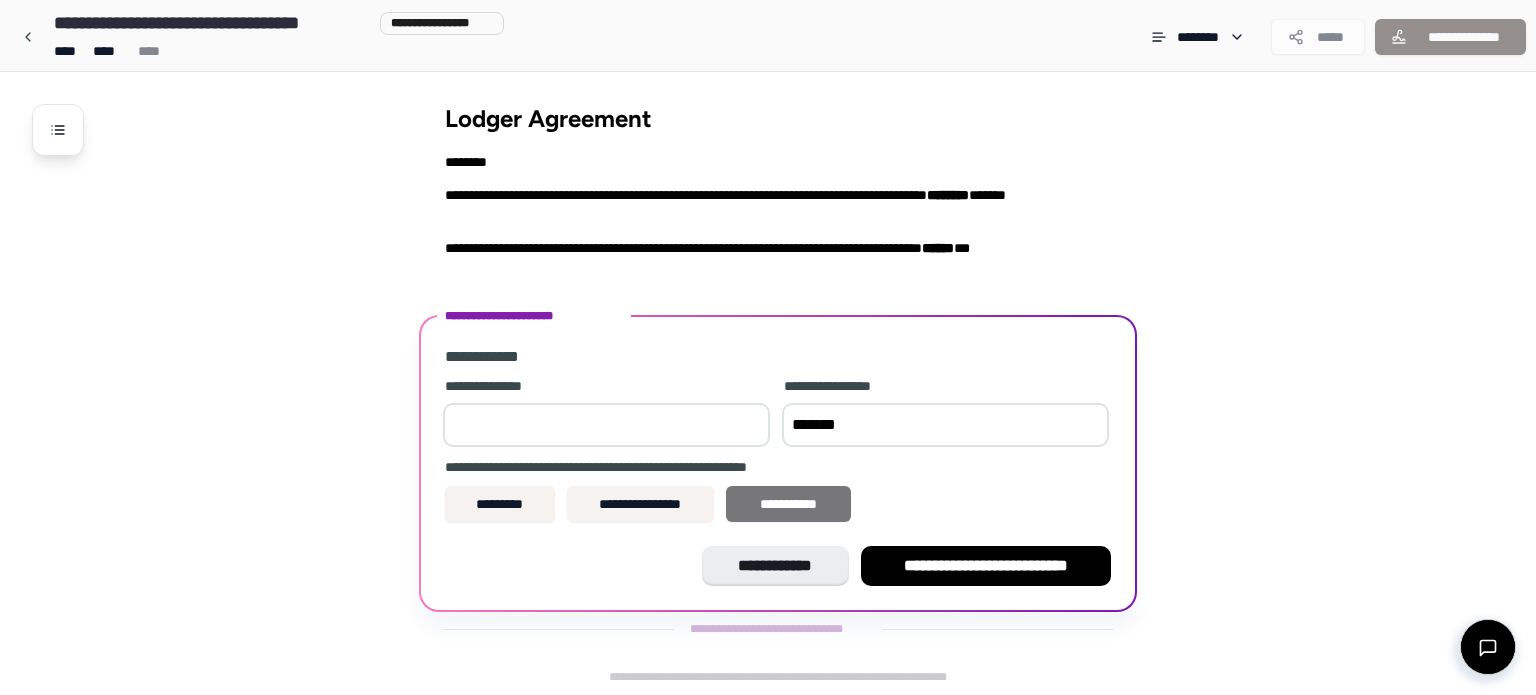 type on "*******" 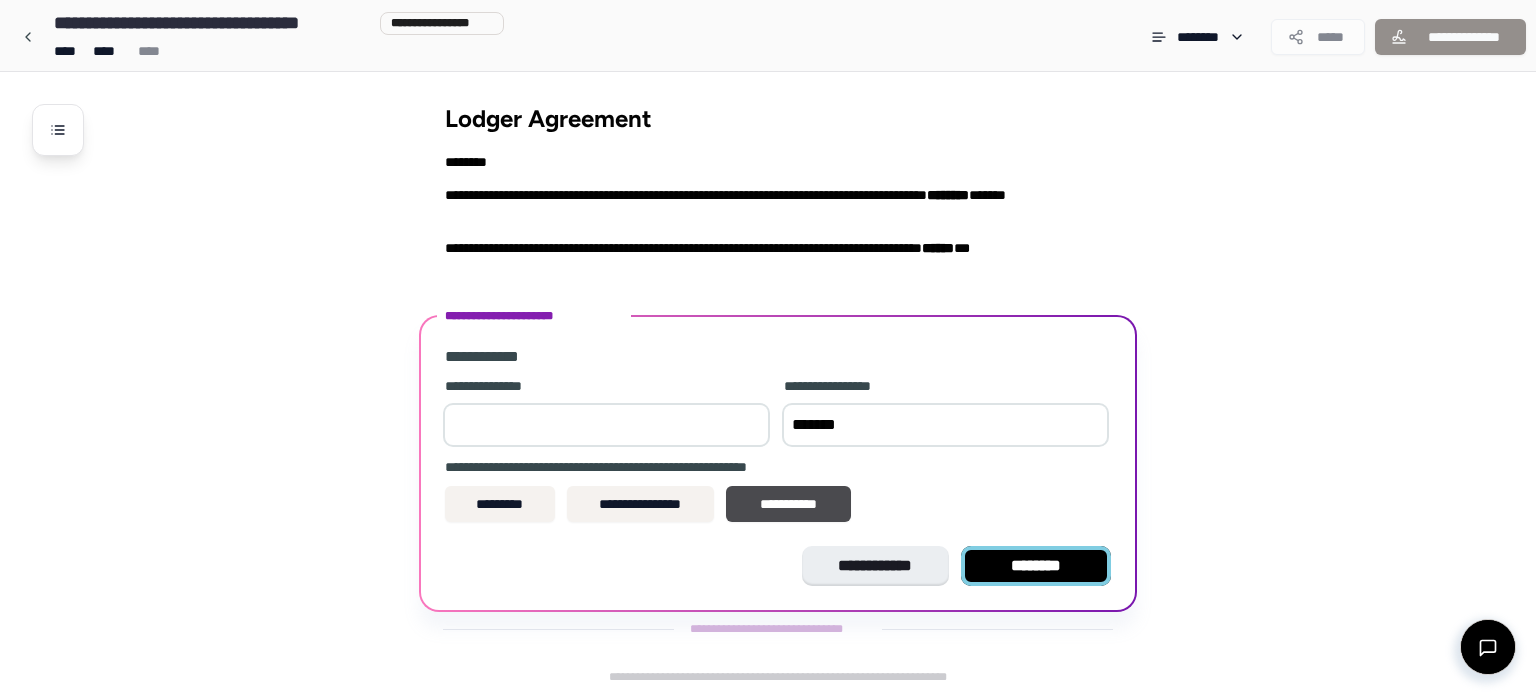 click on "********" at bounding box center (1036, 566) 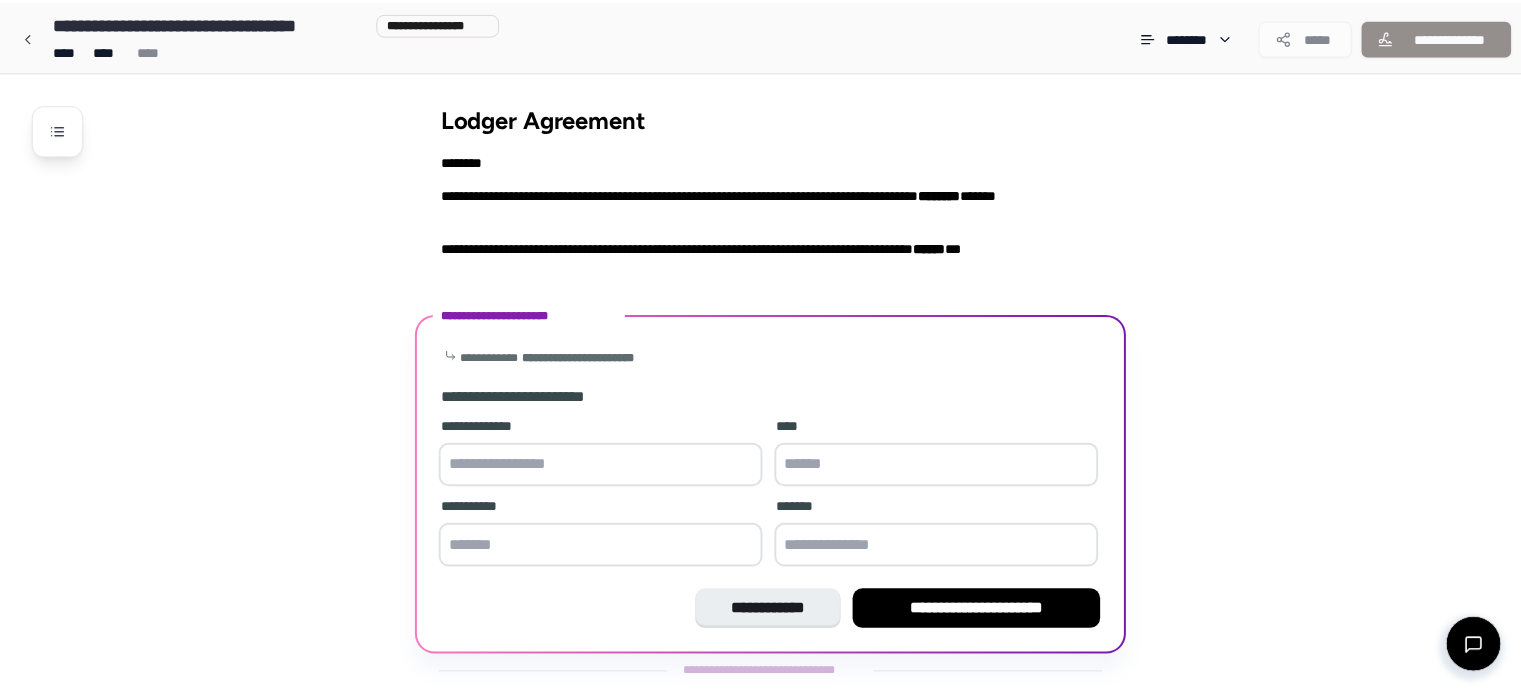 scroll, scrollTop: 38, scrollLeft: 0, axis: vertical 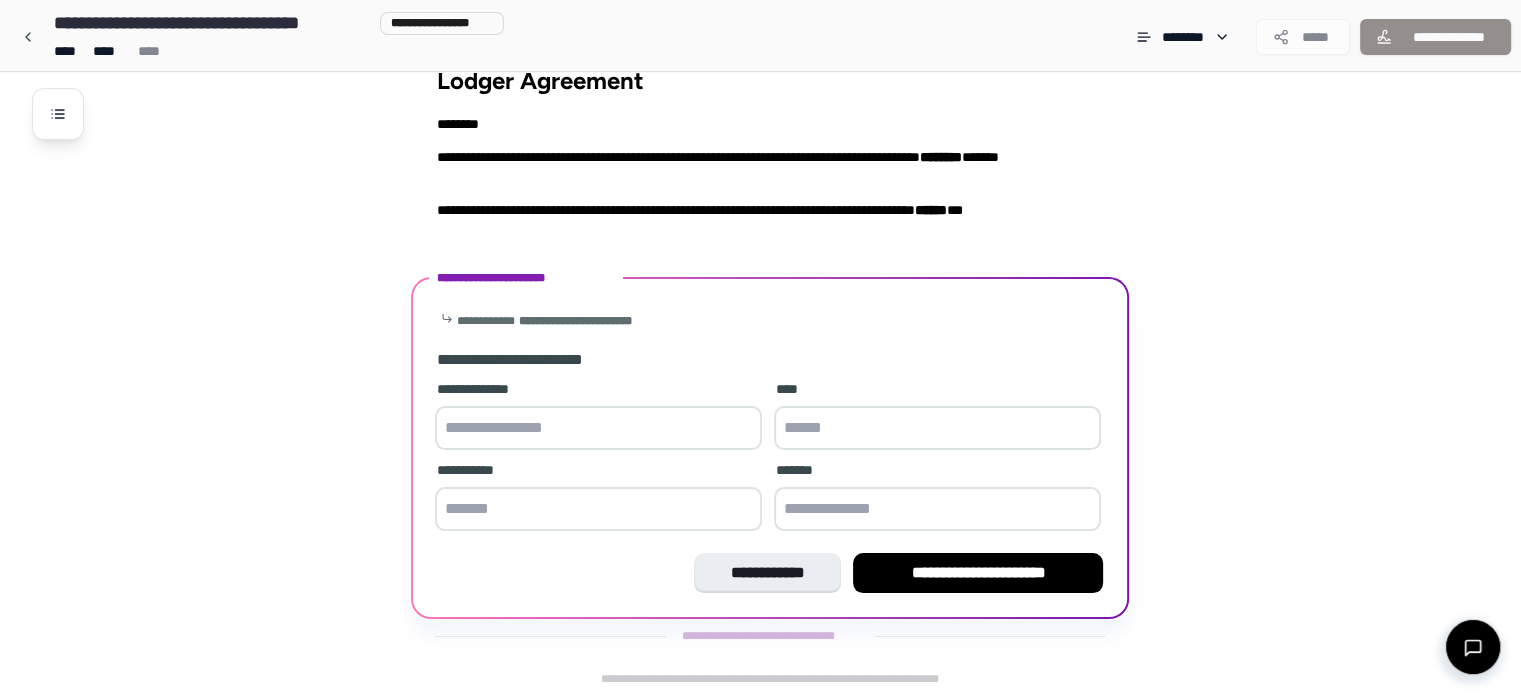 click at bounding box center (598, 428) 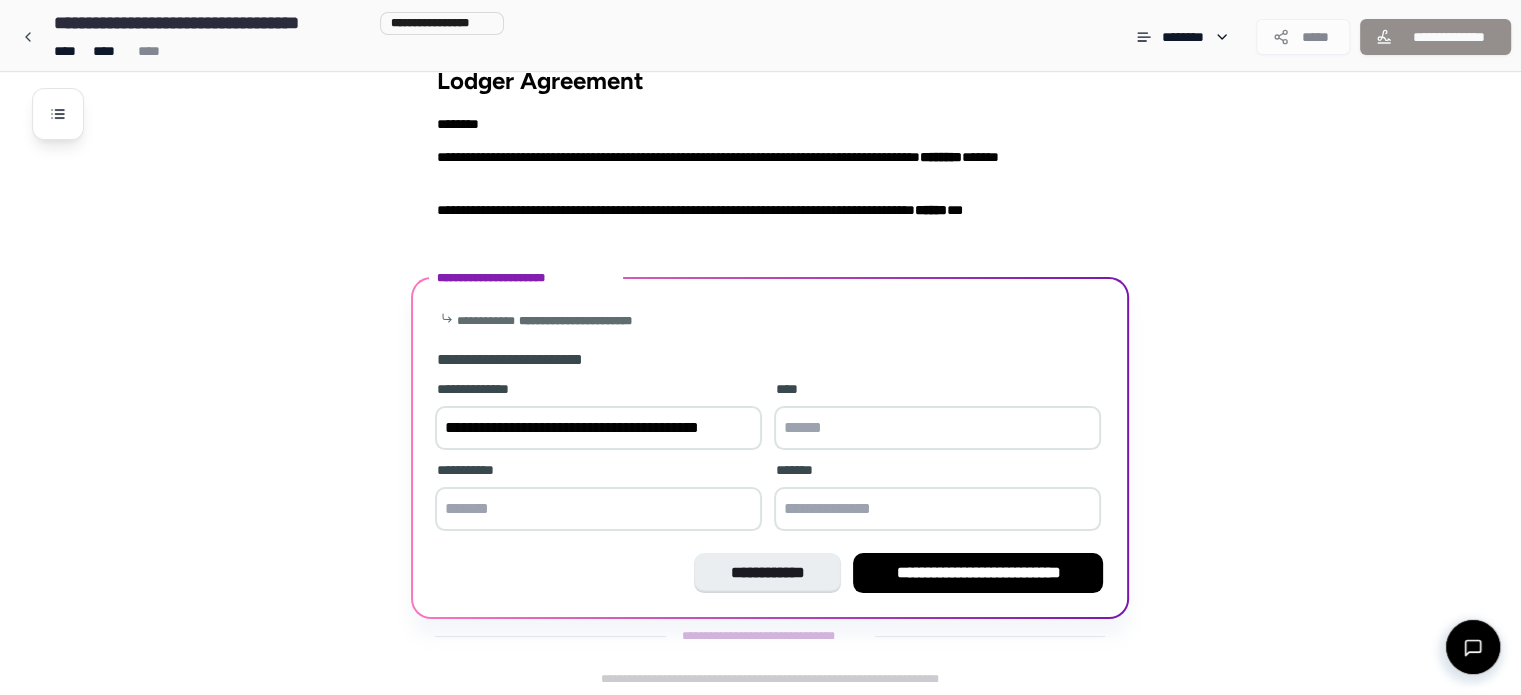 scroll, scrollTop: 62, scrollLeft: 0, axis: vertical 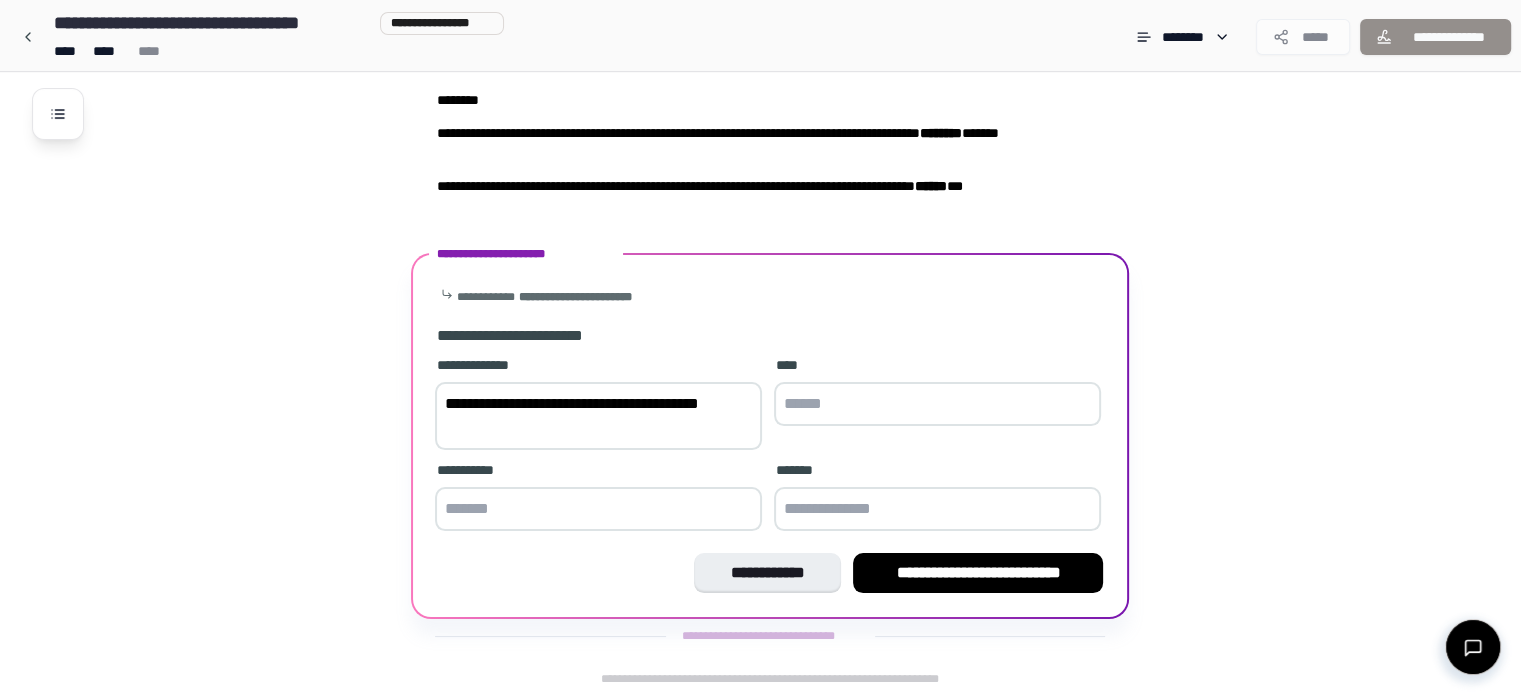 type on "**********" 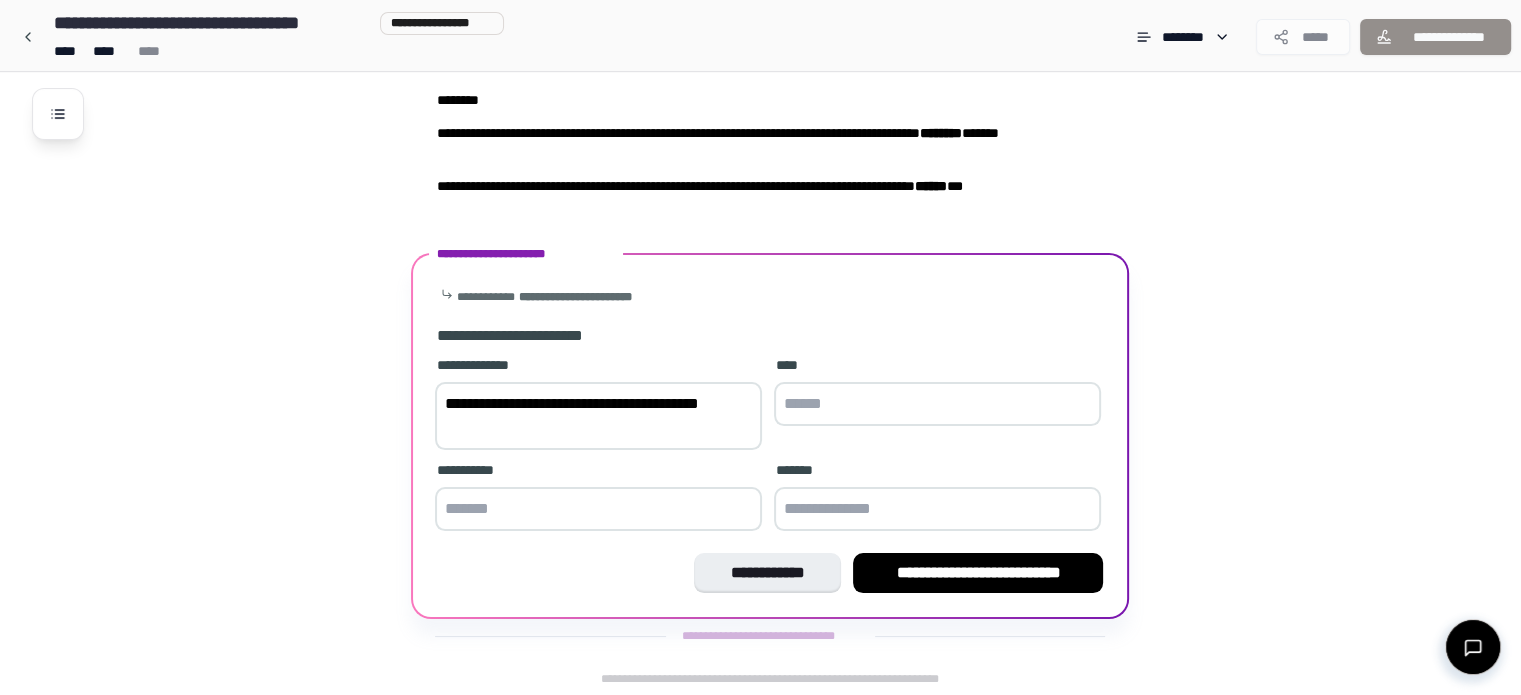 click at bounding box center [937, 404] 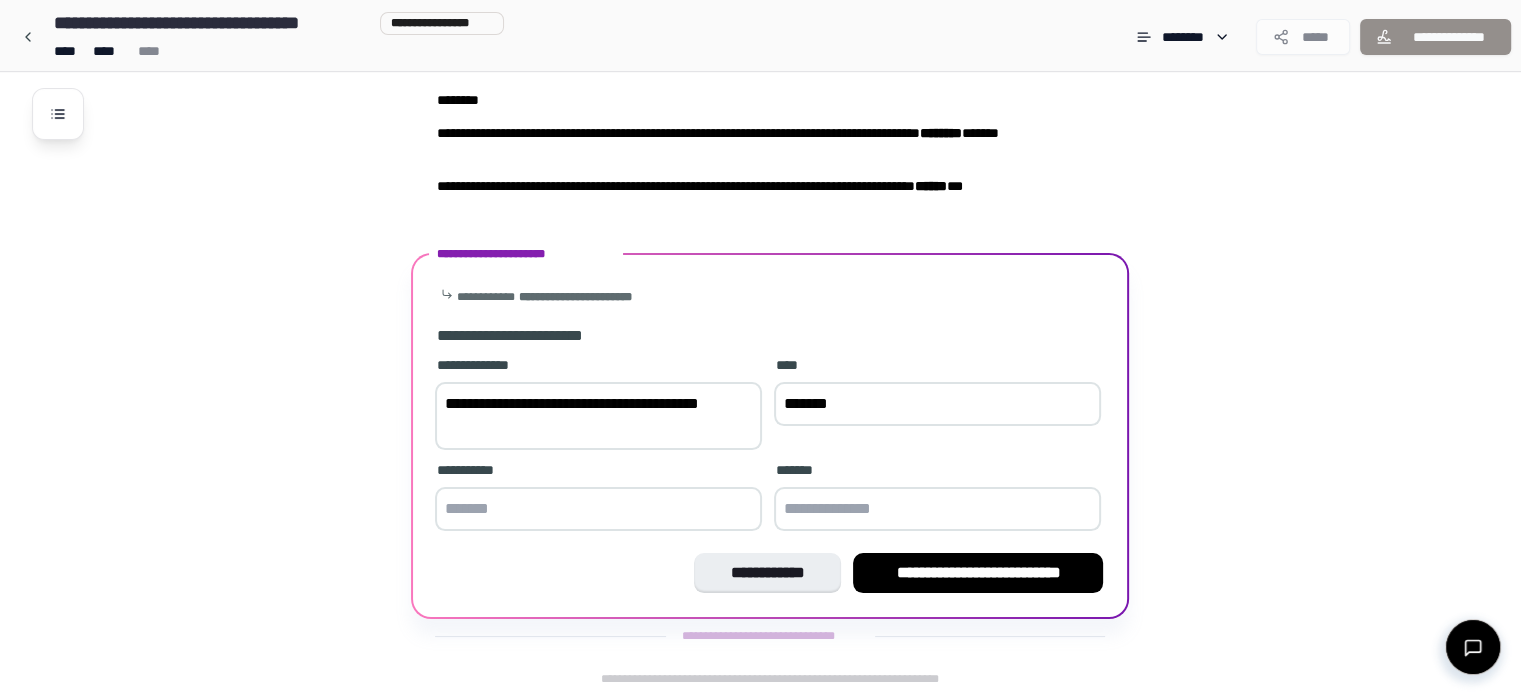 type on "*******" 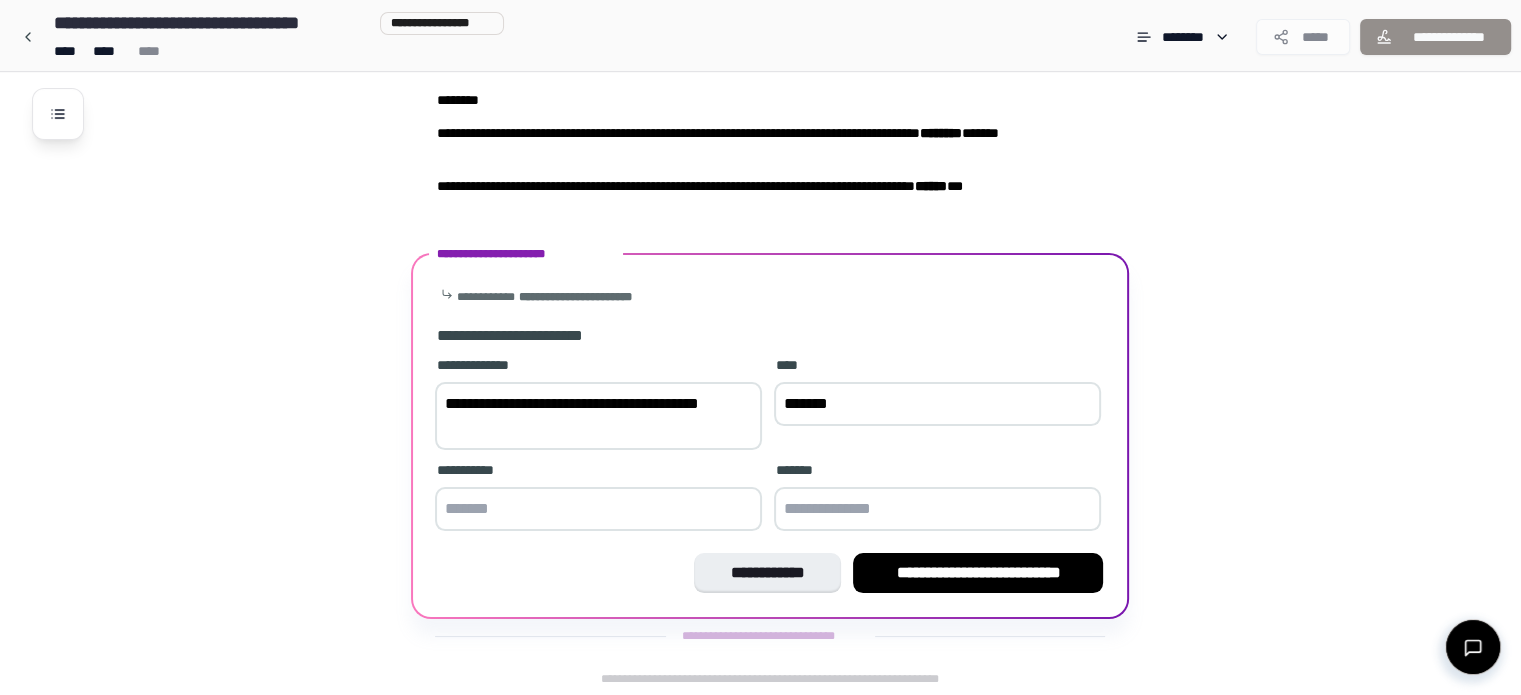 click at bounding box center (598, 509) 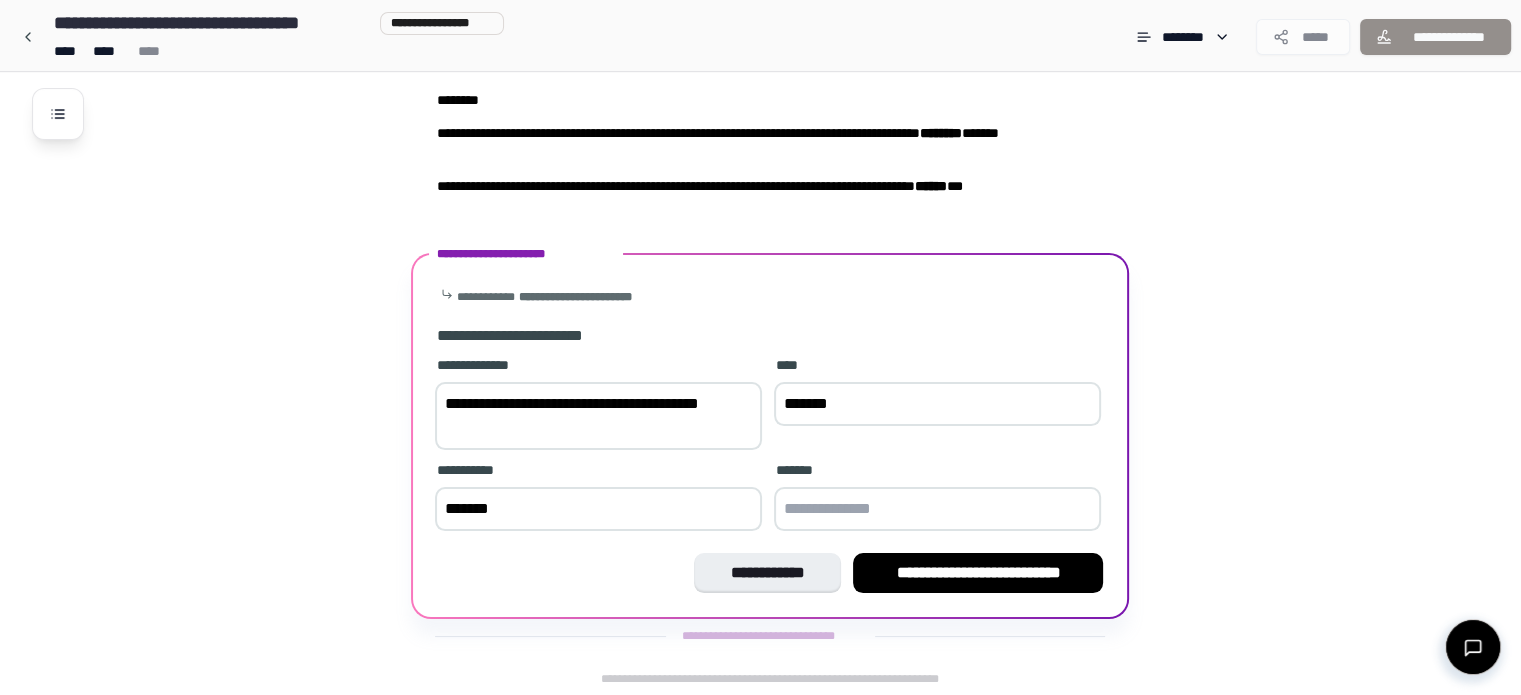 type on "*******" 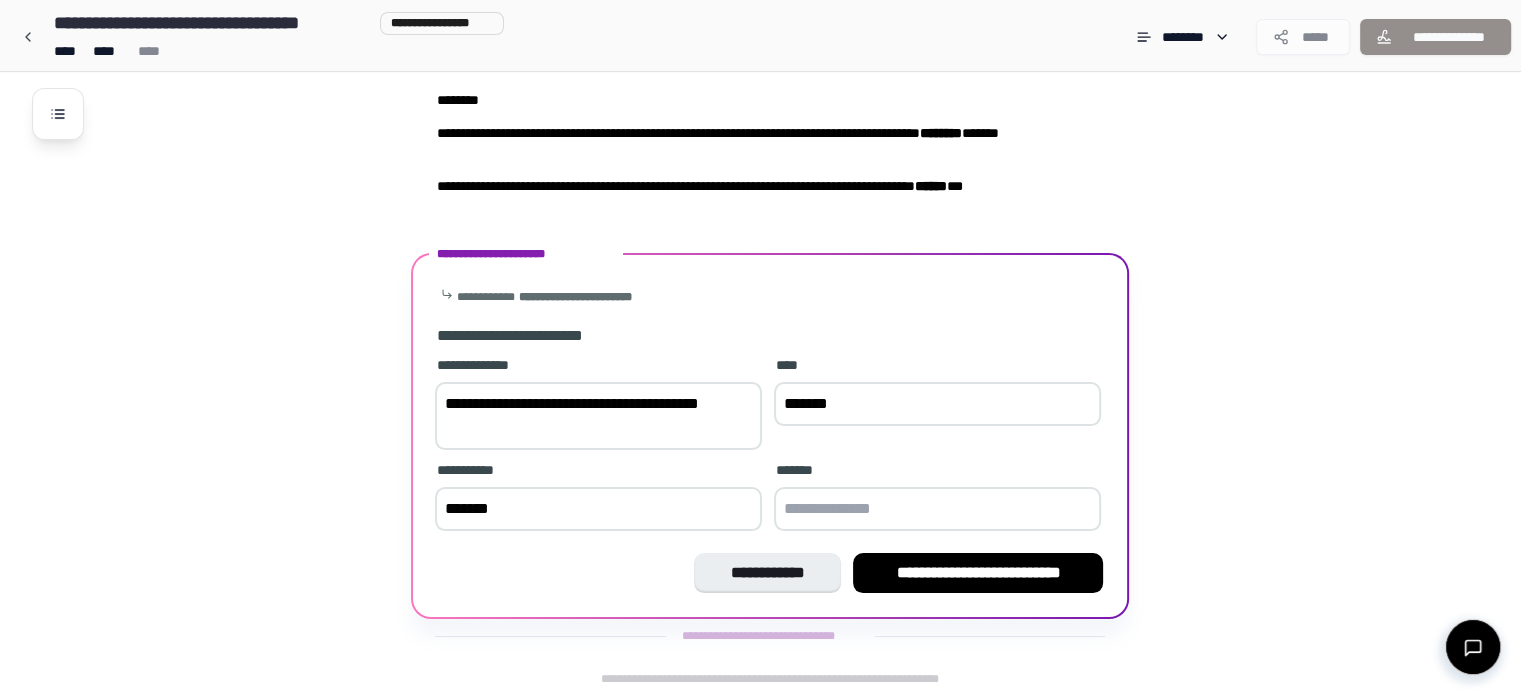 click at bounding box center [937, 509] 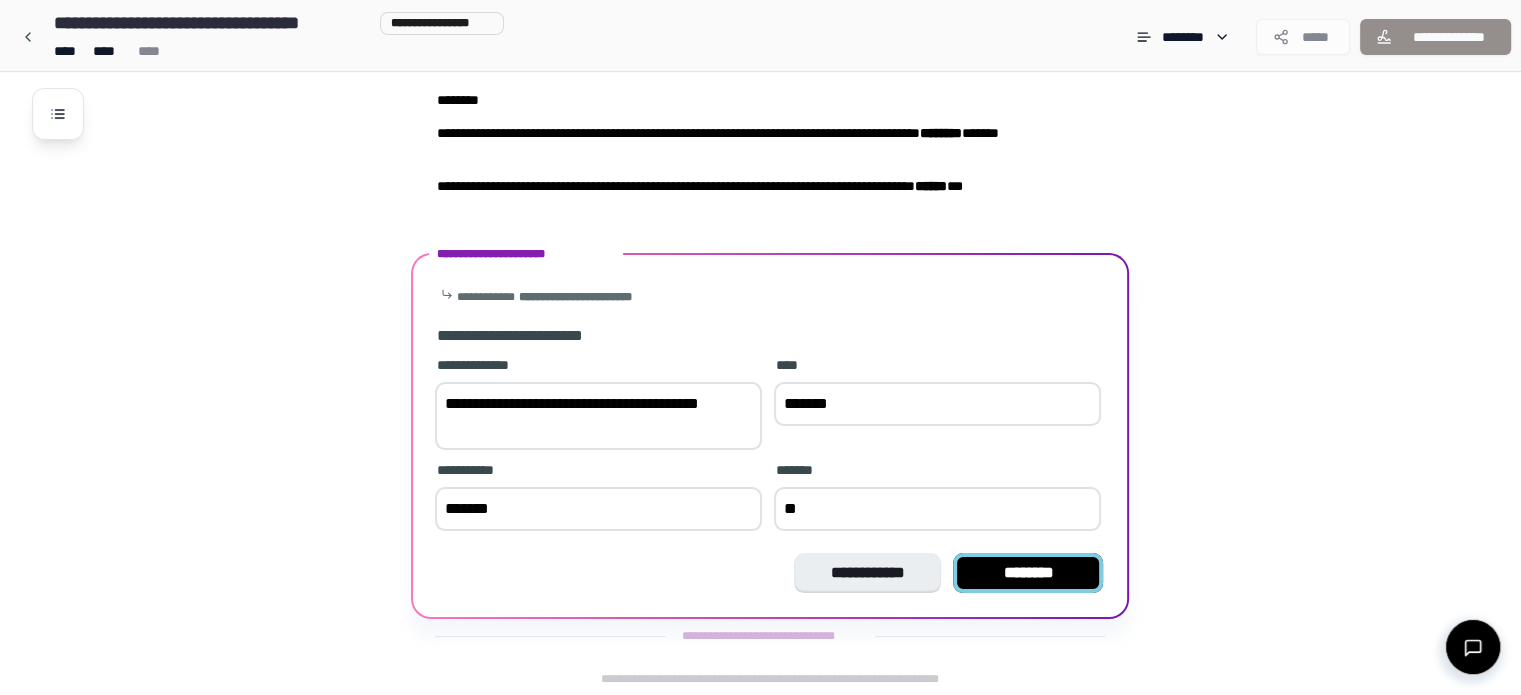 type on "**" 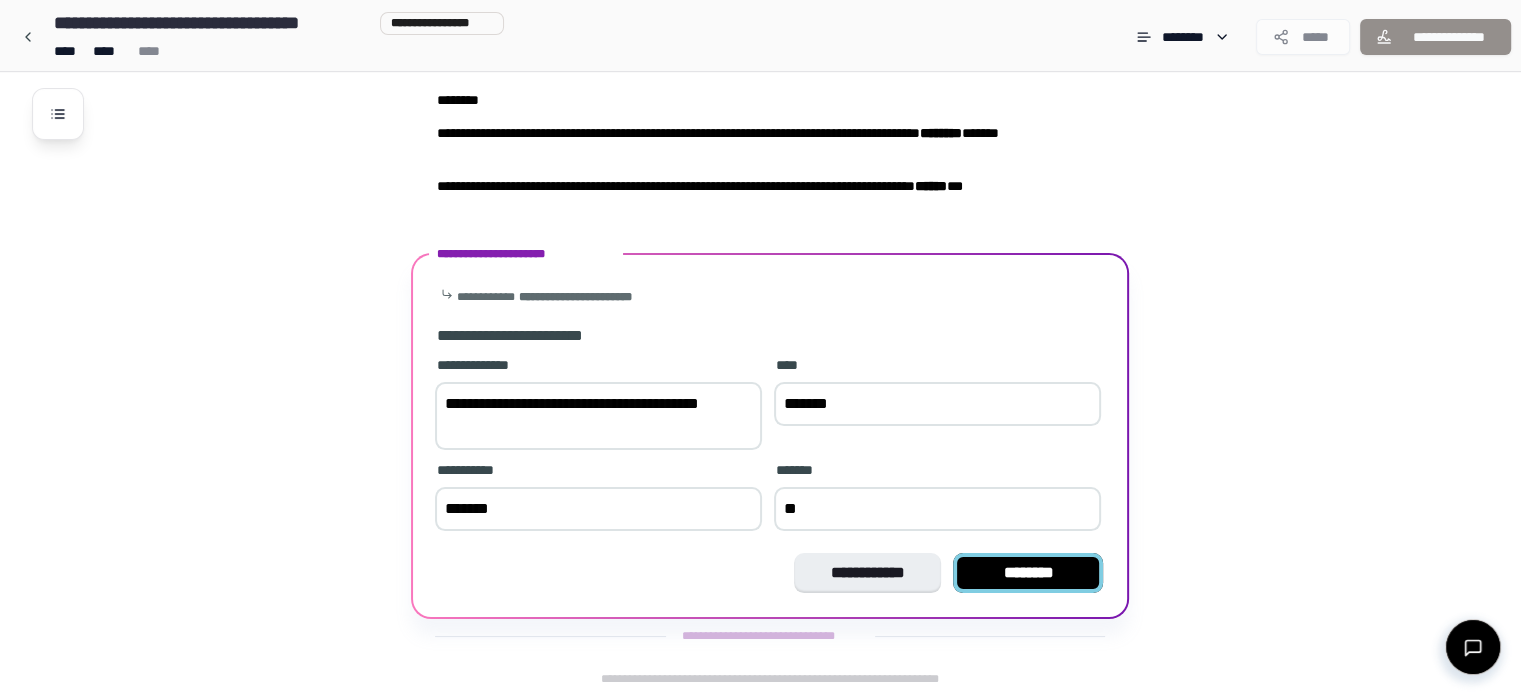 click on "********" at bounding box center [1028, 573] 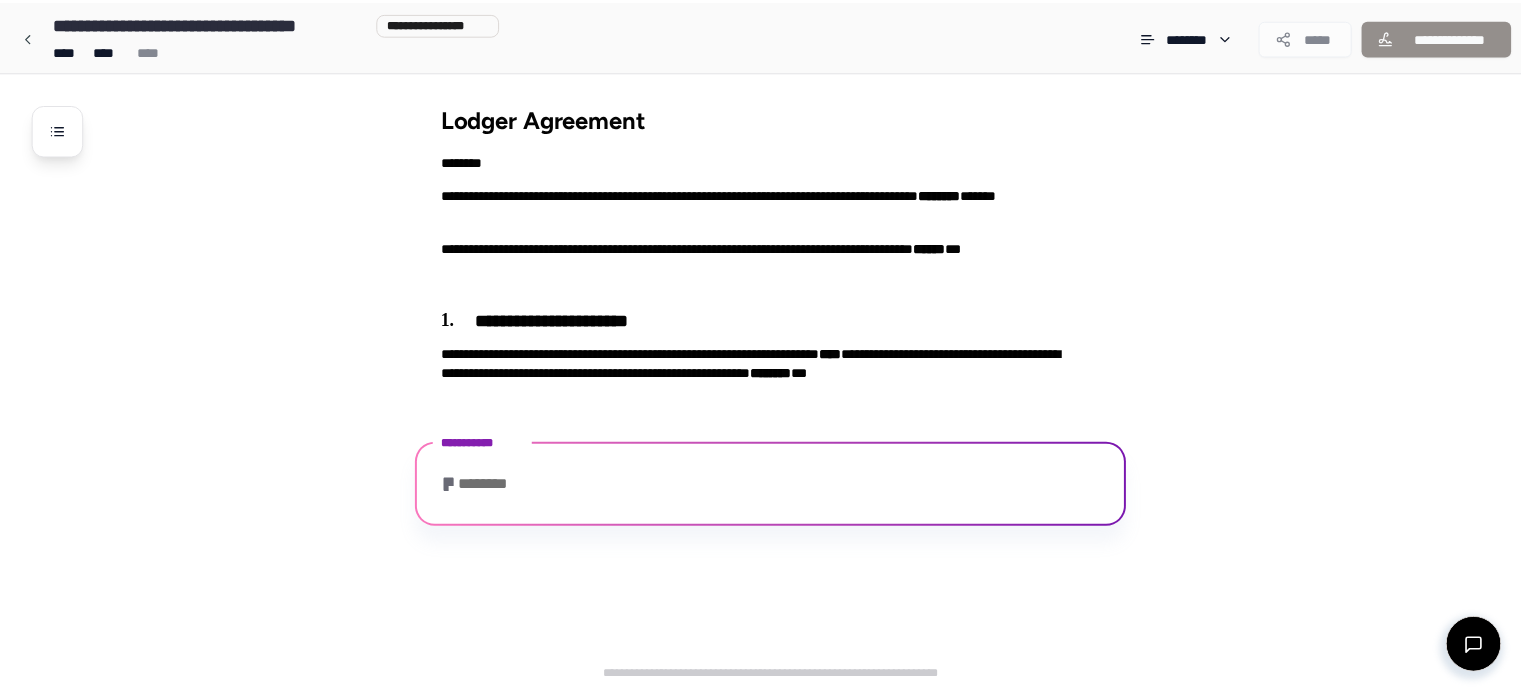 scroll, scrollTop: 122, scrollLeft: 0, axis: vertical 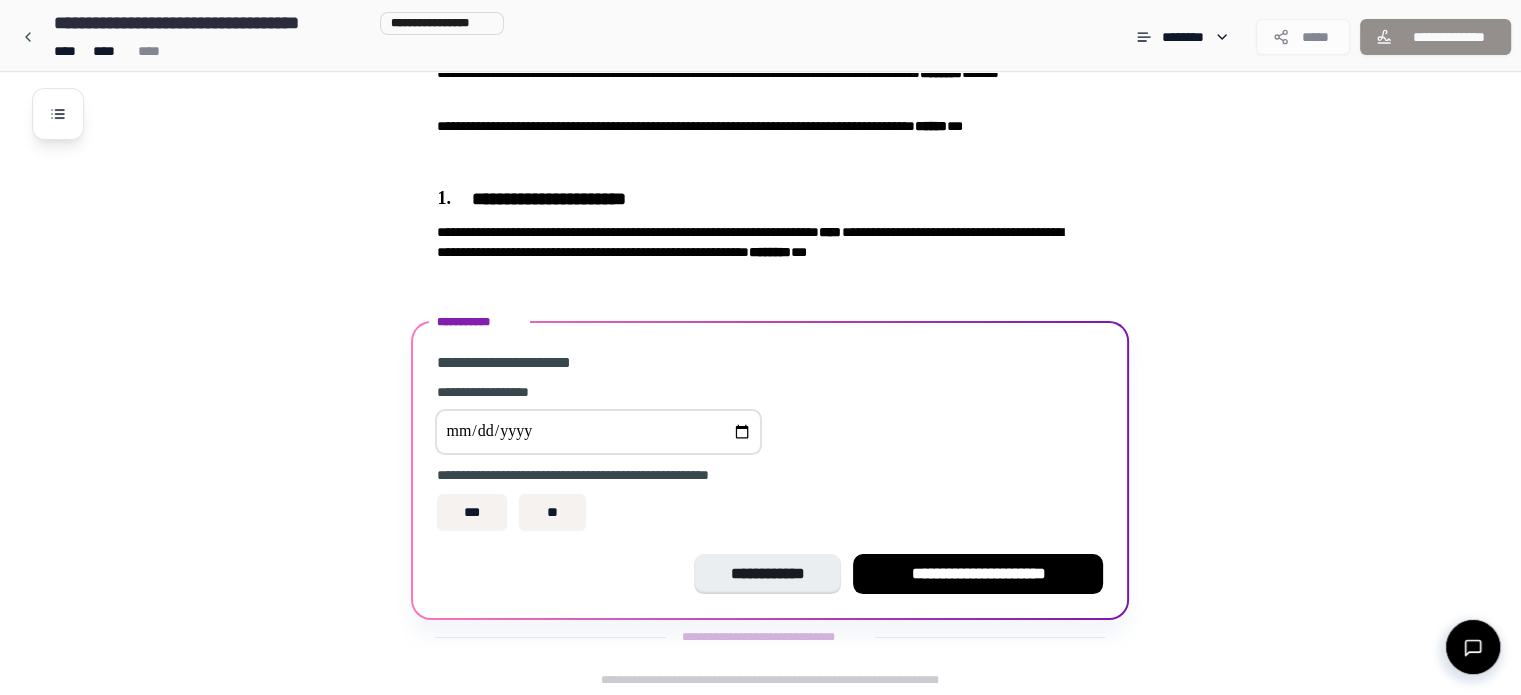 click at bounding box center (598, 432) 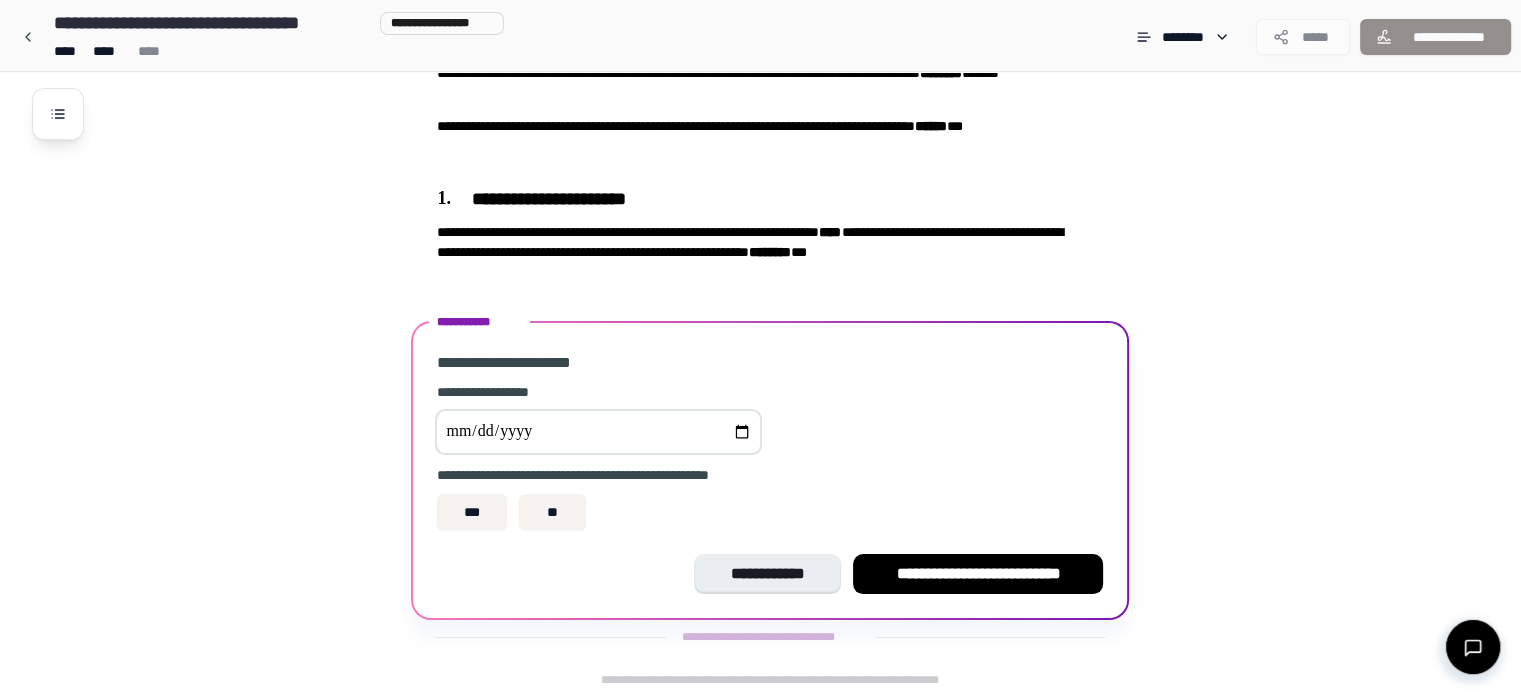 type on "**********" 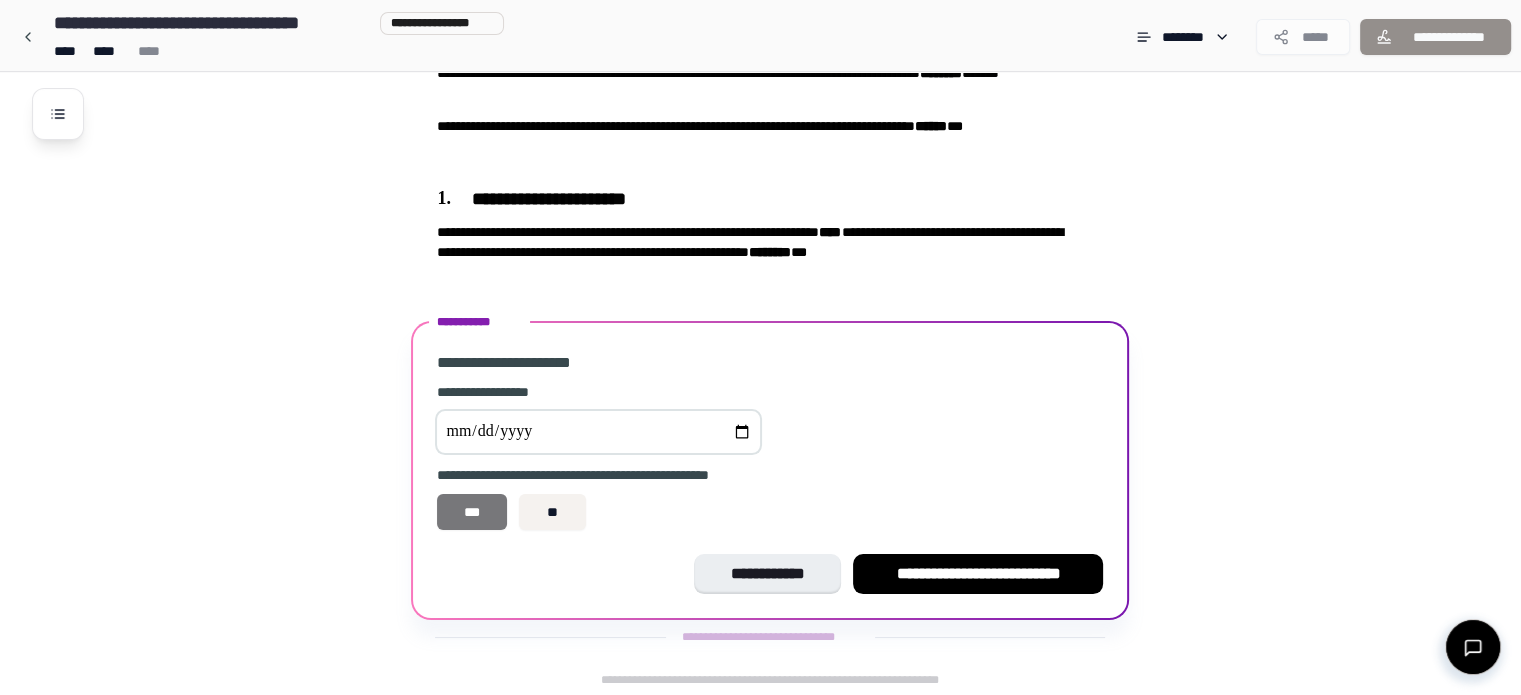 click on "***" at bounding box center (472, 512) 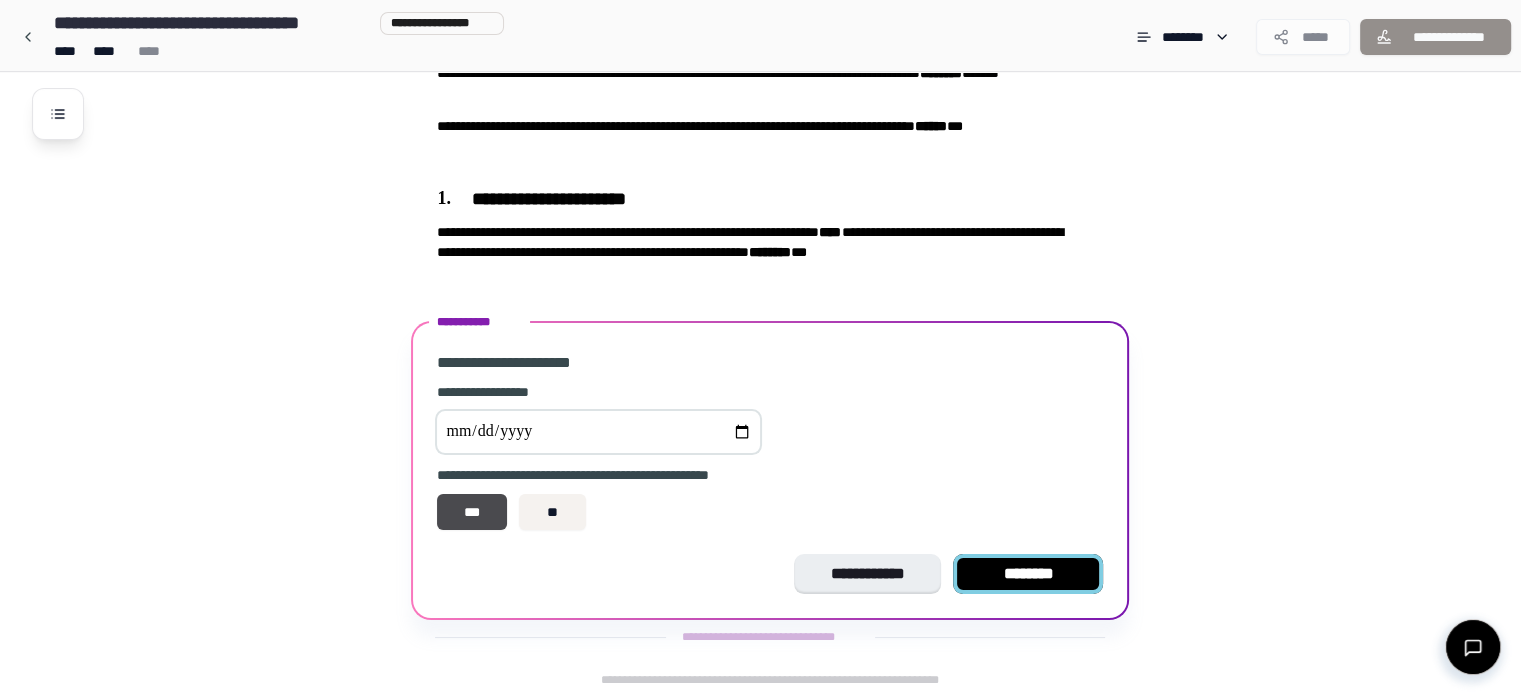 click on "********" at bounding box center (1028, 574) 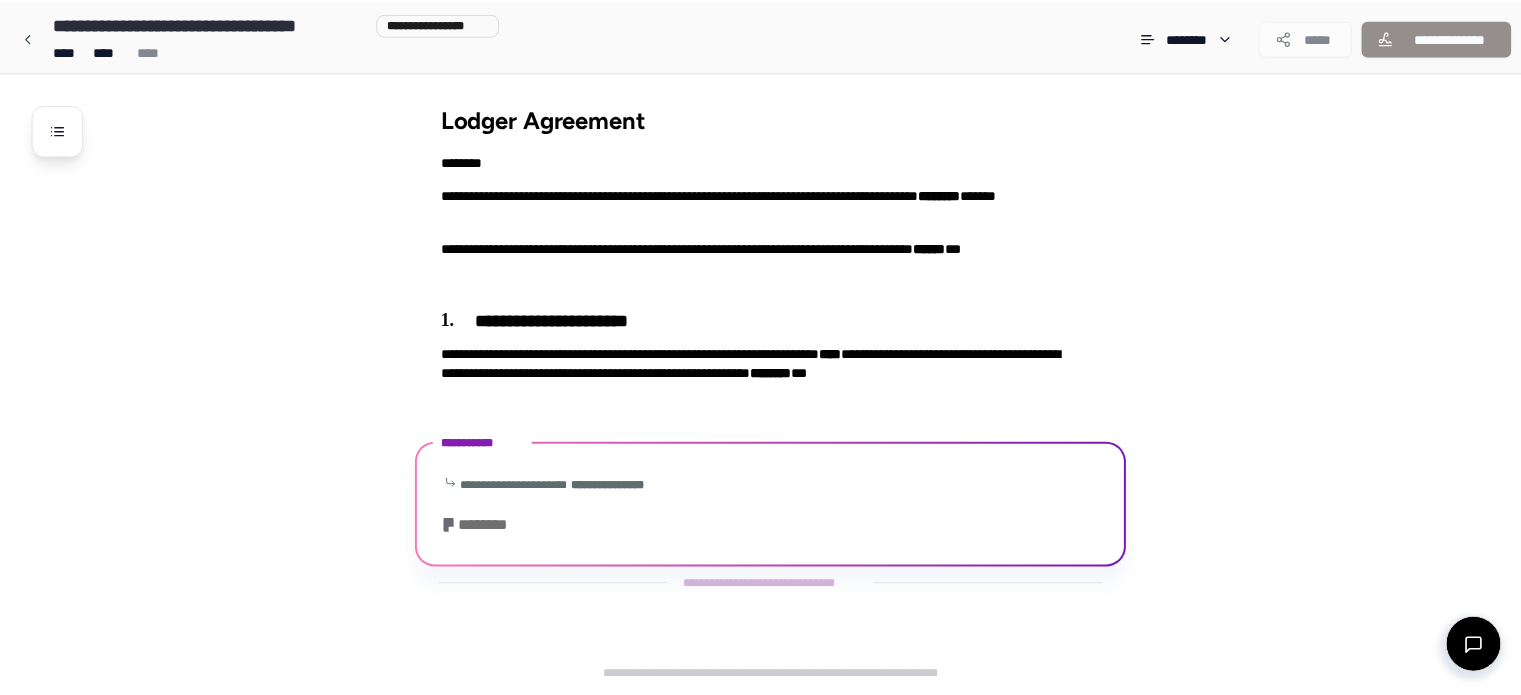 scroll, scrollTop: 57, scrollLeft: 0, axis: vertical 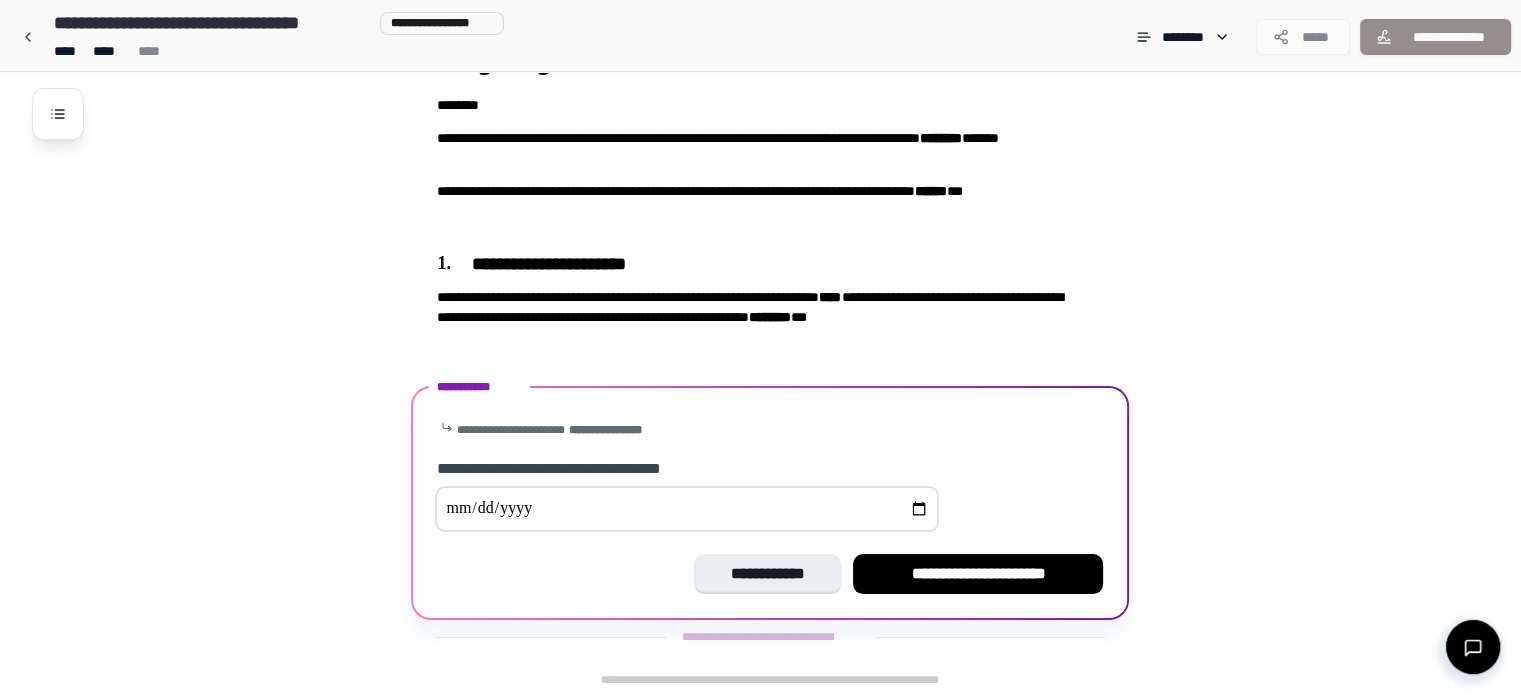 click at bounding box center [687, 509] 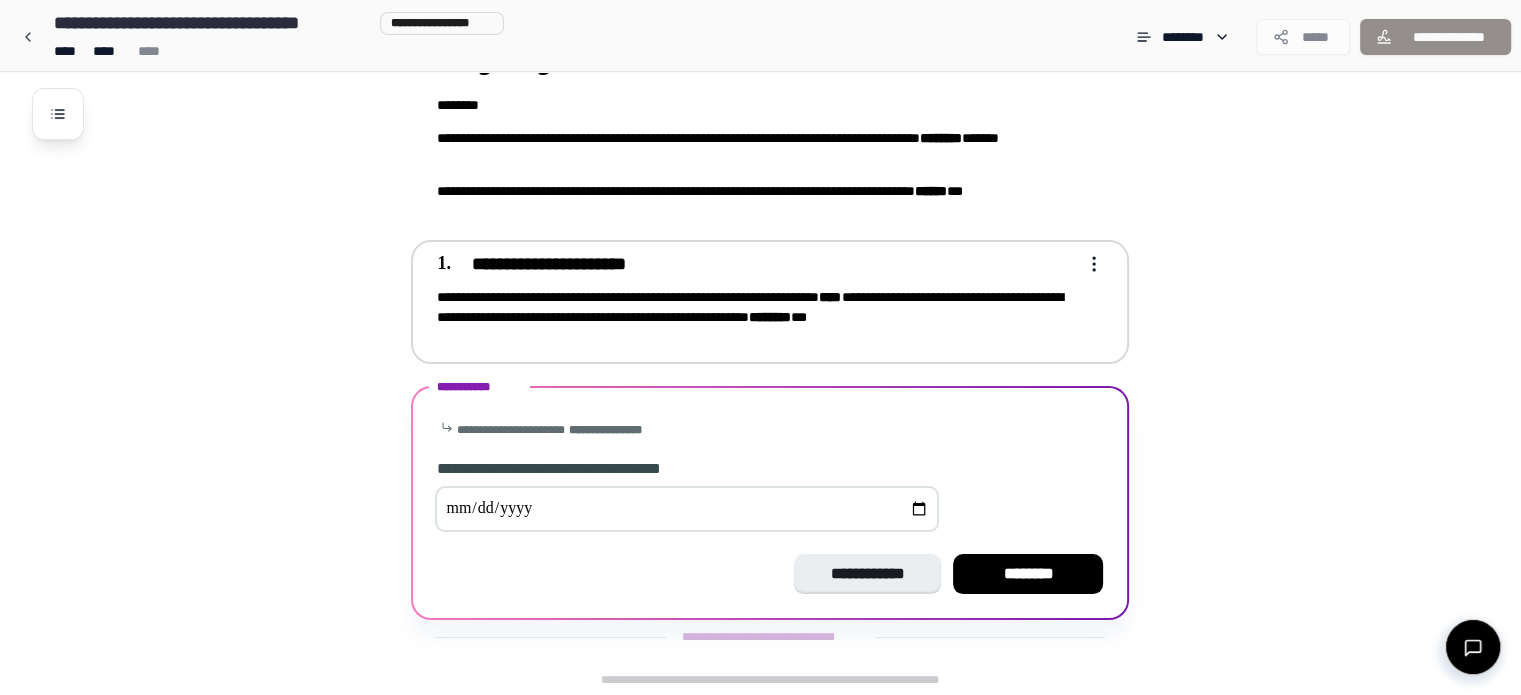 type on "**********" 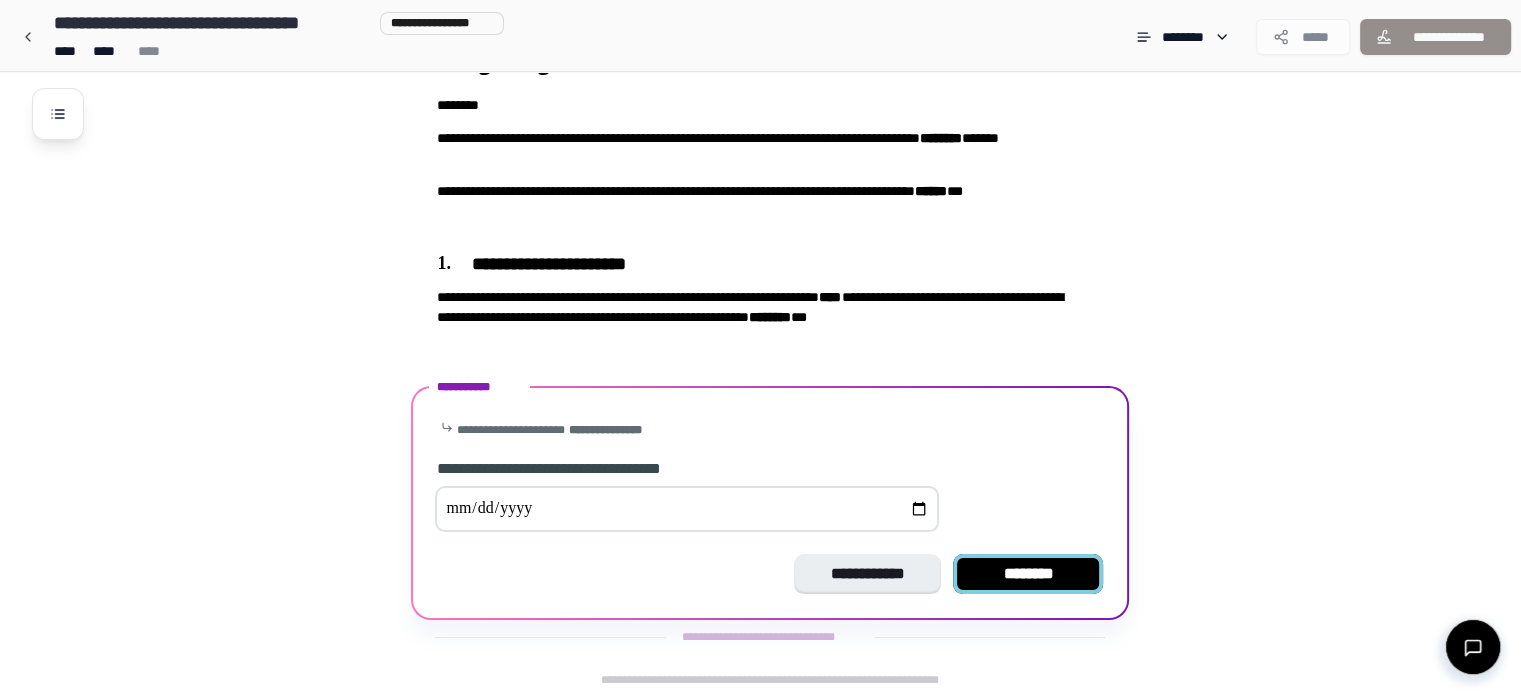 click on "********" at bounding box center [1028, 574] 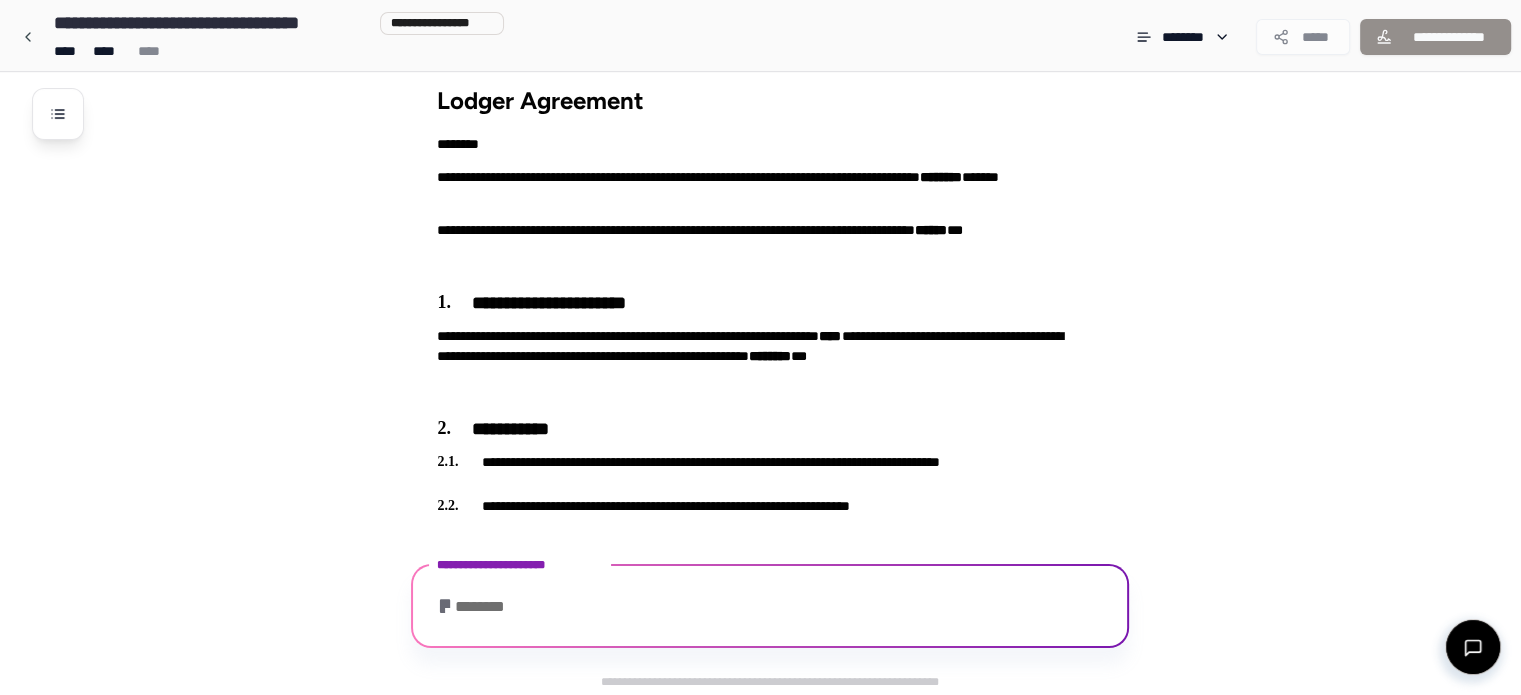 scroll, scrollTop: 524, scrollLeft: 0, axis: vertical 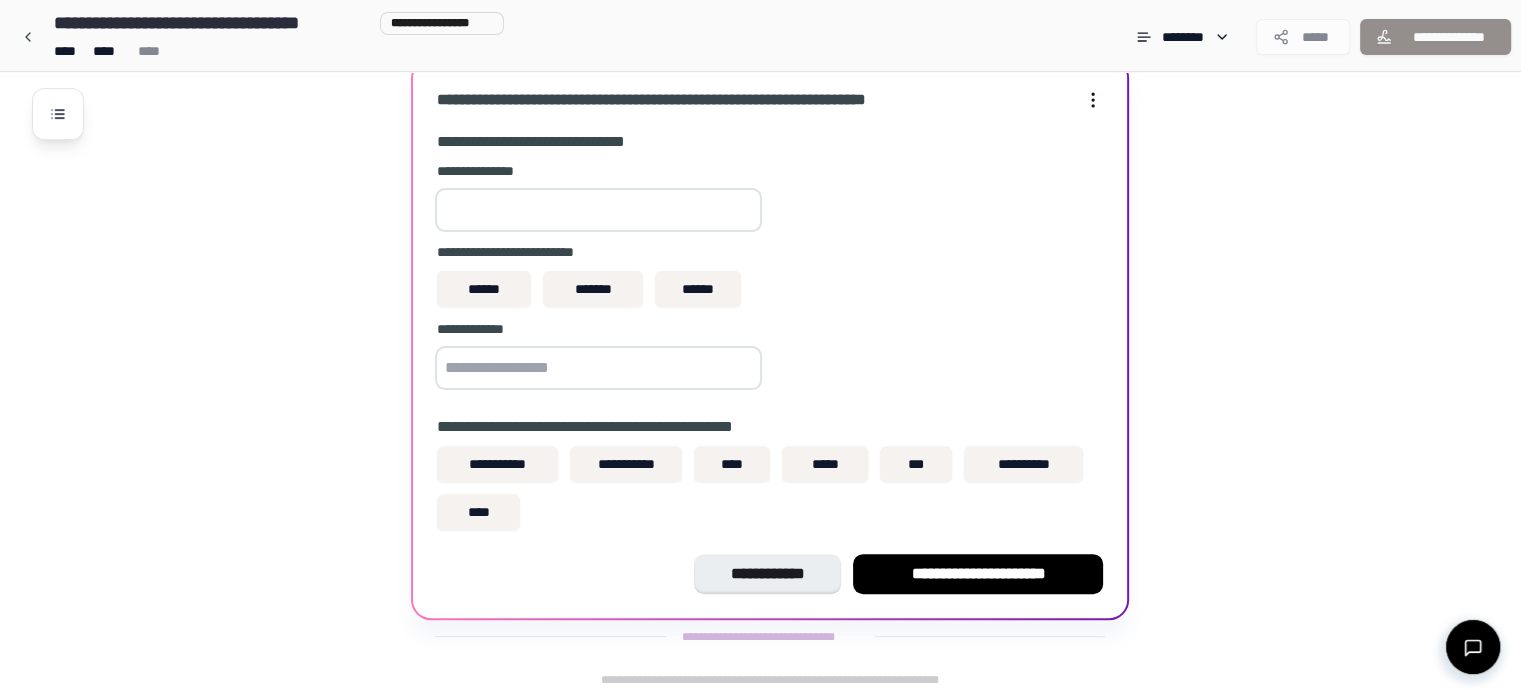 click at bounding box center (598, 210) 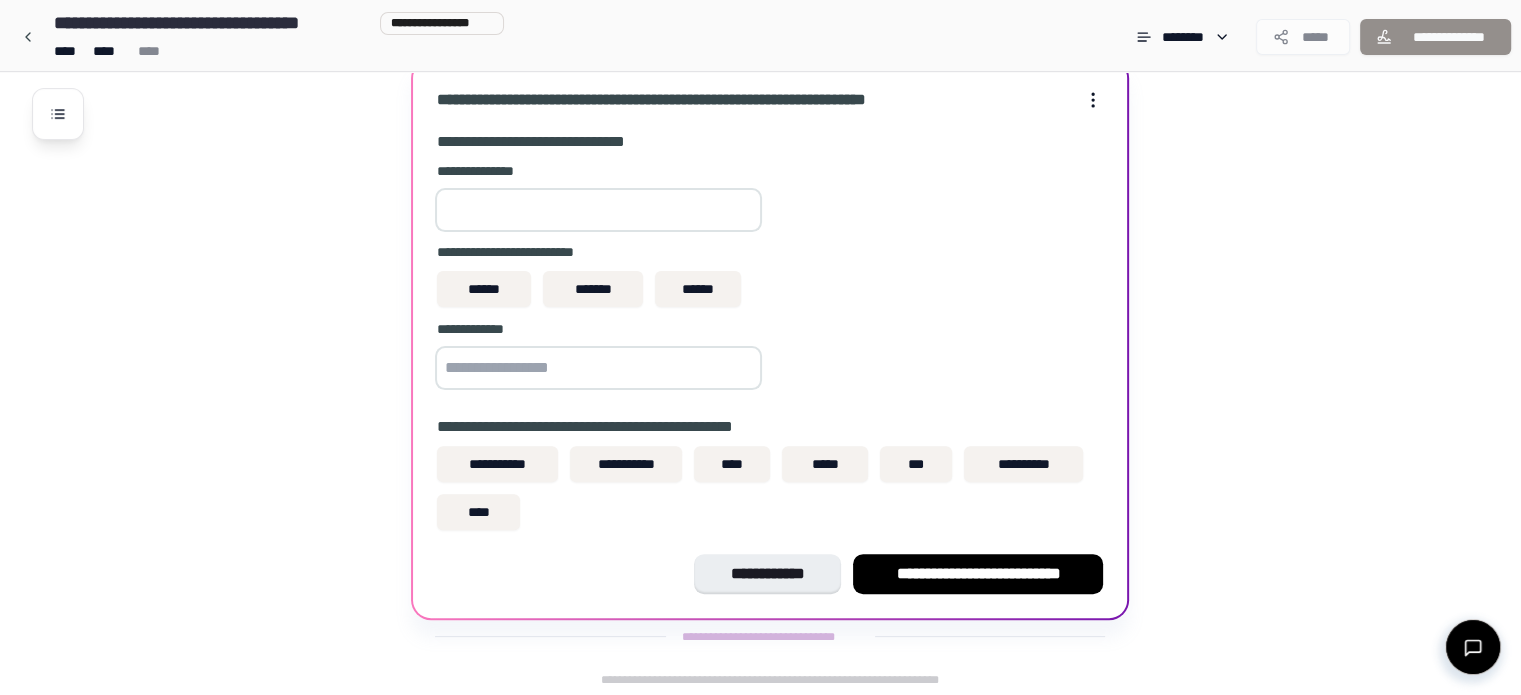 click on "***" at bounding box center [598, 210] 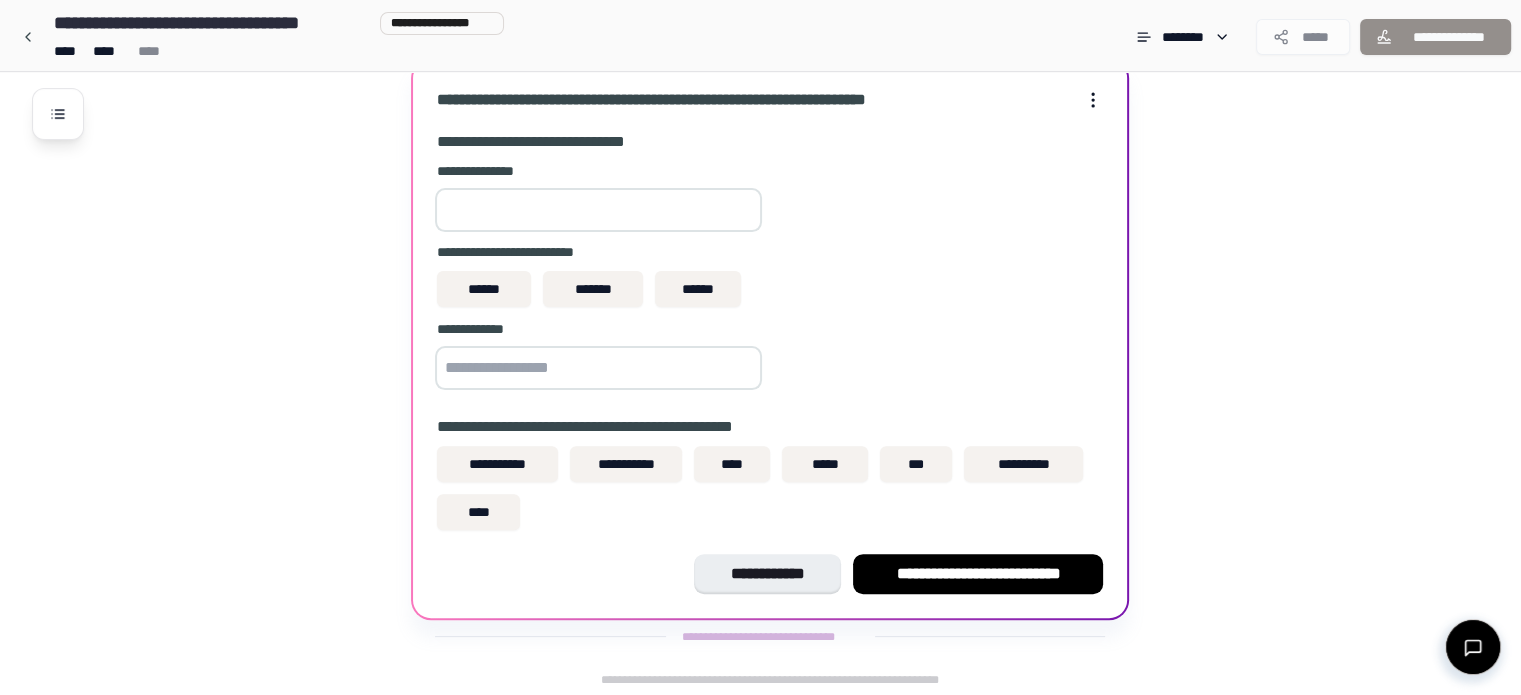 click on "***" at bounding box center [598, 210] 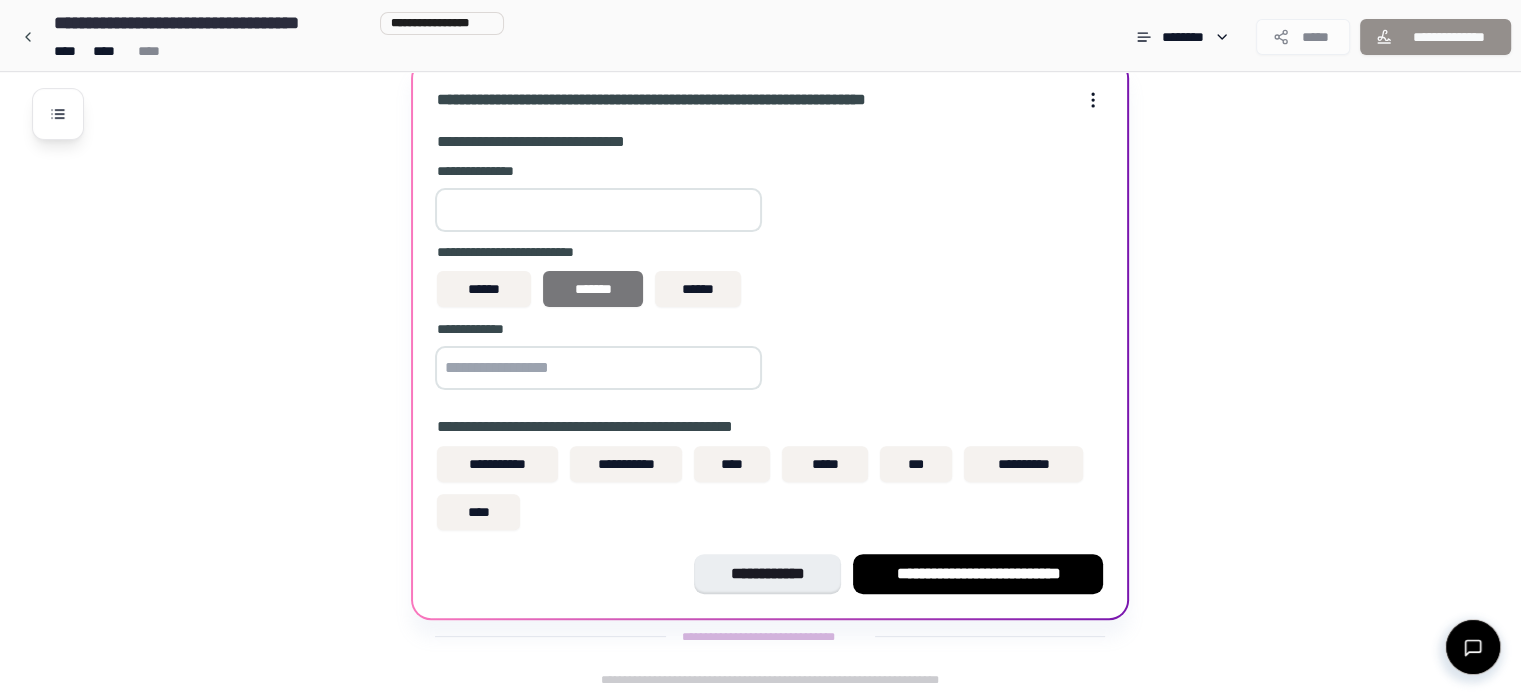 type on "******" 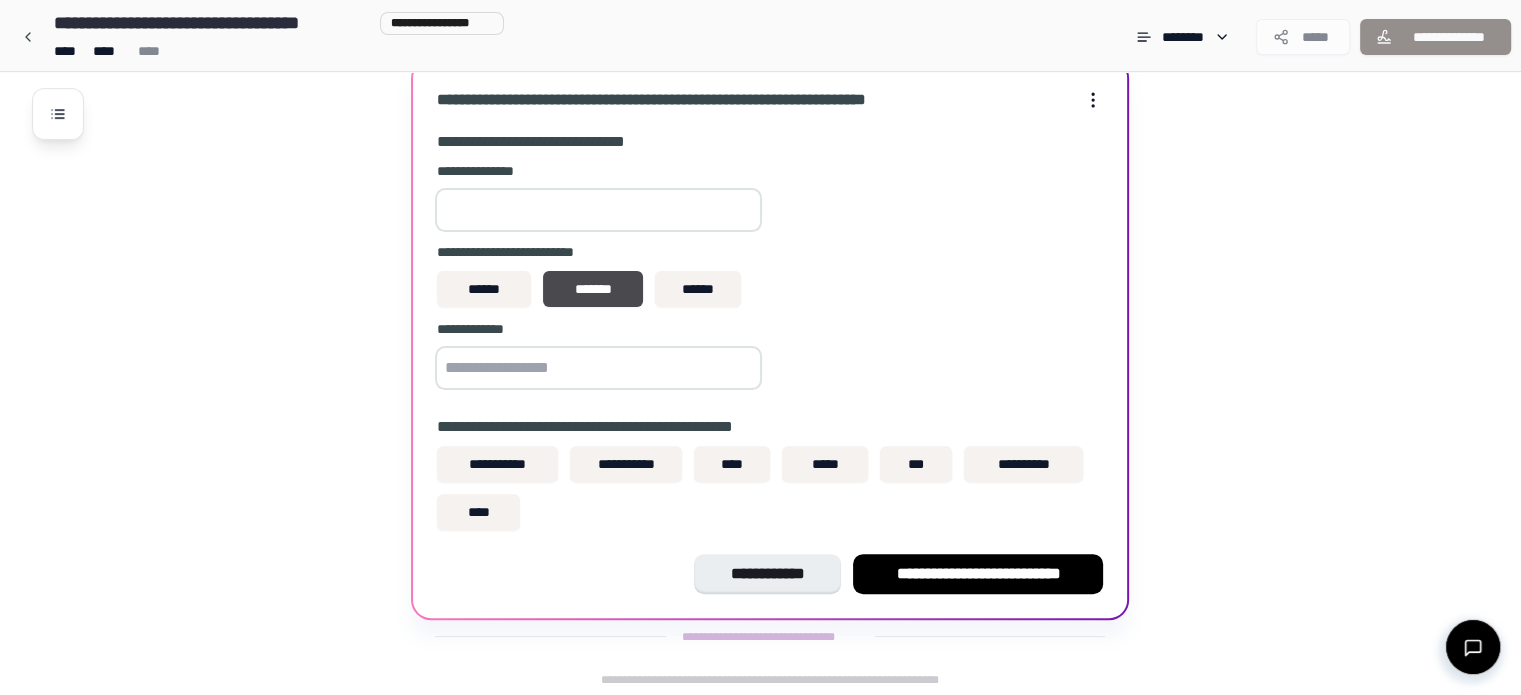 click at bounding box center (598, 368) 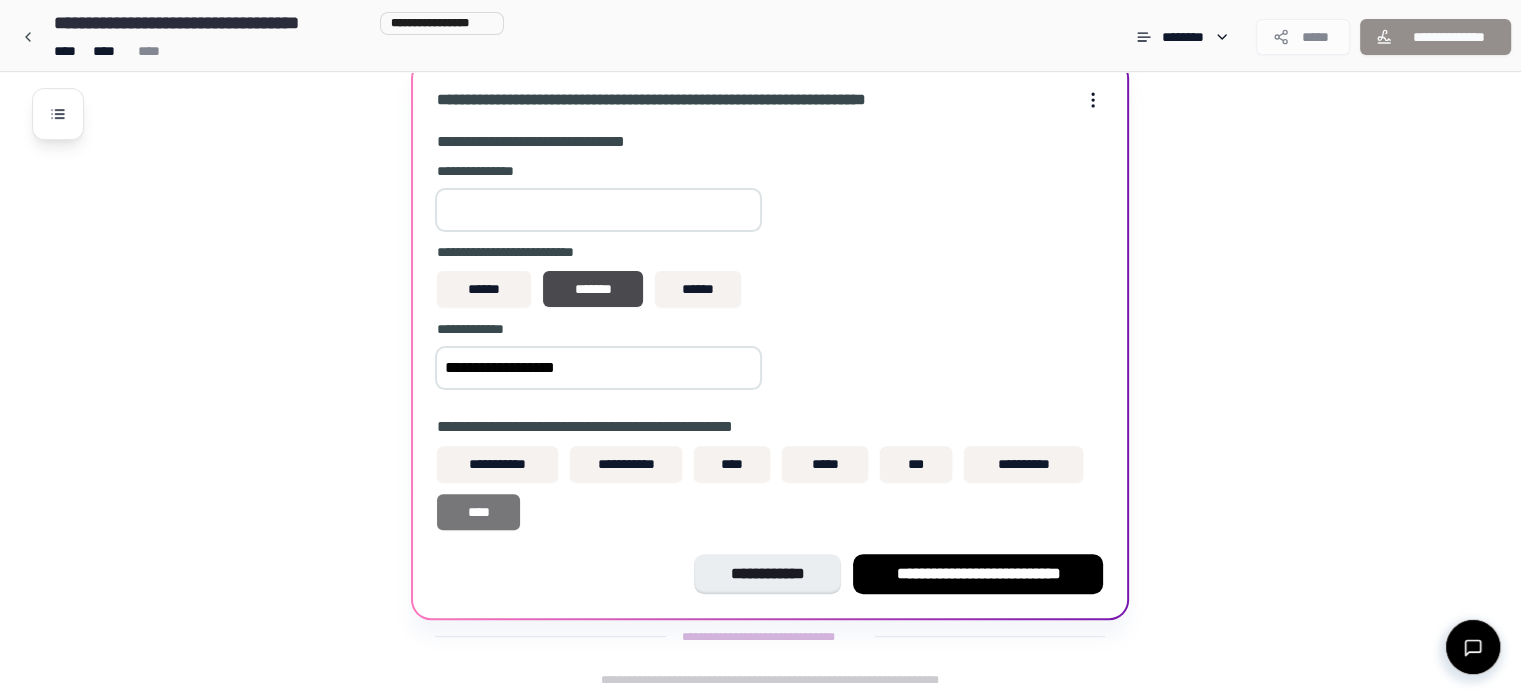 type on "**********" 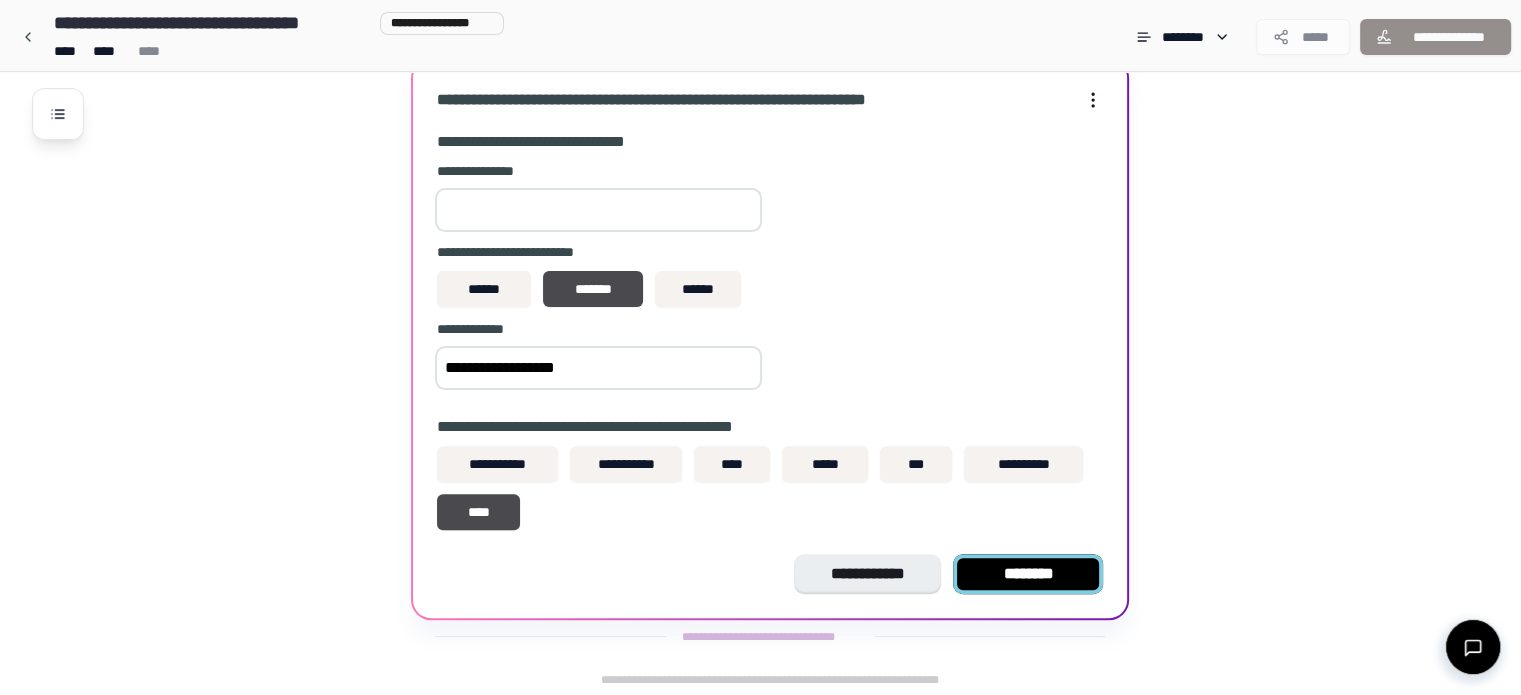 click on "********" at bounding box center (1028, 574) 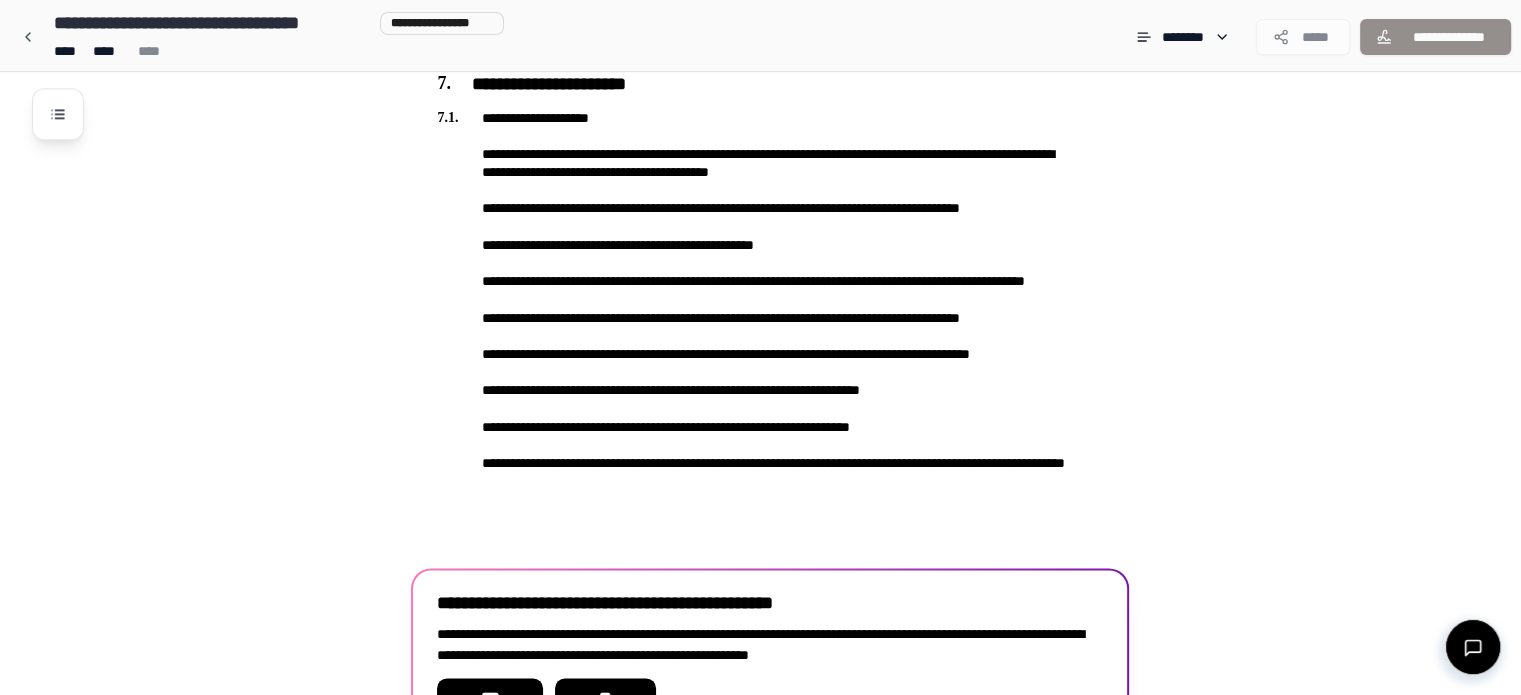 scroll, scrollTop: 2458, scrollLeft: 0, axis: vertical 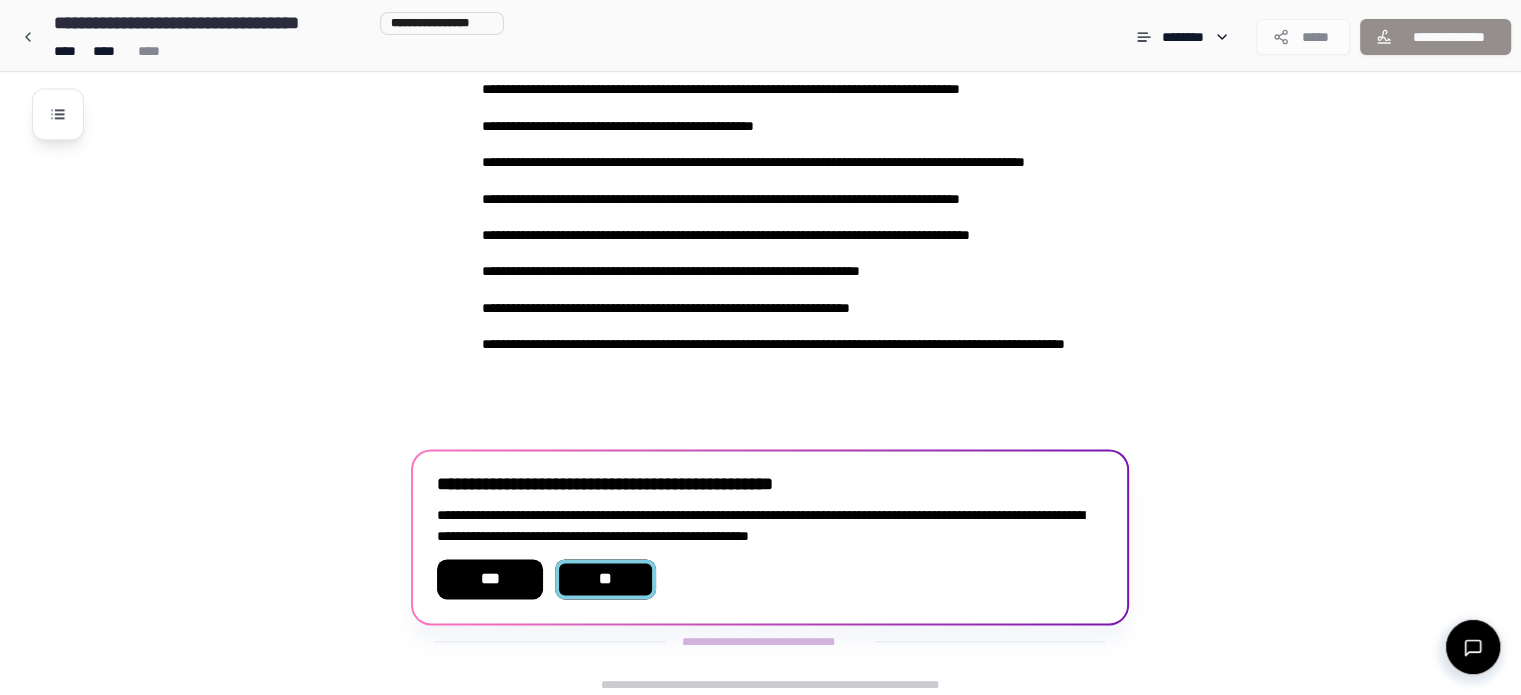 click on "**" at bounding box center [606, 579] 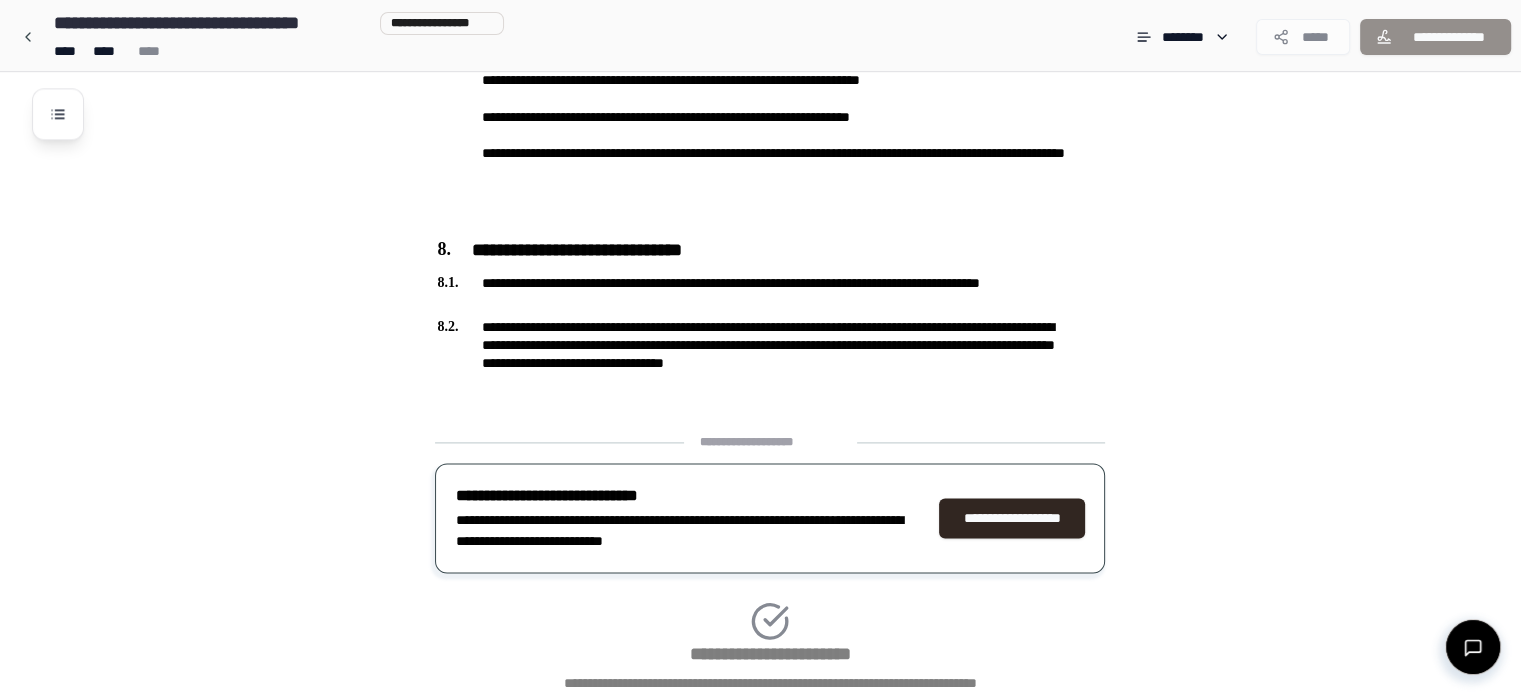 scroll, scrollTop: 2783, scrollLeft: 0, axis: vertical 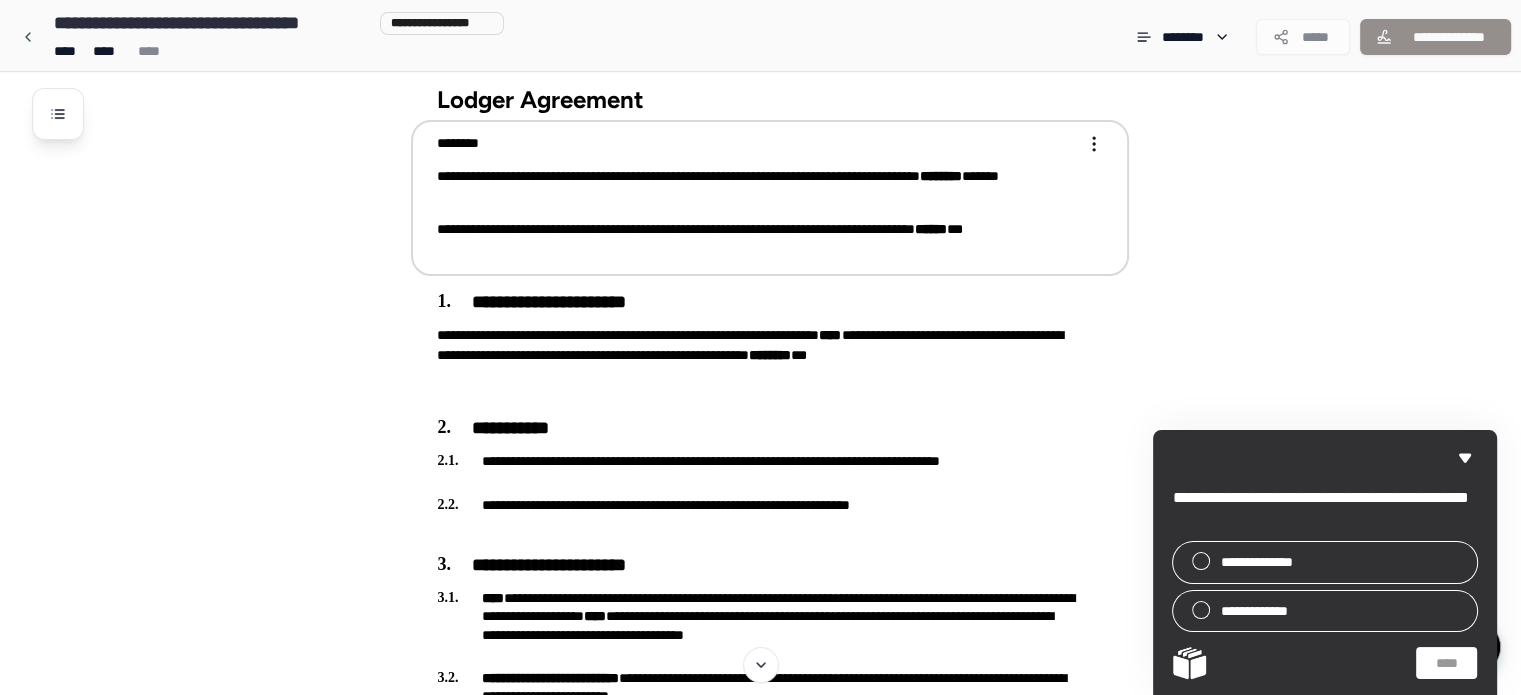 click on "**********" at bounding box center (760, 1720) 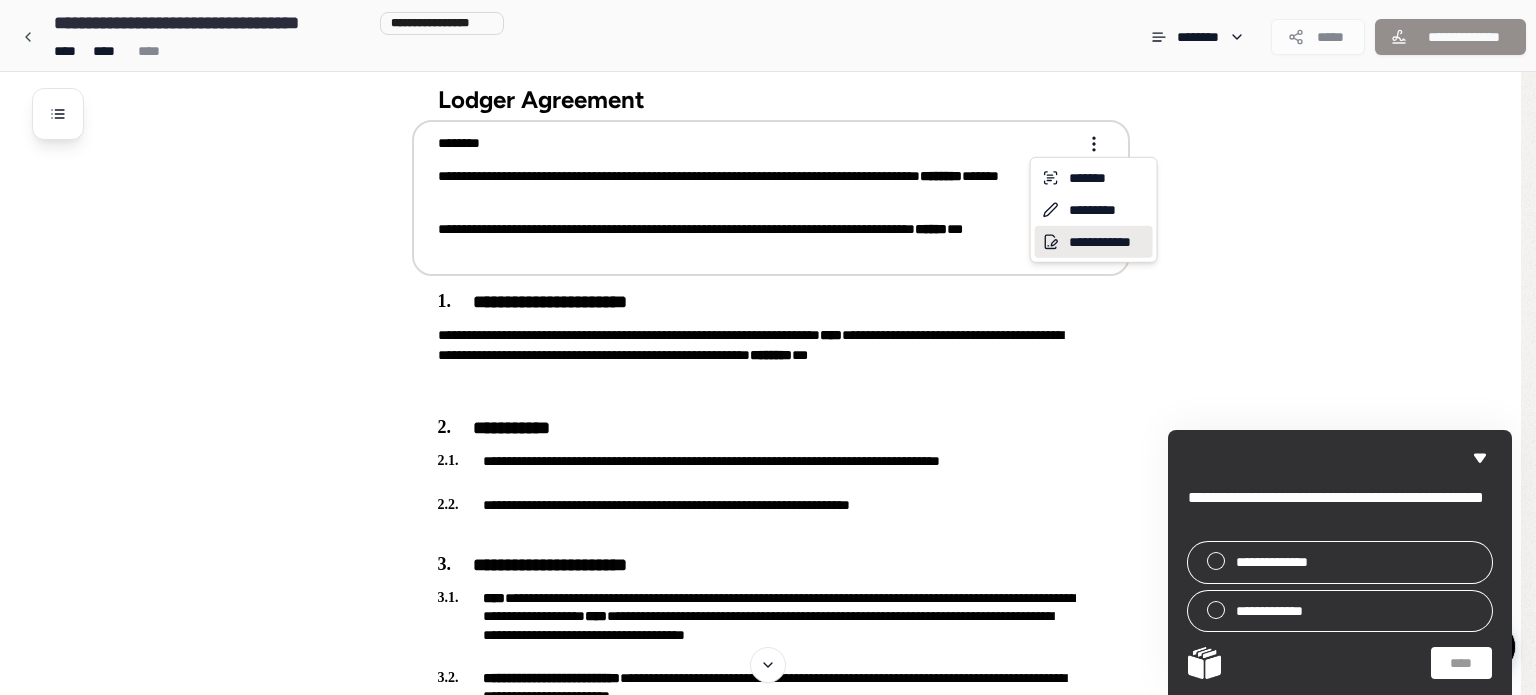 click on "**********" at bounding box center [1094, 242] 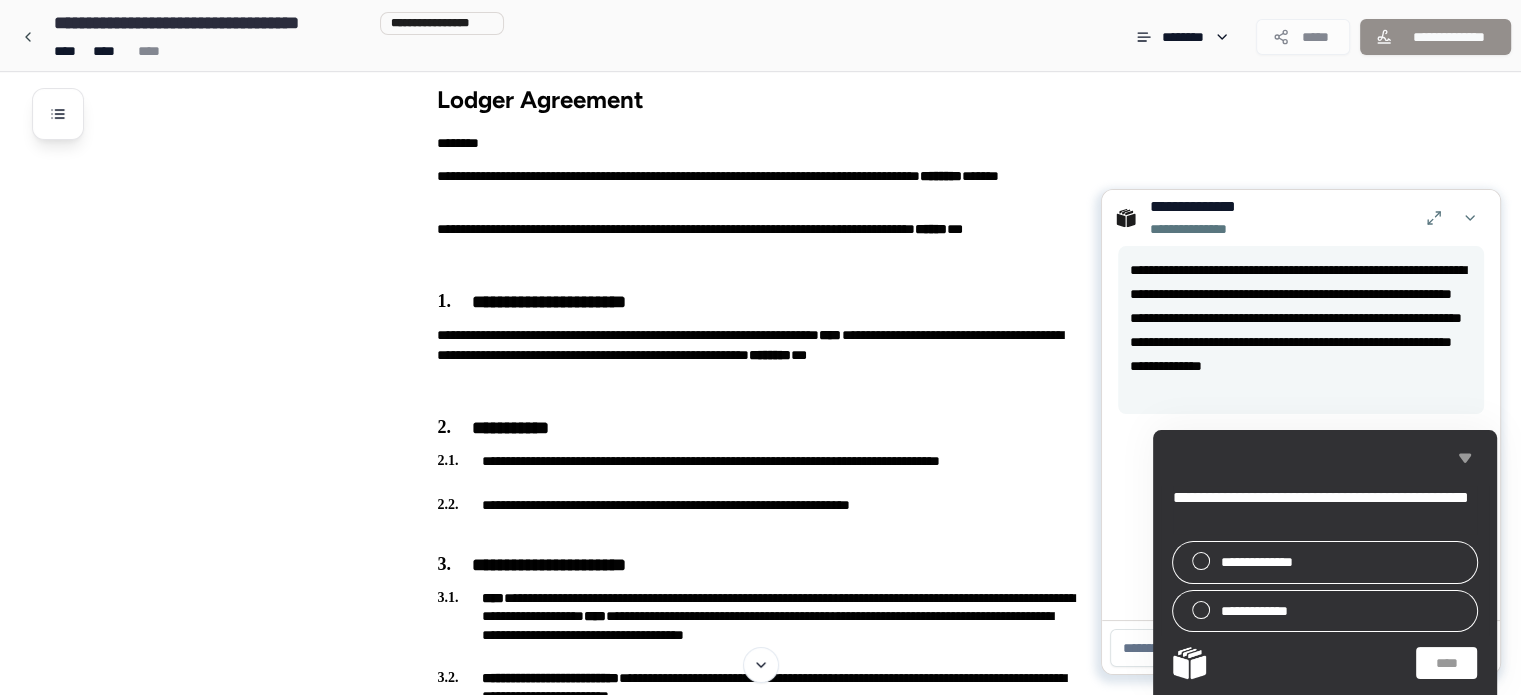 click 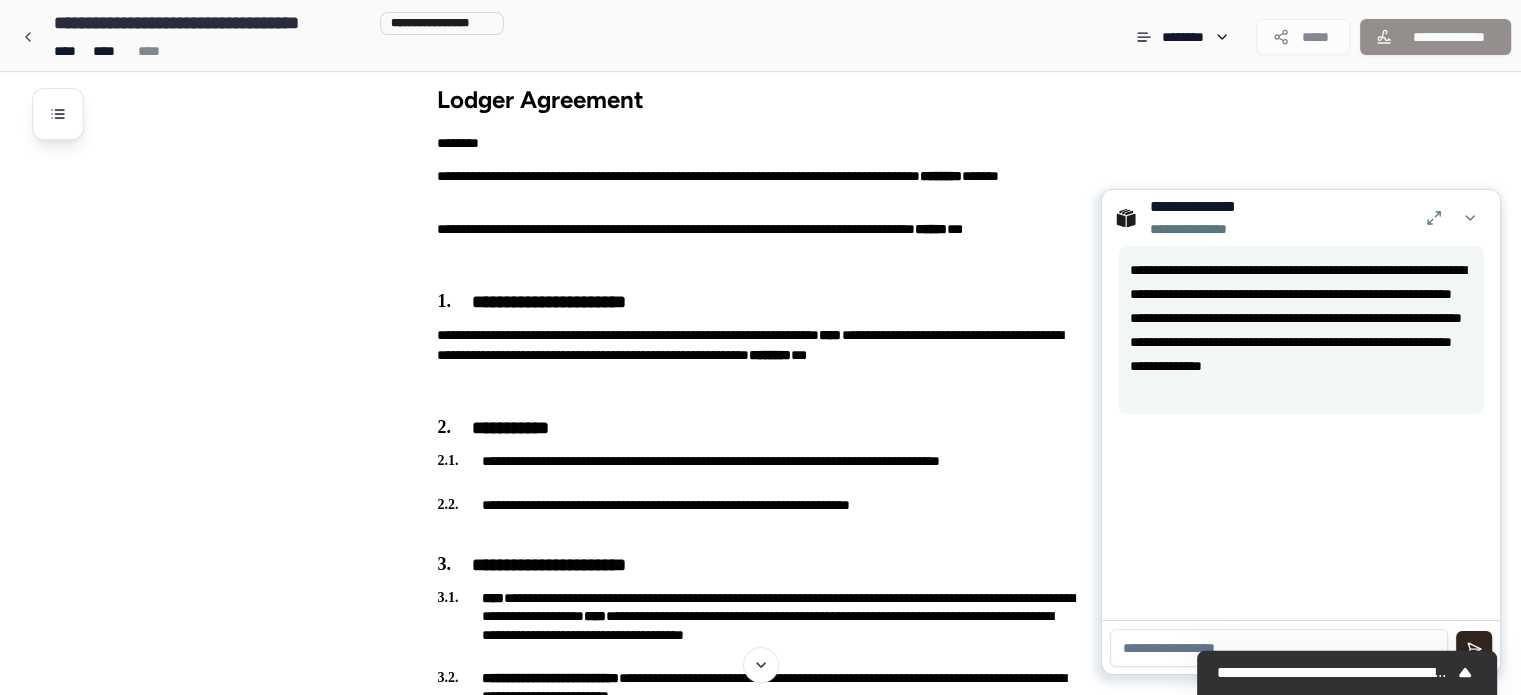 click at bounding box center (1279, 648) 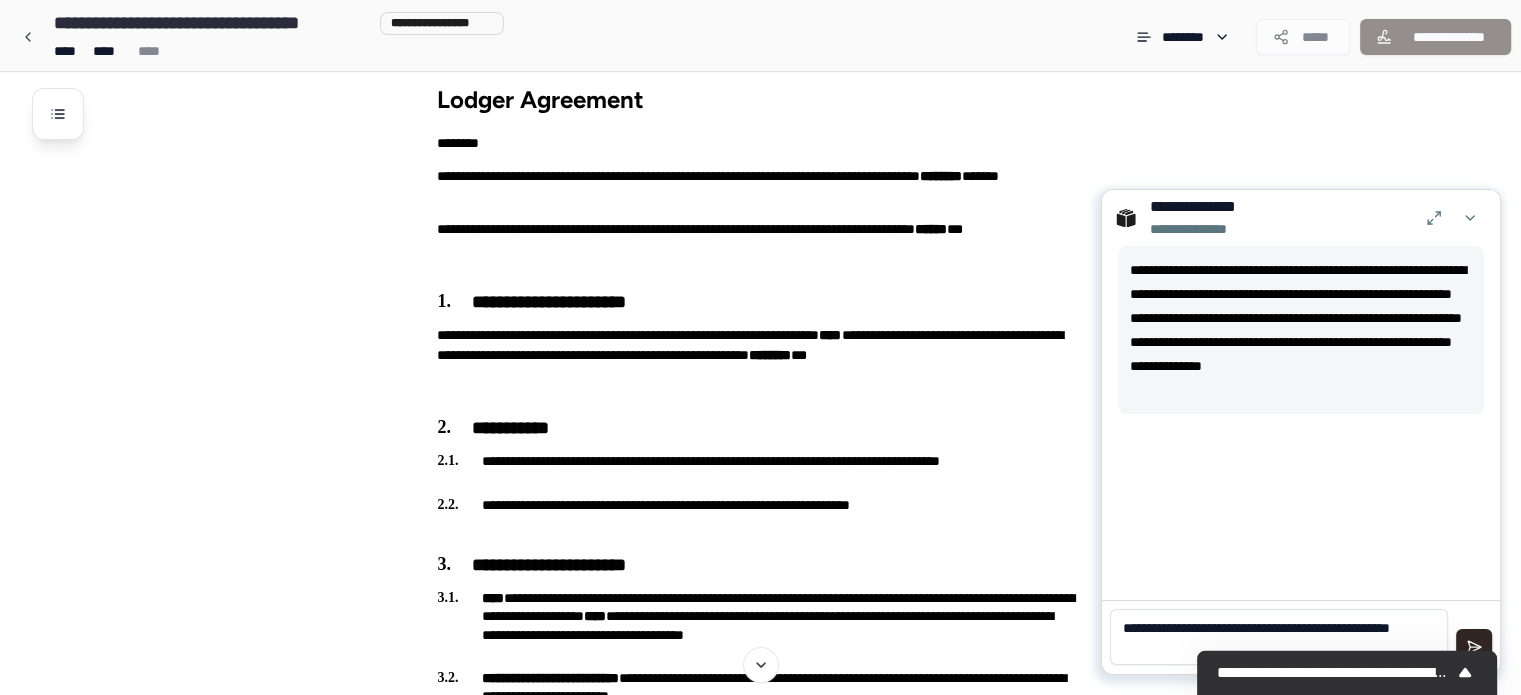 scroll, scrollTop: 0, scrollLeft: 0, axis: both 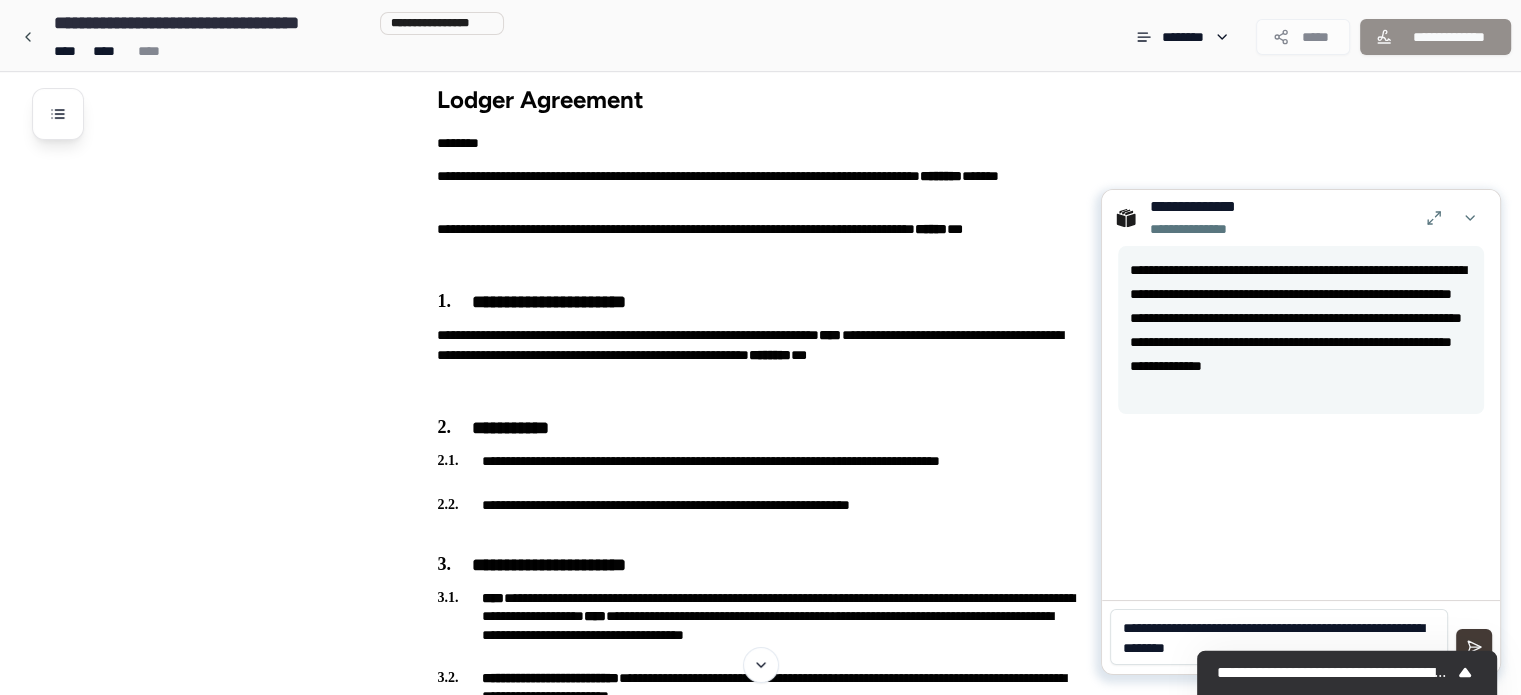 type on "**********" 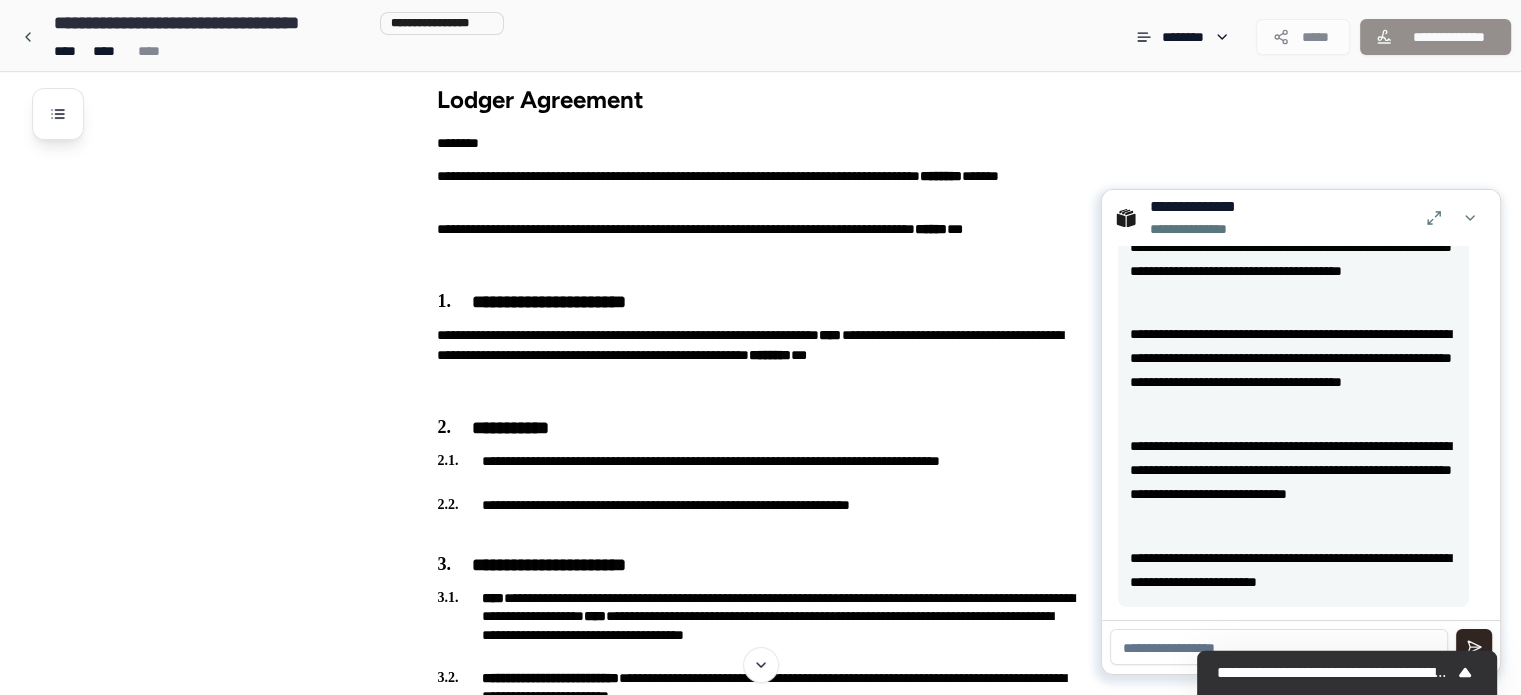 scroll, scrollTop: 338, scrollLeft: 0, axis: vertical 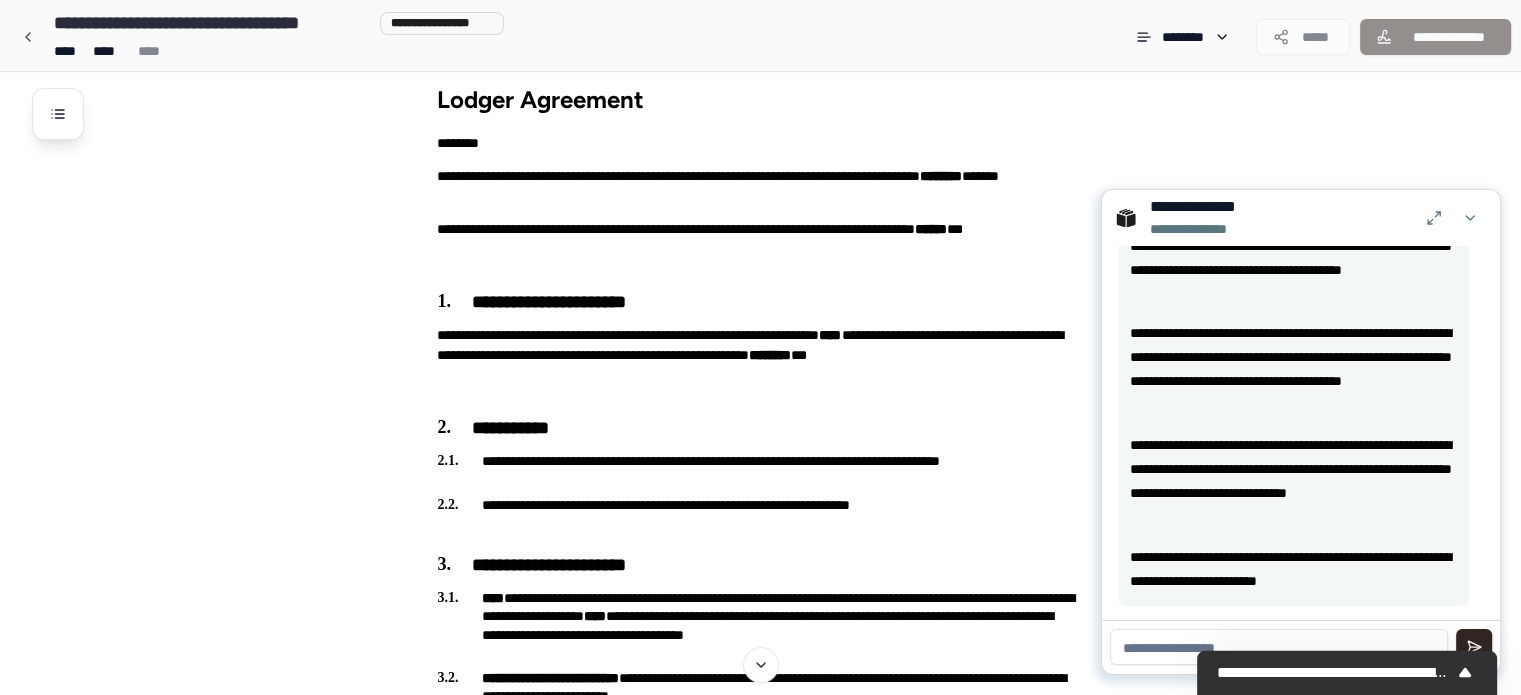 click at bounding box center [1279, 647] 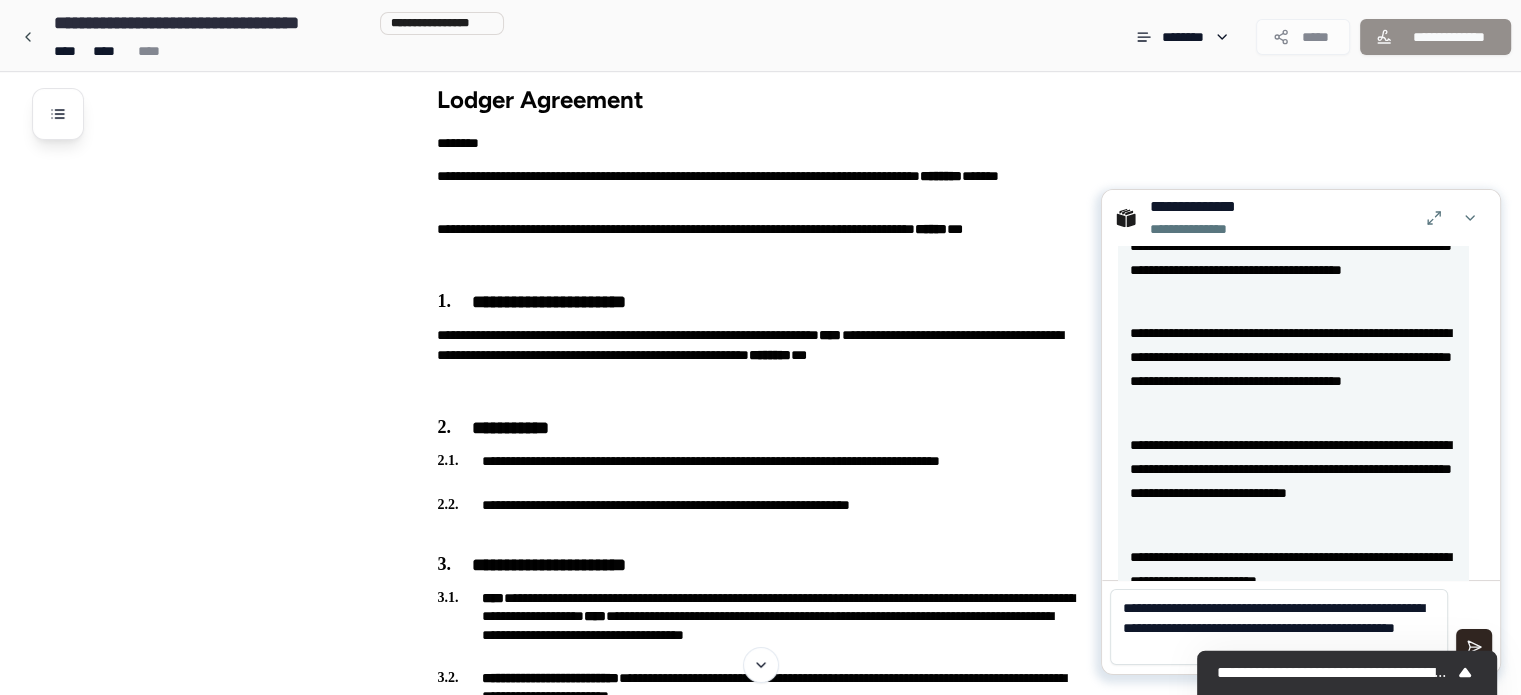 scroll, scrollTop: 0, scrollLeft: 0, axis: both 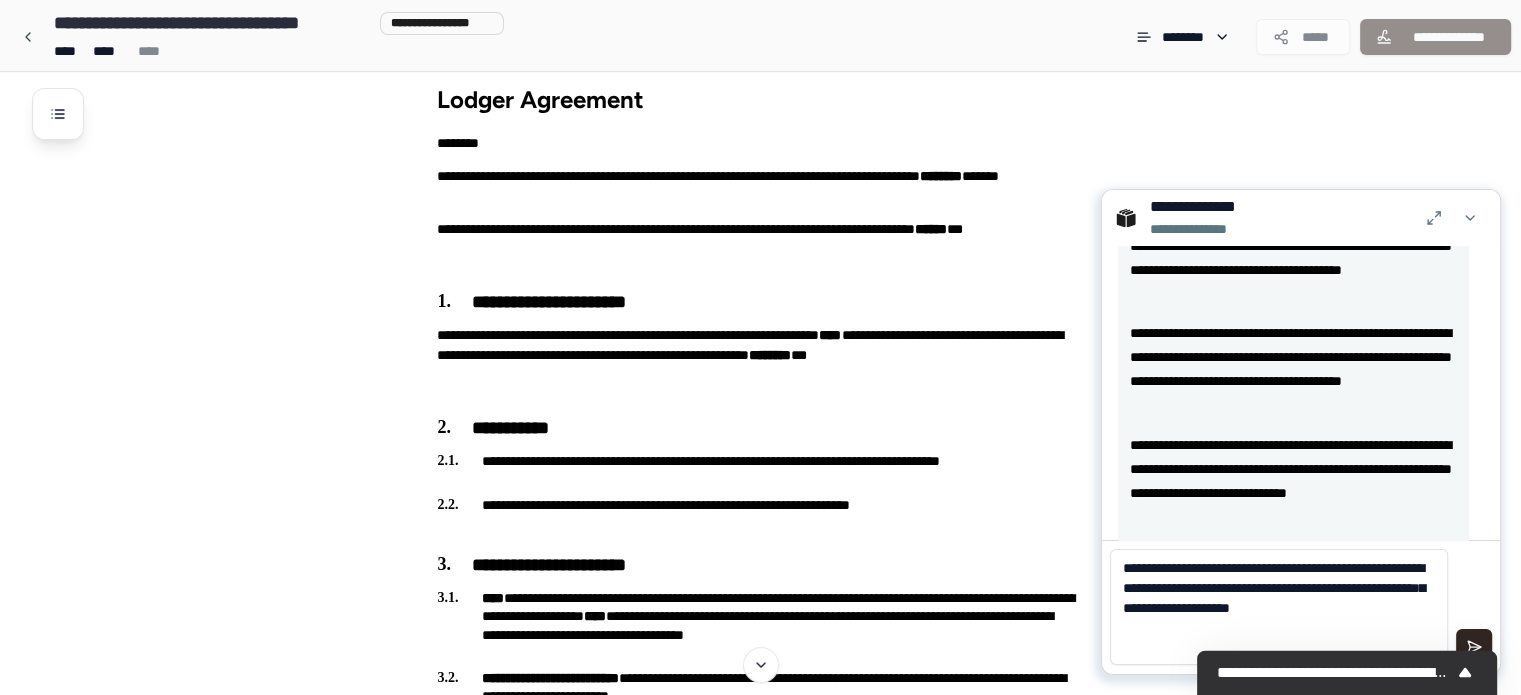 click on "**********" at bounding box center [1279, 607] 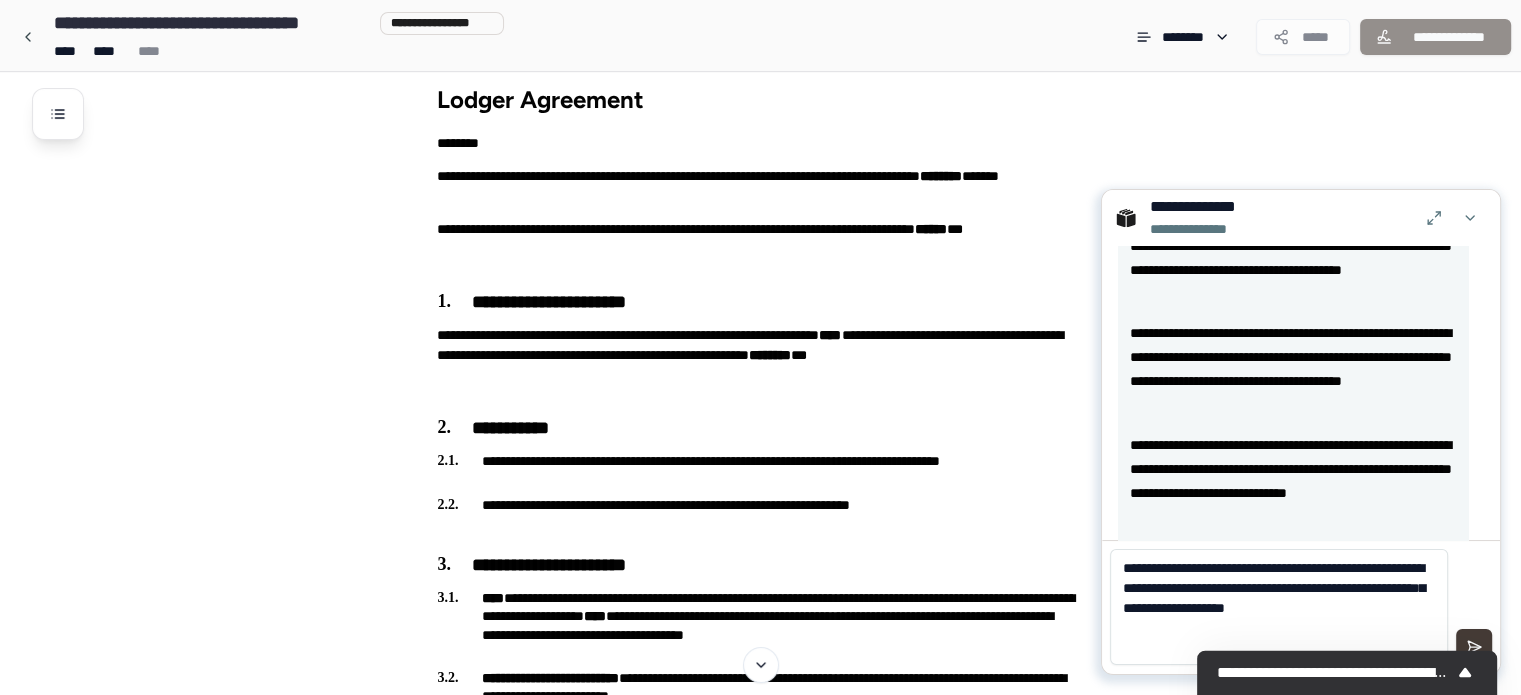 type on "**********" 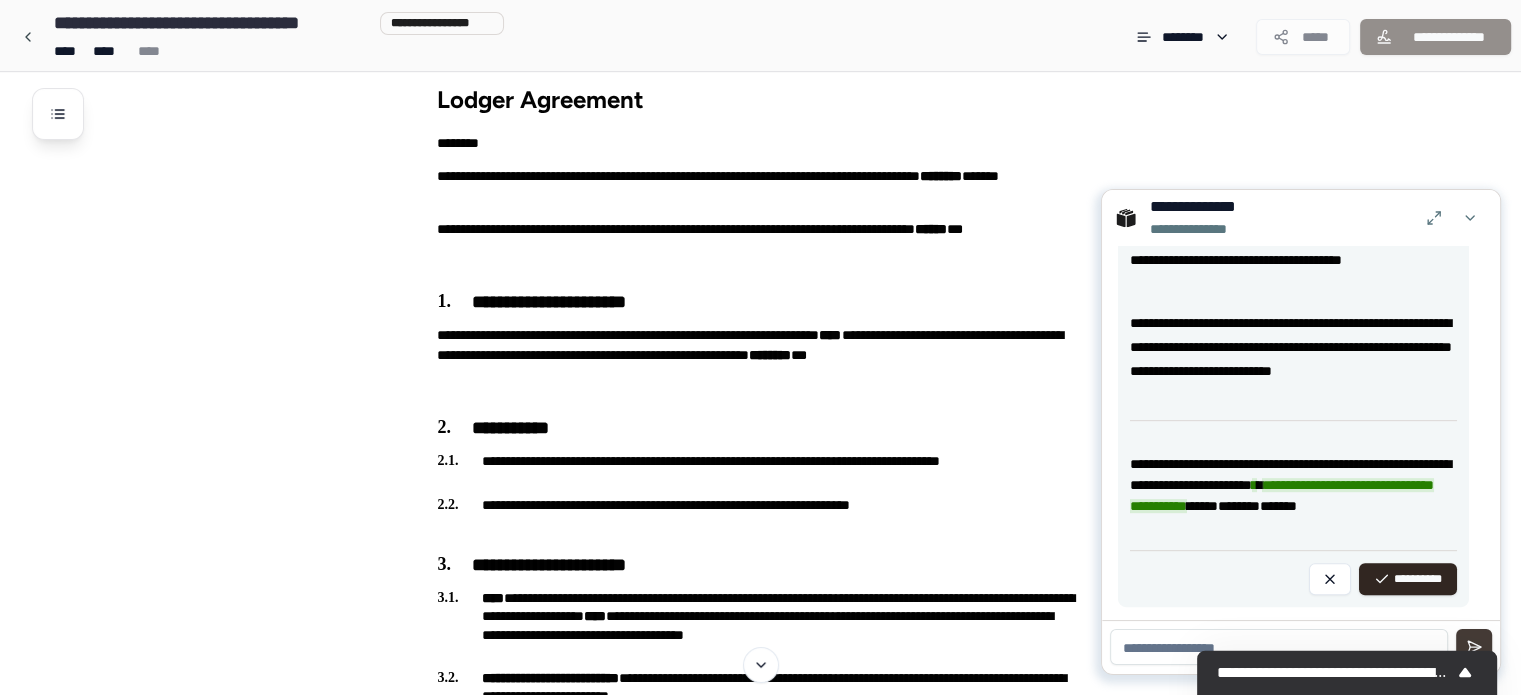 scroll, scrollTop: 942, scrollLeft: 0, axis: vertical 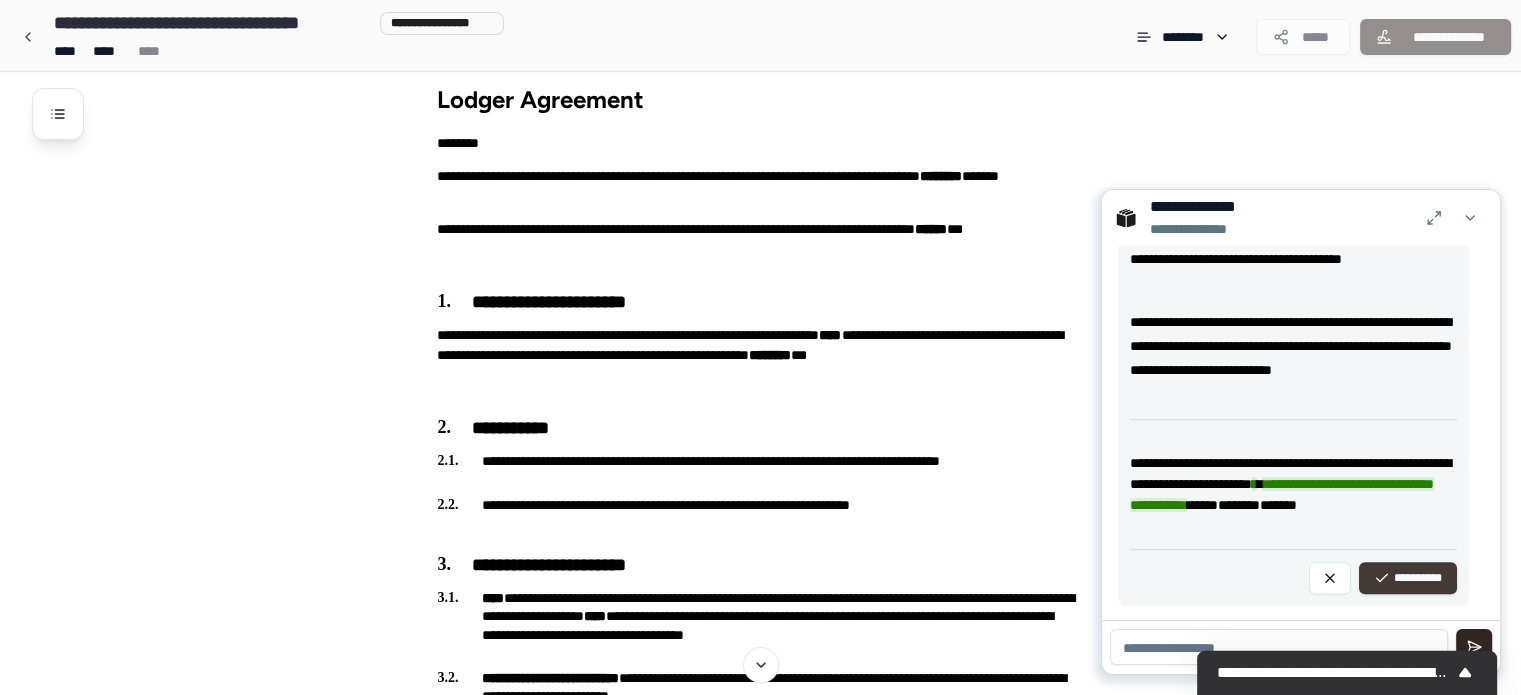 click on "**********" at bounding box center (1408, 578) 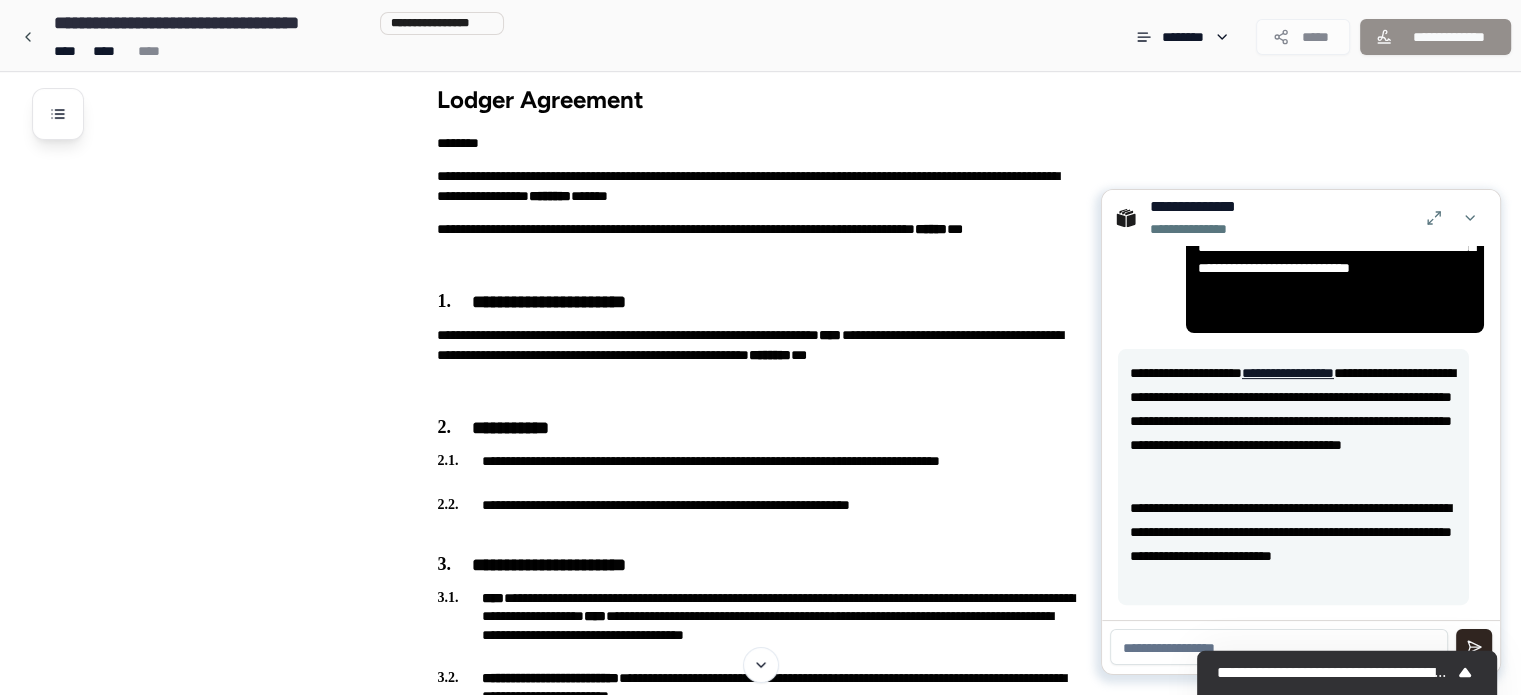 scroll, scrollTop: 755, scrollLeft: 0, axis: vertical 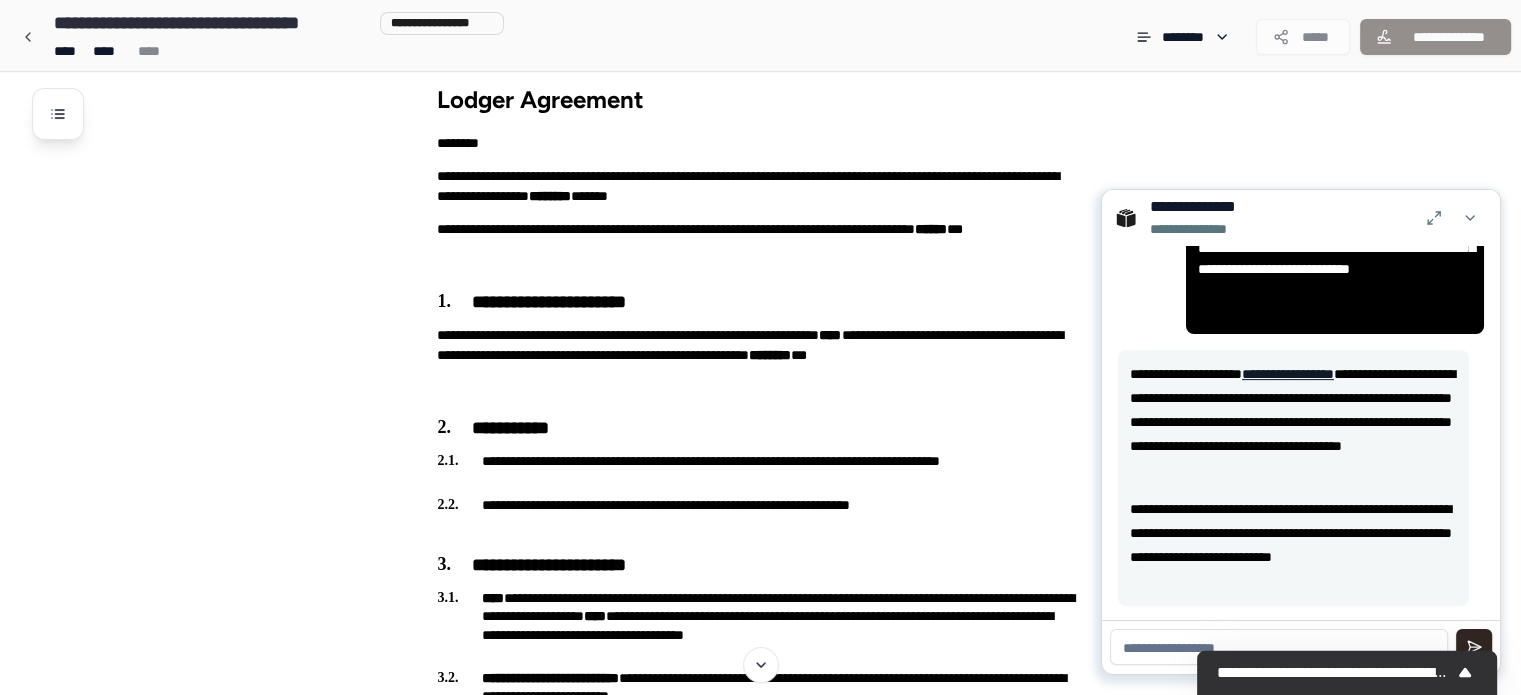 click at bounding box center (1279, 647) 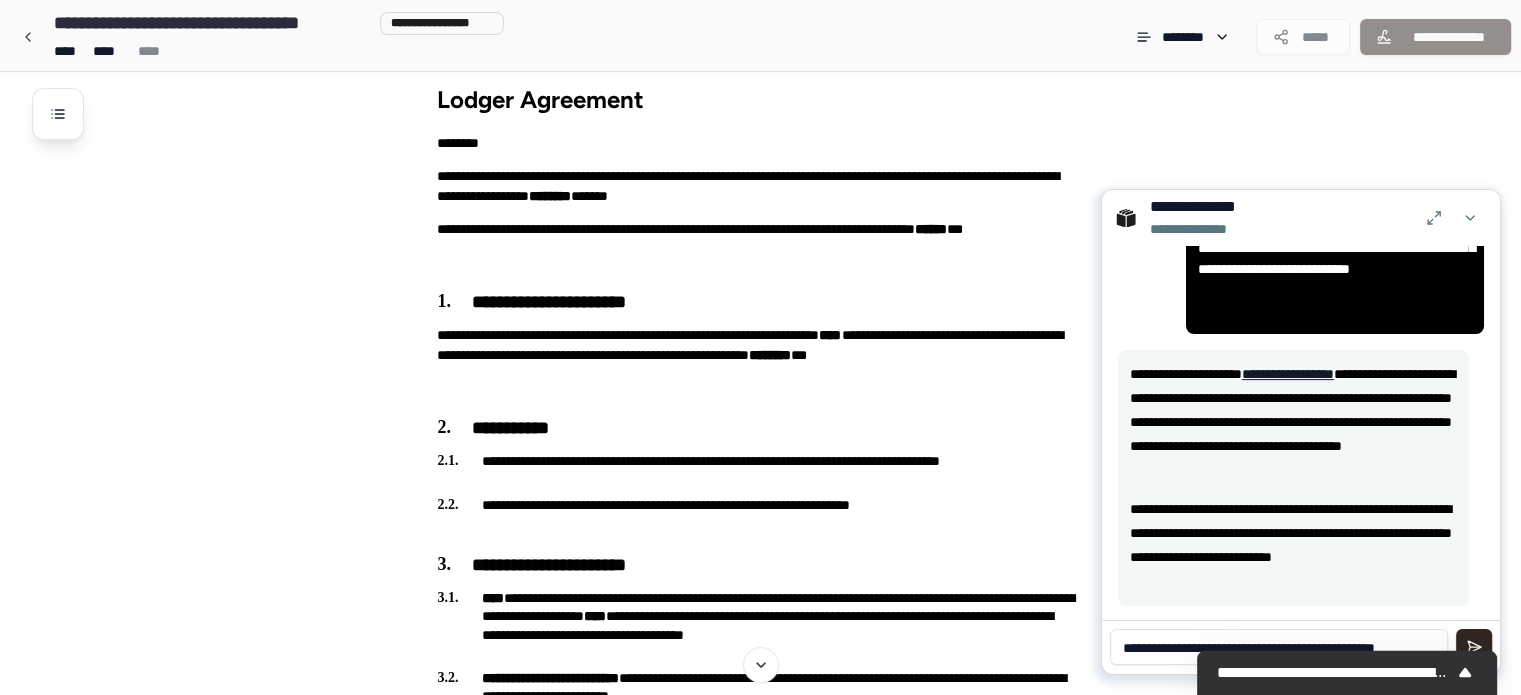 scroll, scrollTop: 0, scrollLeft: 0, axis: both 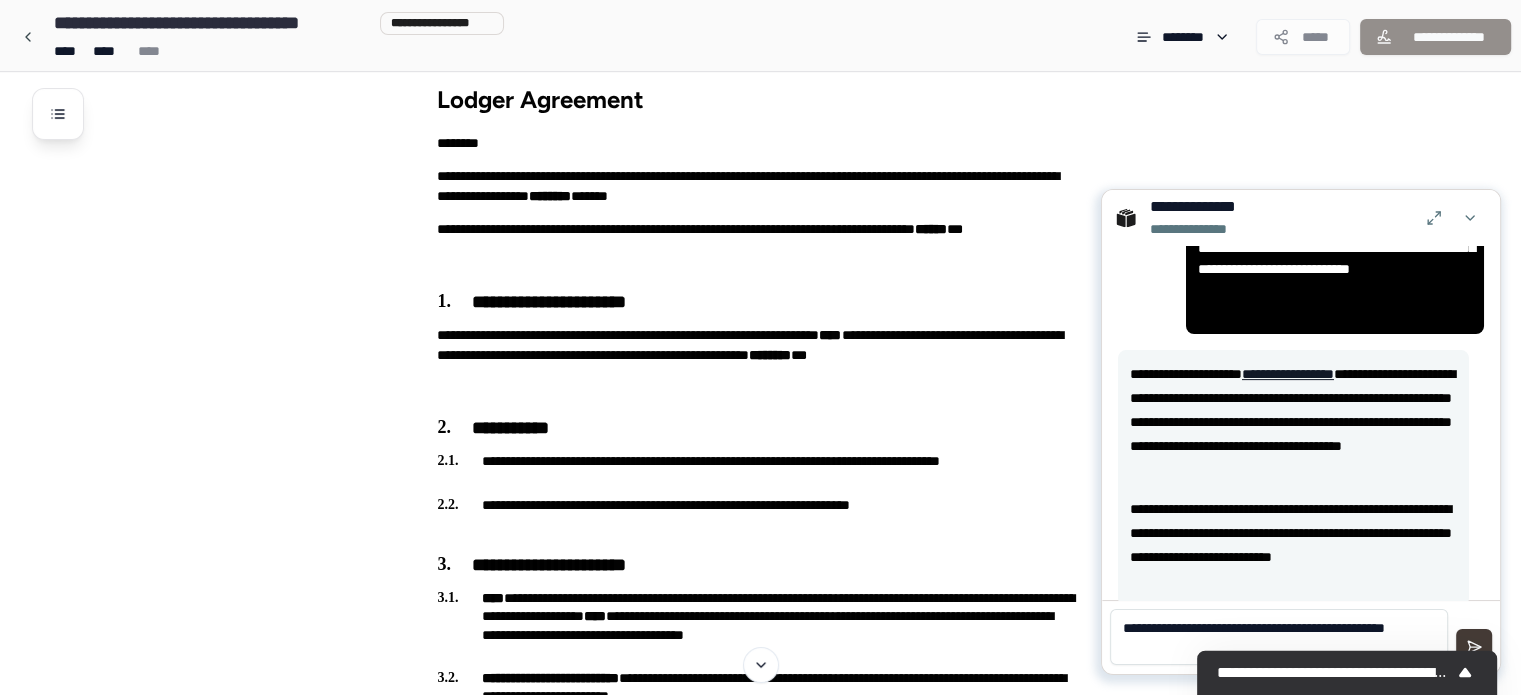 type on "**********" 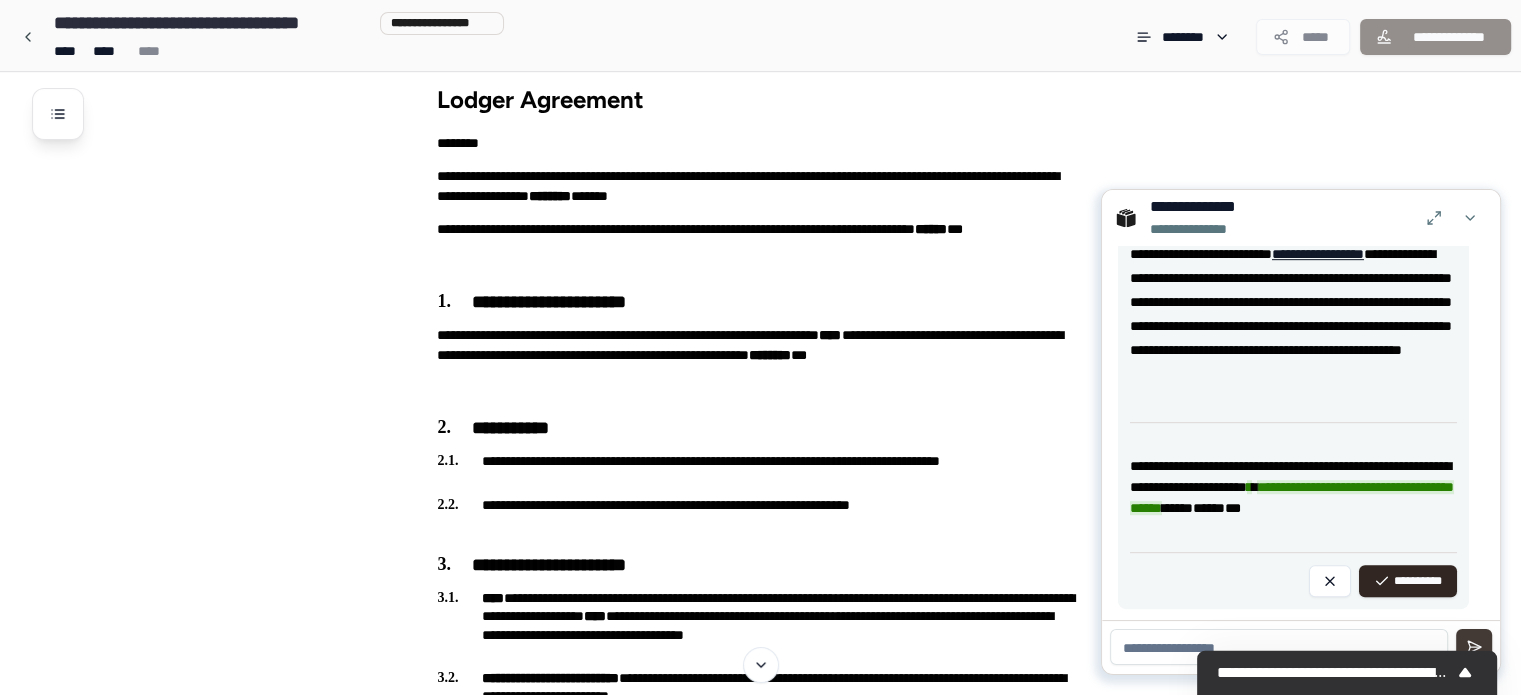 scroll, scrollTop: 1232, scrollLeft: 0, axis: vertical 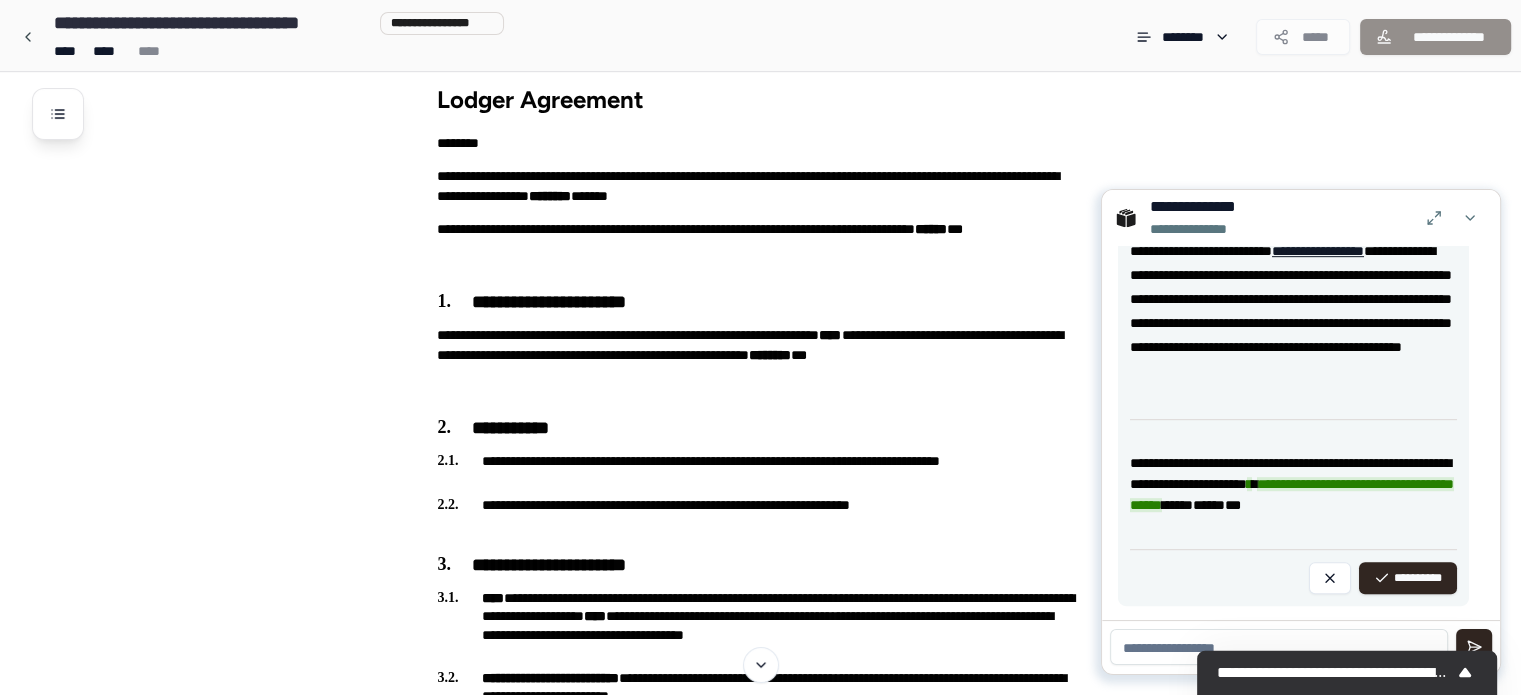 click at bounding box center [1279, 647] 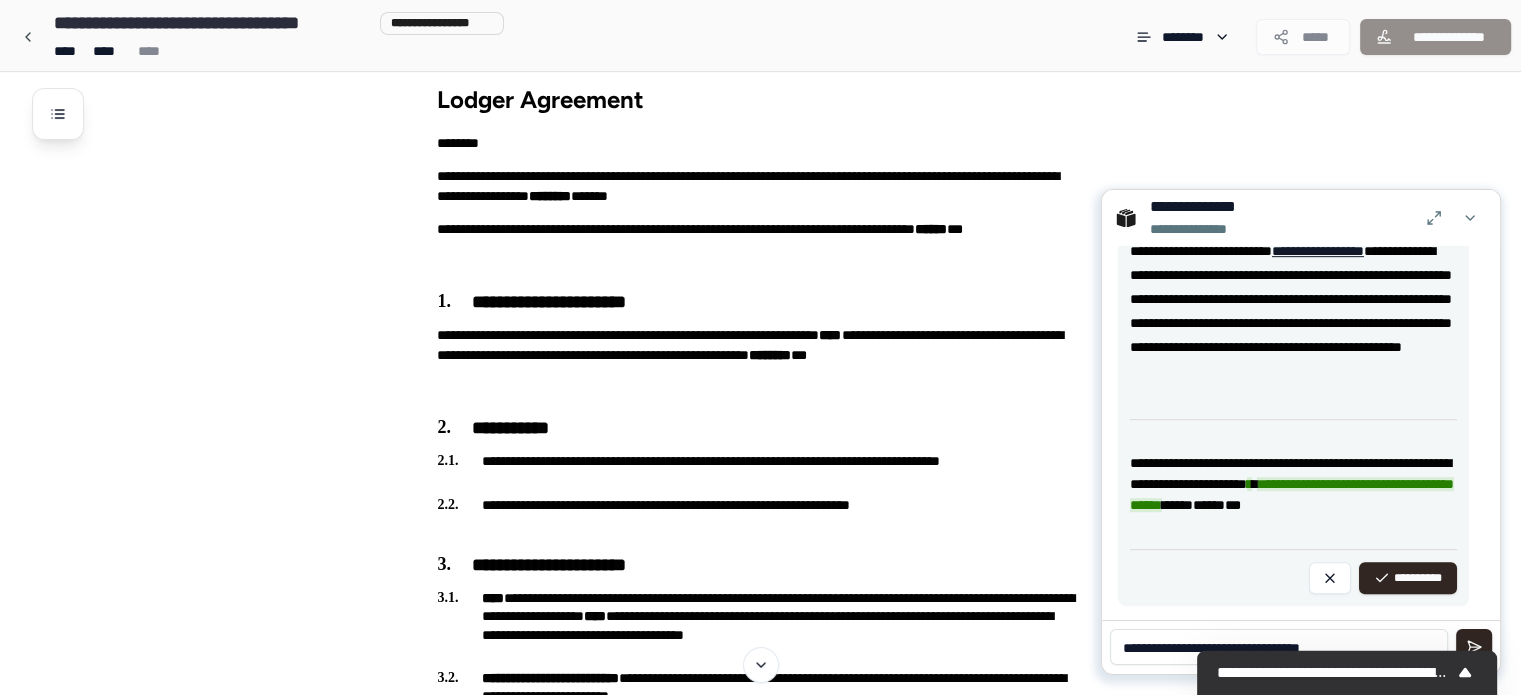 click on "**********" at bounding box center [1279, 647] 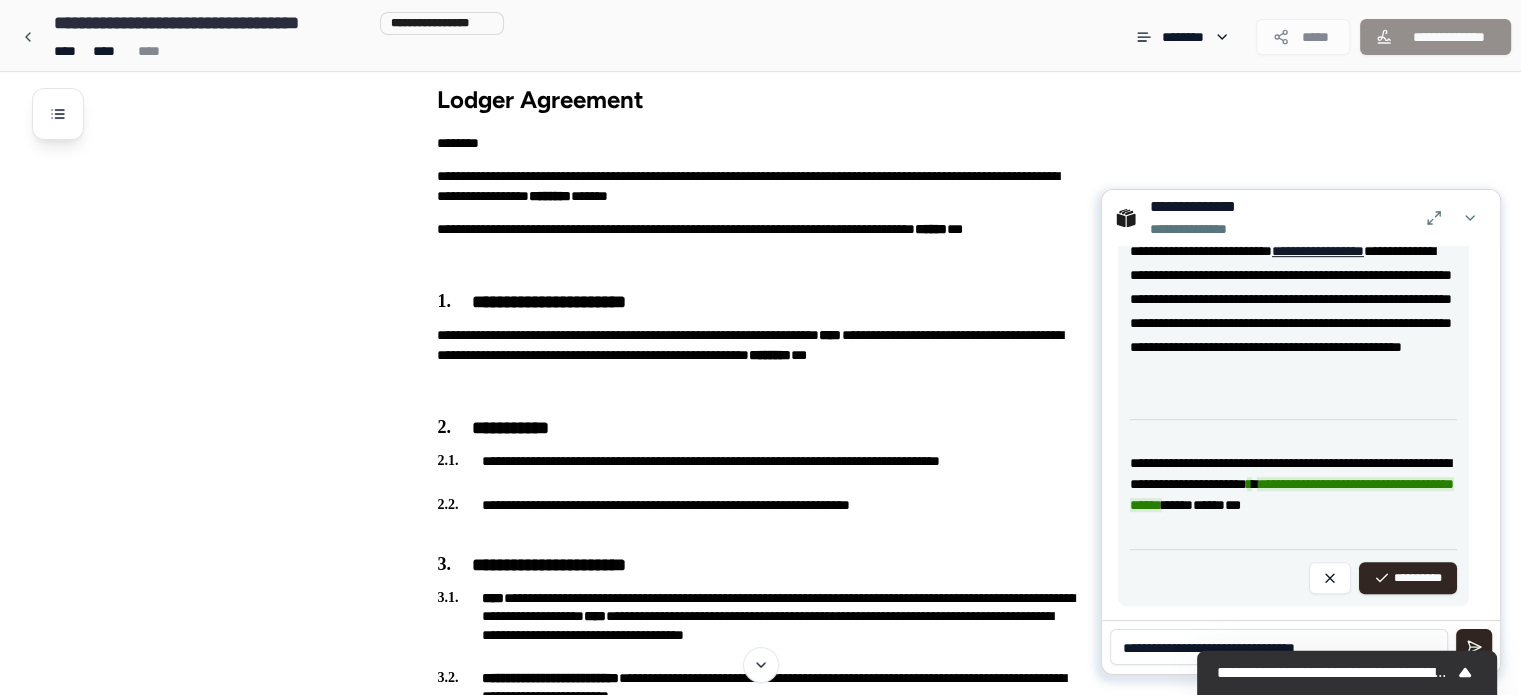 click on "**********" at bounding box center (1279, 647) 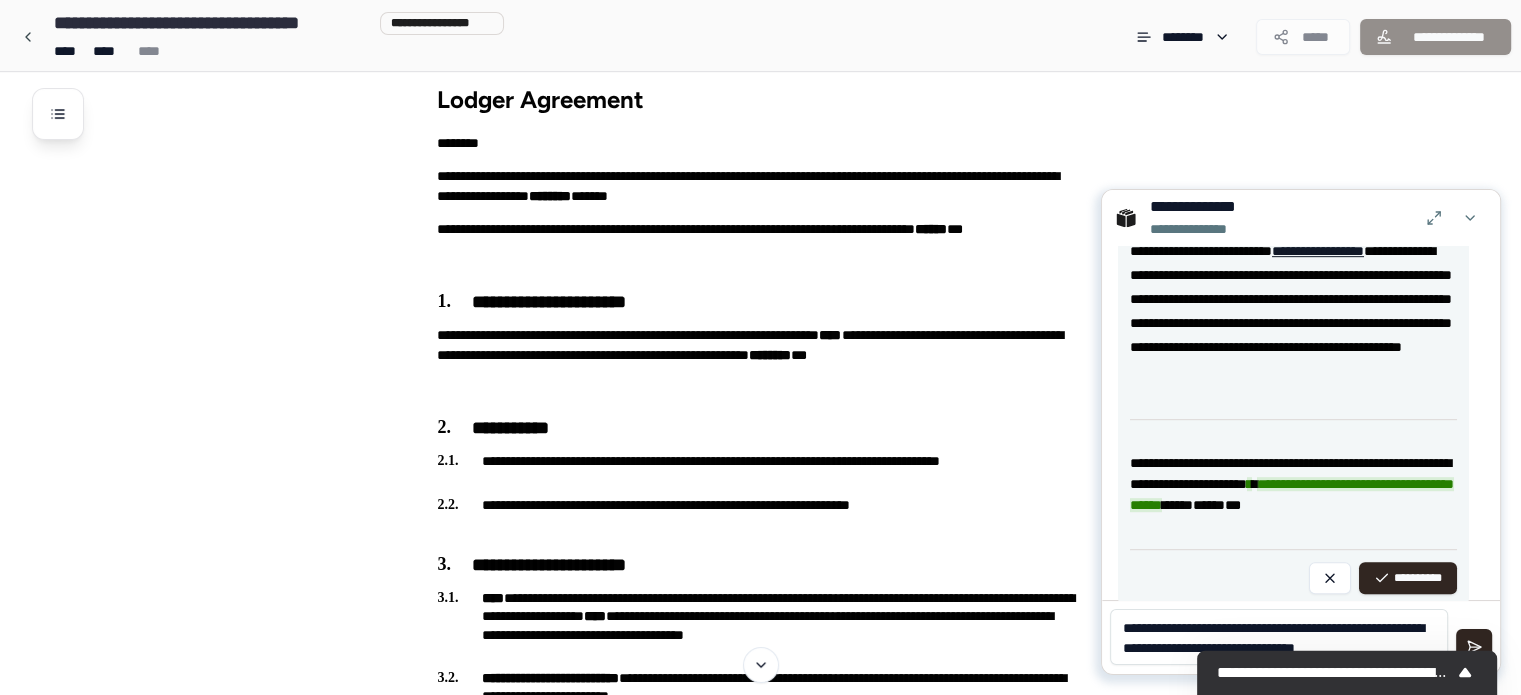 scroll, scrollTop: 0, scrollLeft: 0, axis: both 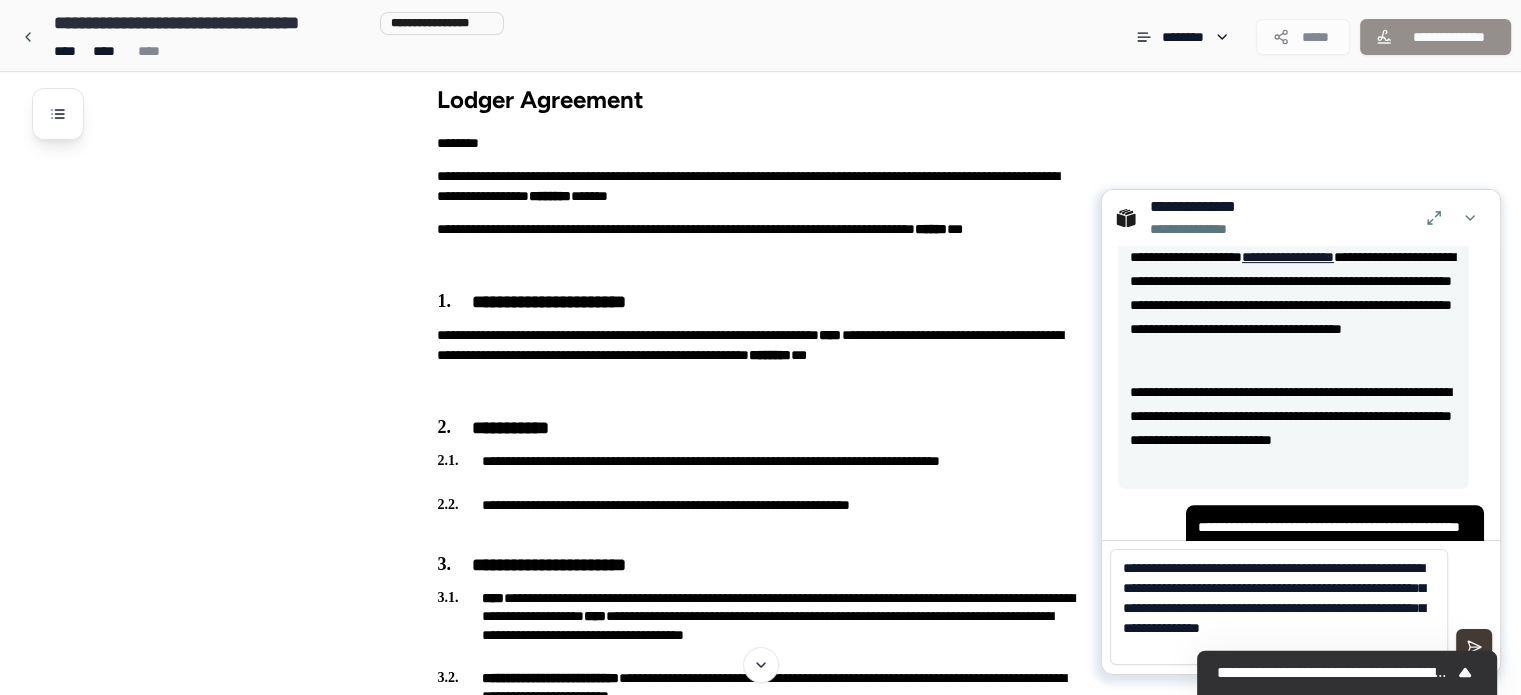 type on "**********" 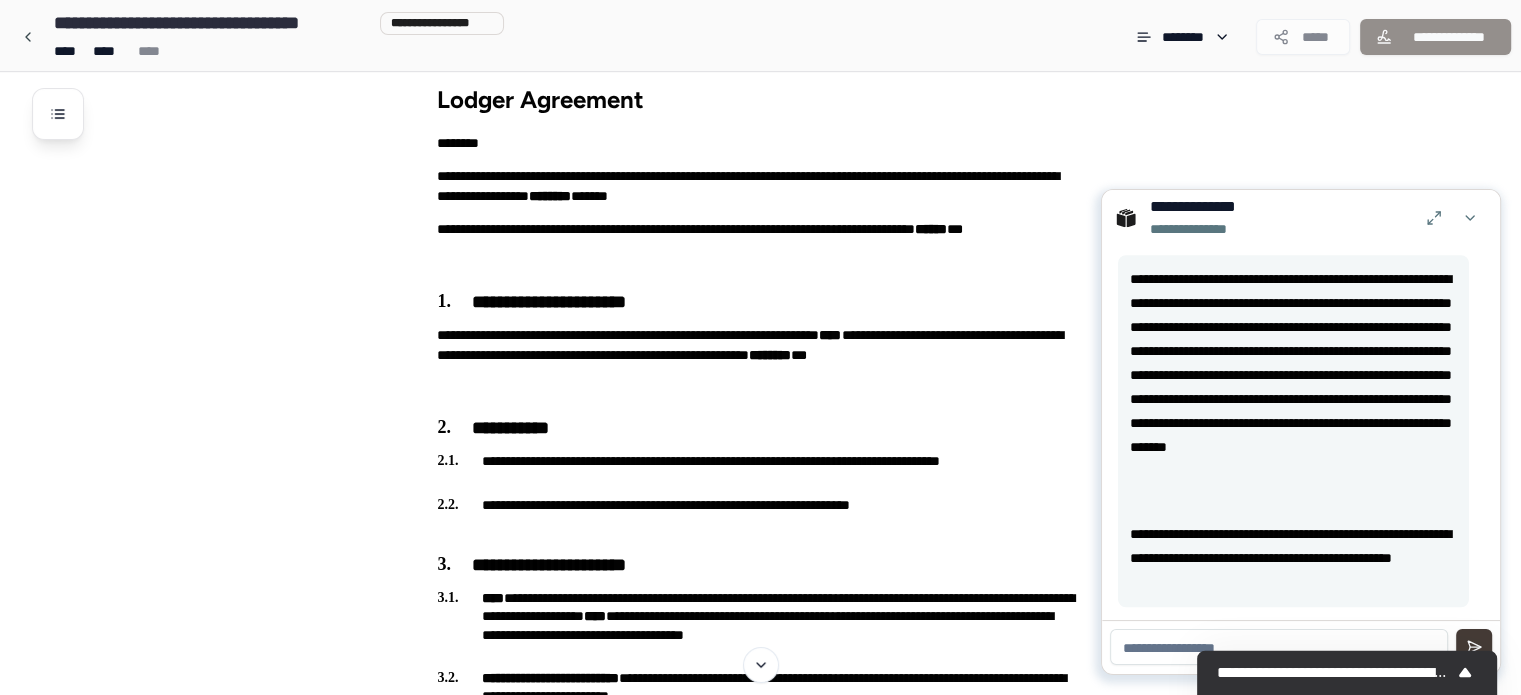 scroll, scrollTop: 1558, scrollLeft: 0, axis: vertical 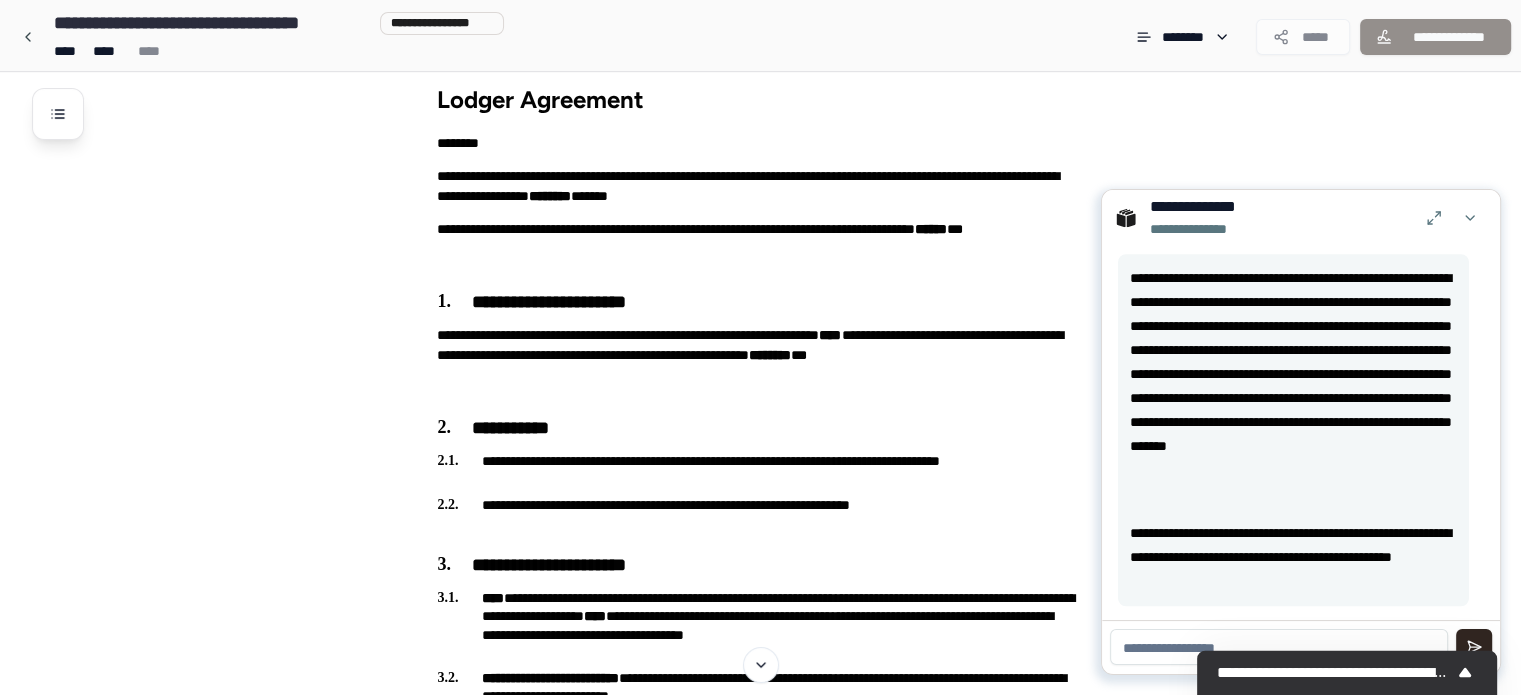 click at bounding box center (1279, 647) 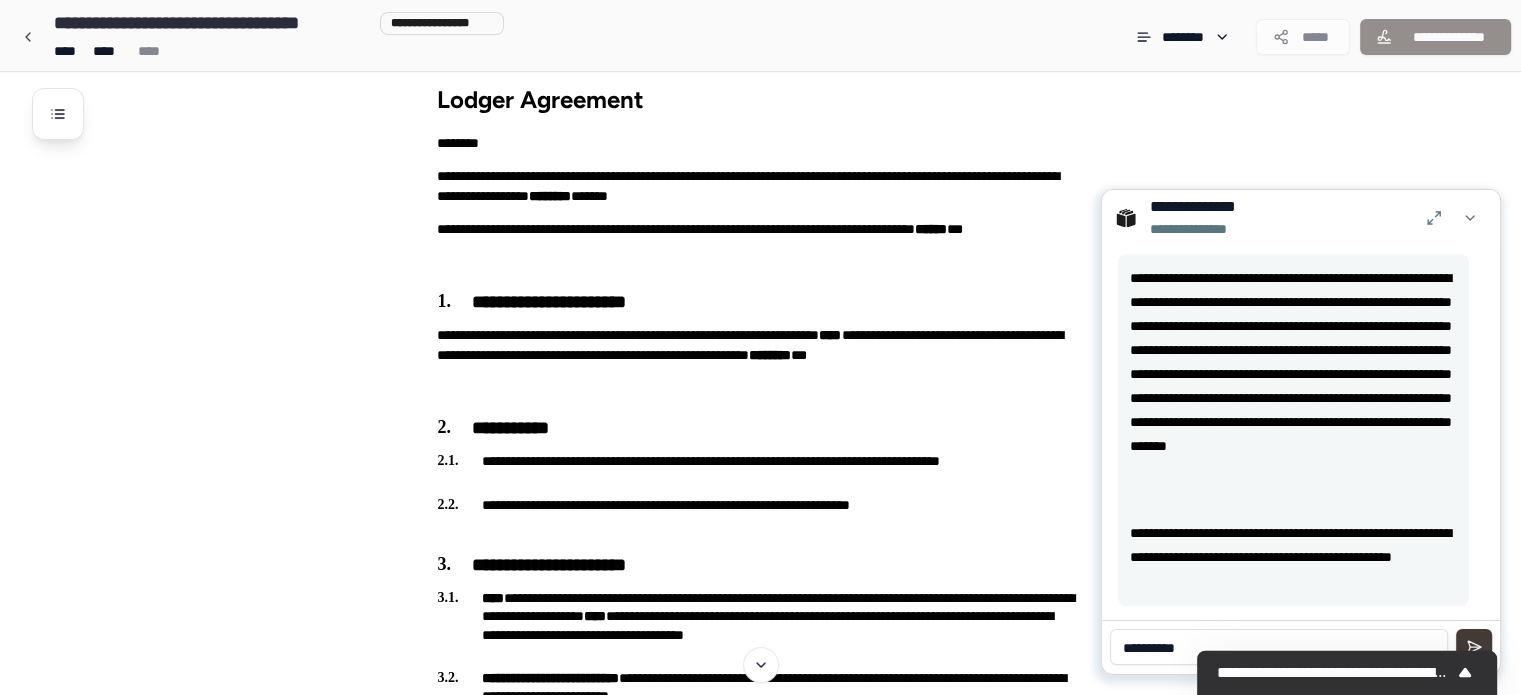 type on "**********" 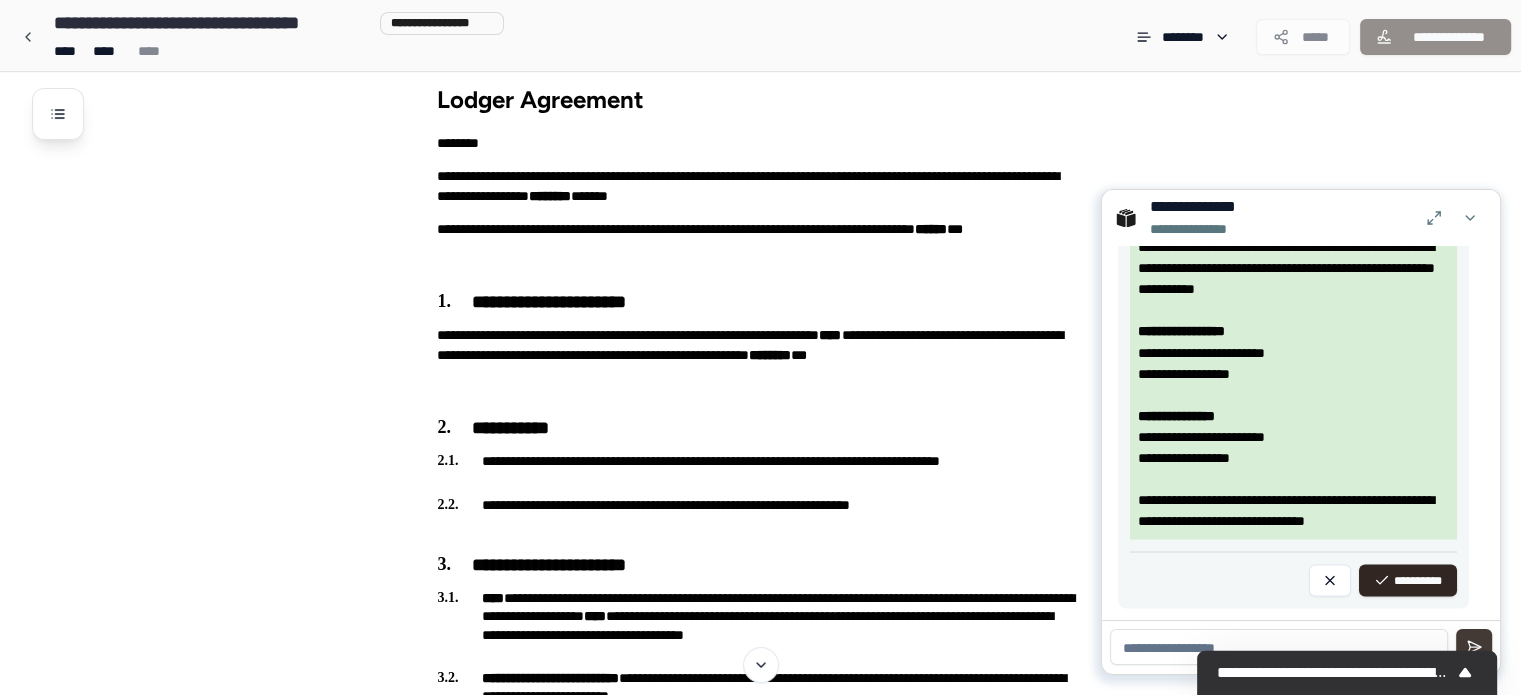 scroll, scrollTop: 3711, scrollLeft: 0, axis: vertical 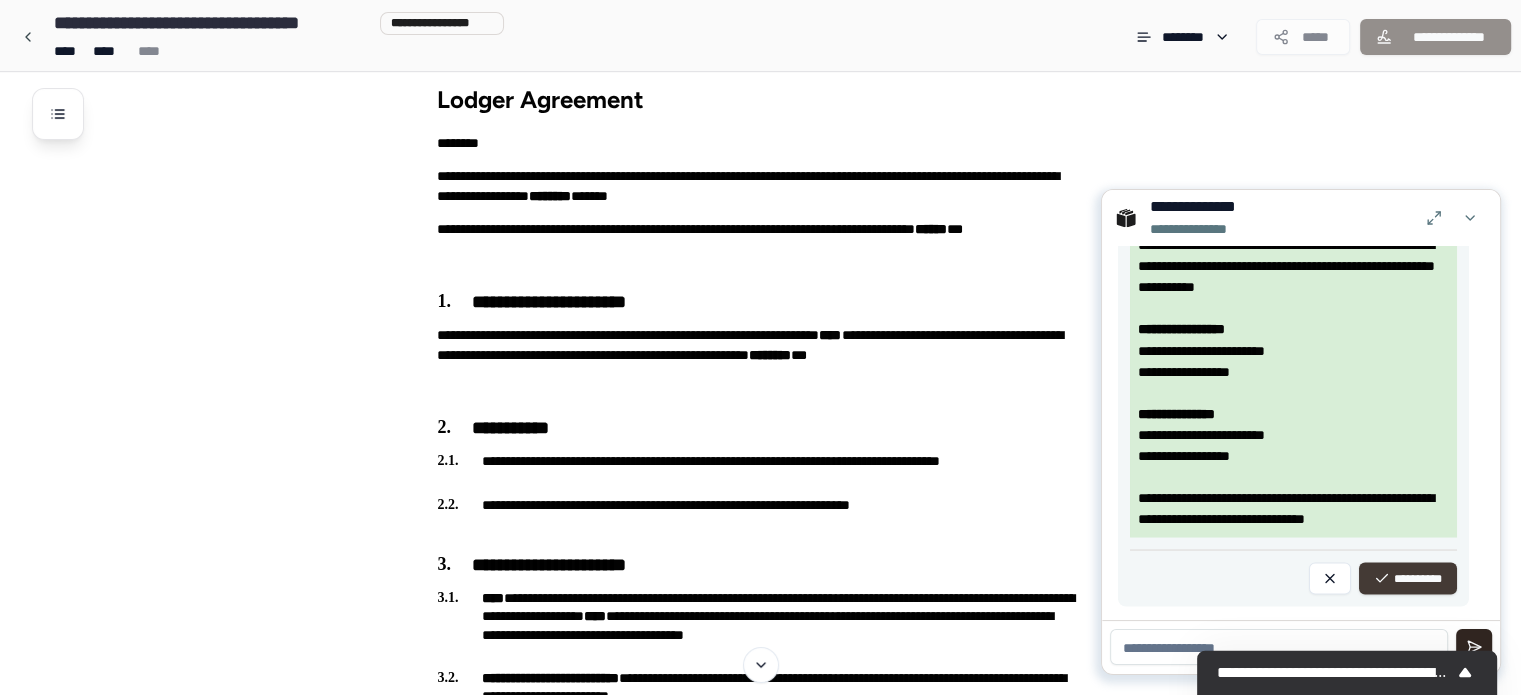 click on "**********" at bounding box center (1408, 578) 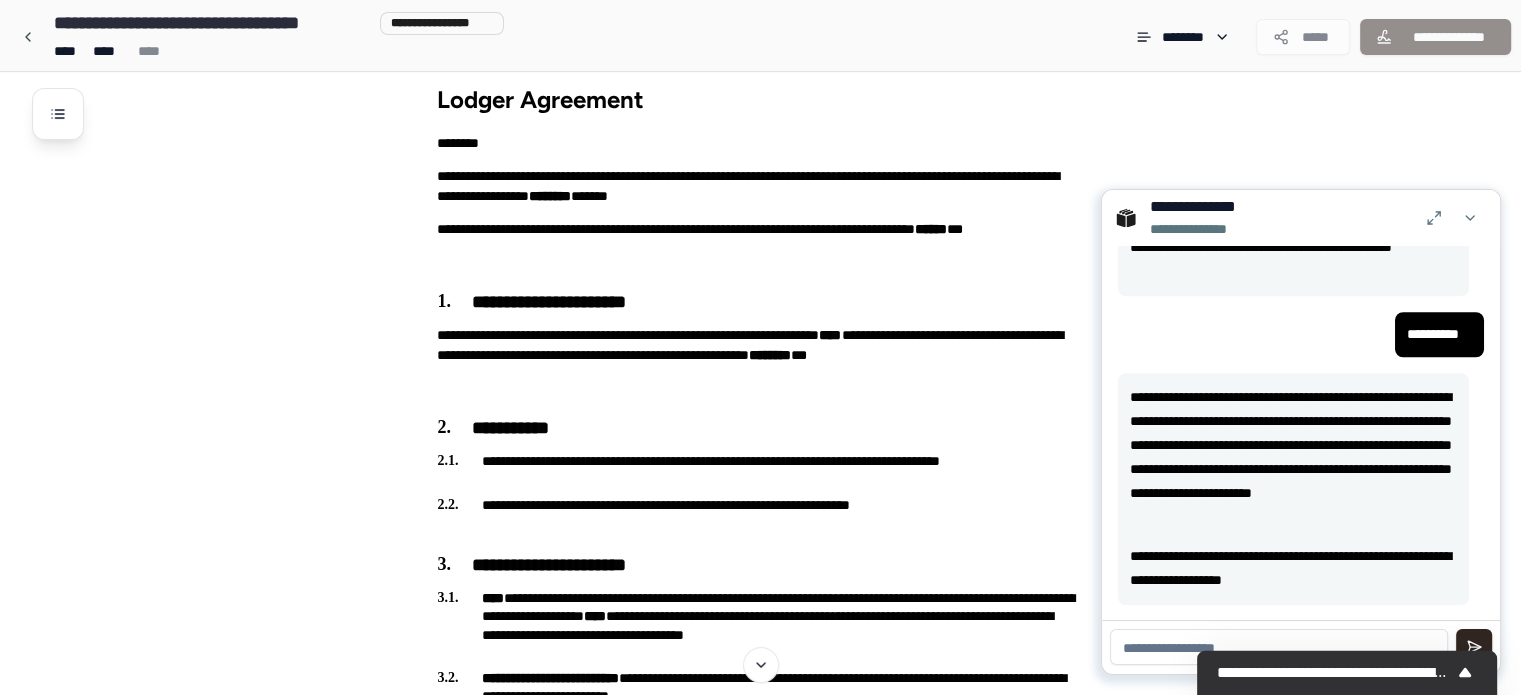 scroll, scrollTop: 1867, scrollLeft: 0, axis: vertical 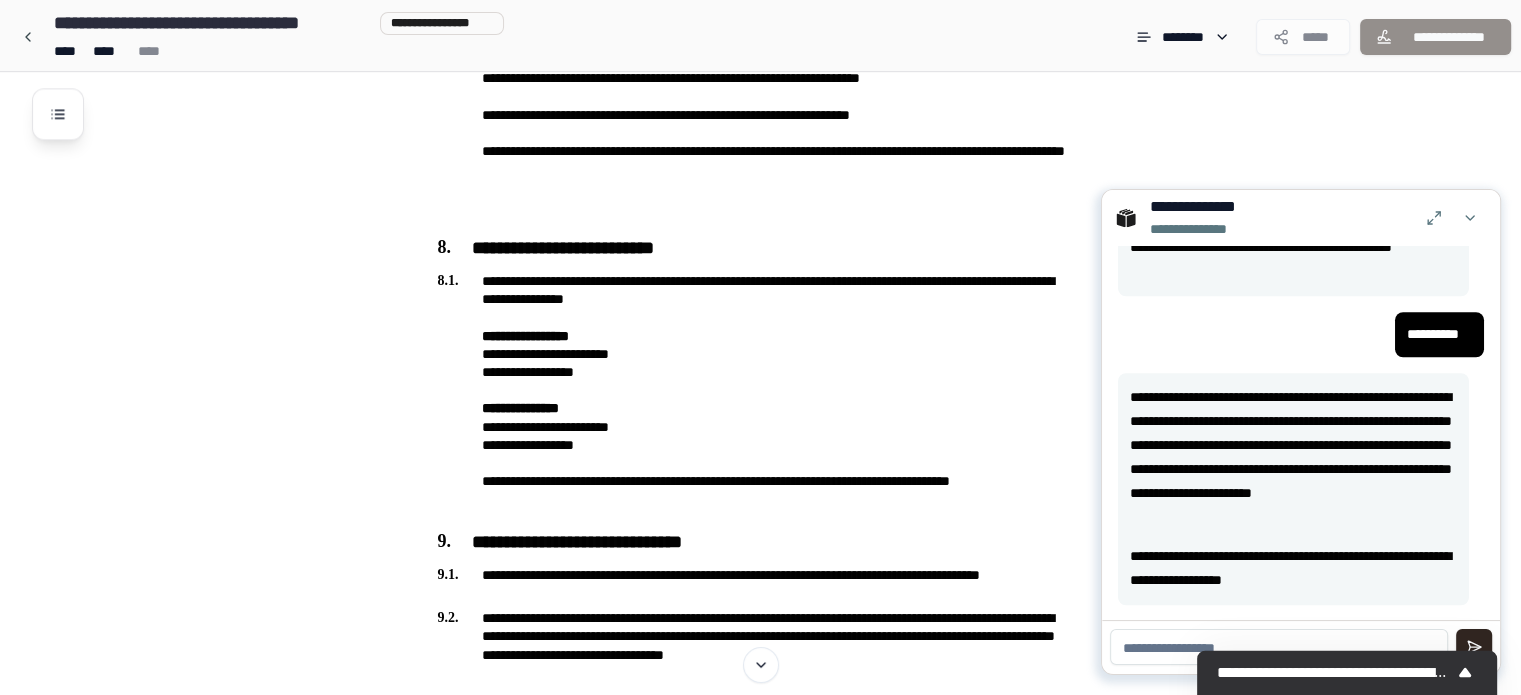 click at bounding box center [1279, 647] 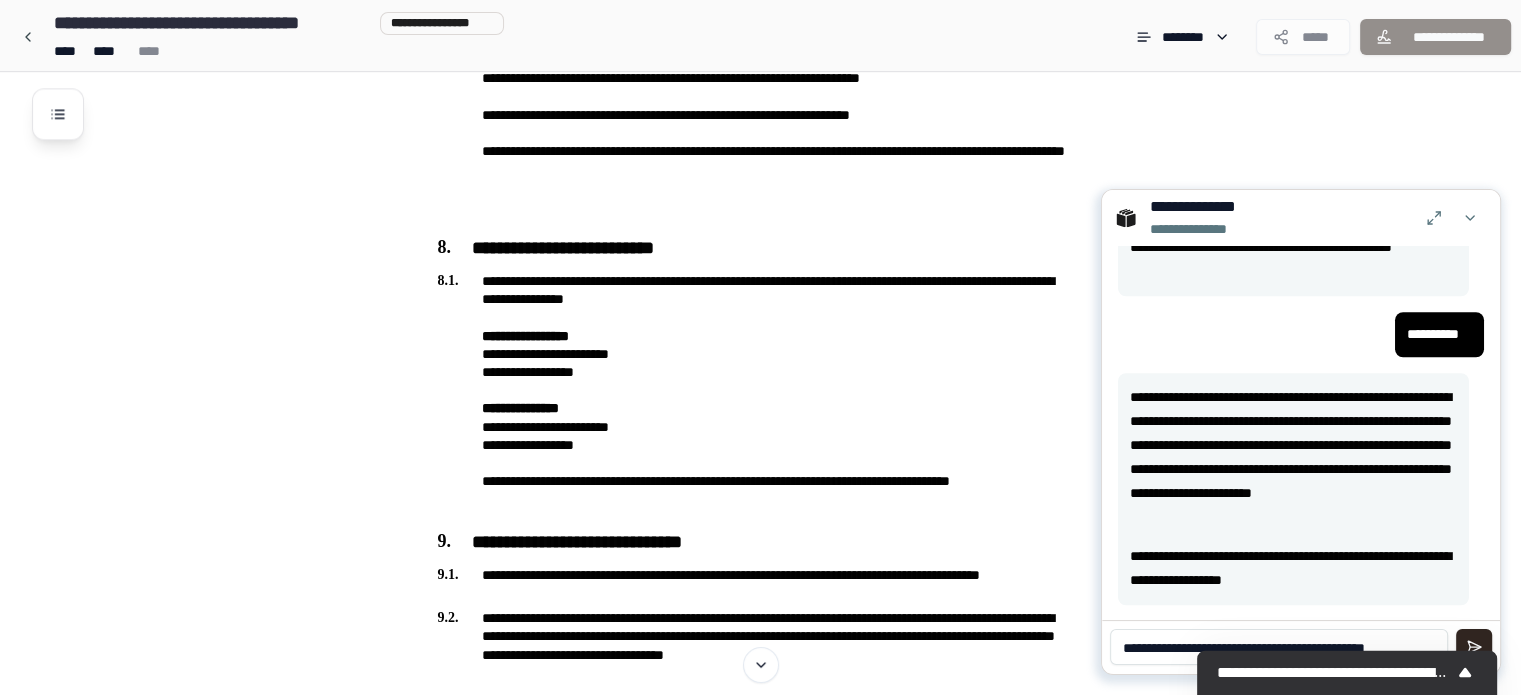 scroll, scrollTop: 0, scrollLeft: 0, axis: both 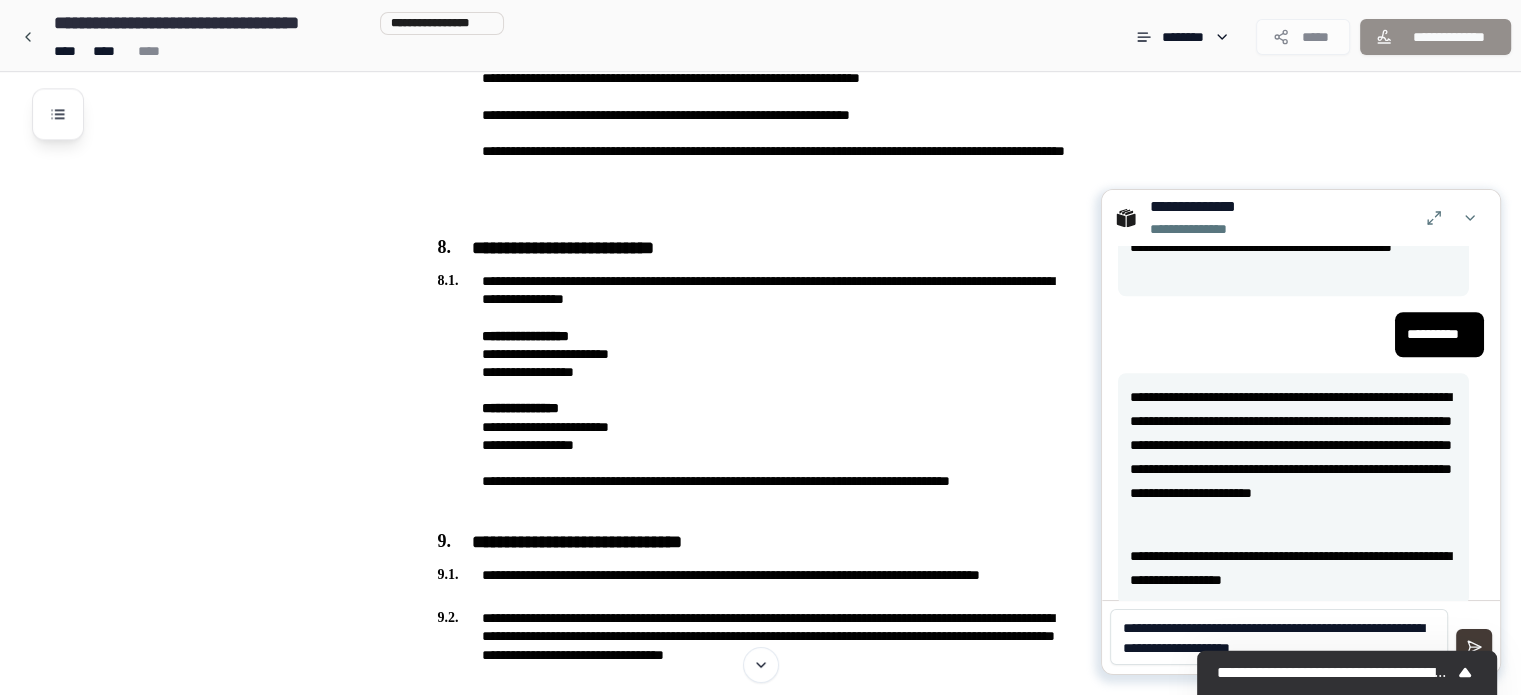 type on "**********" 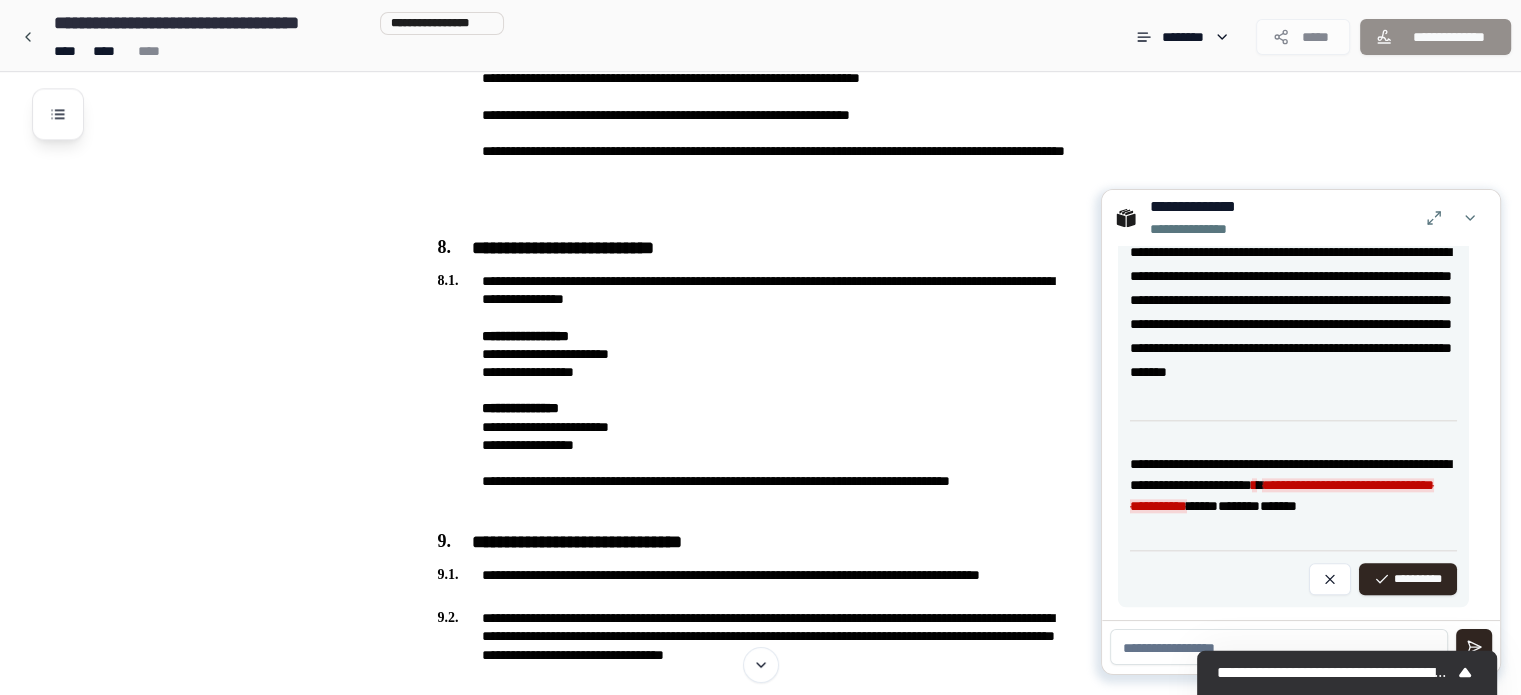 scroll, scrollTop: 2365, scrollLeft: 0, axis: vertical 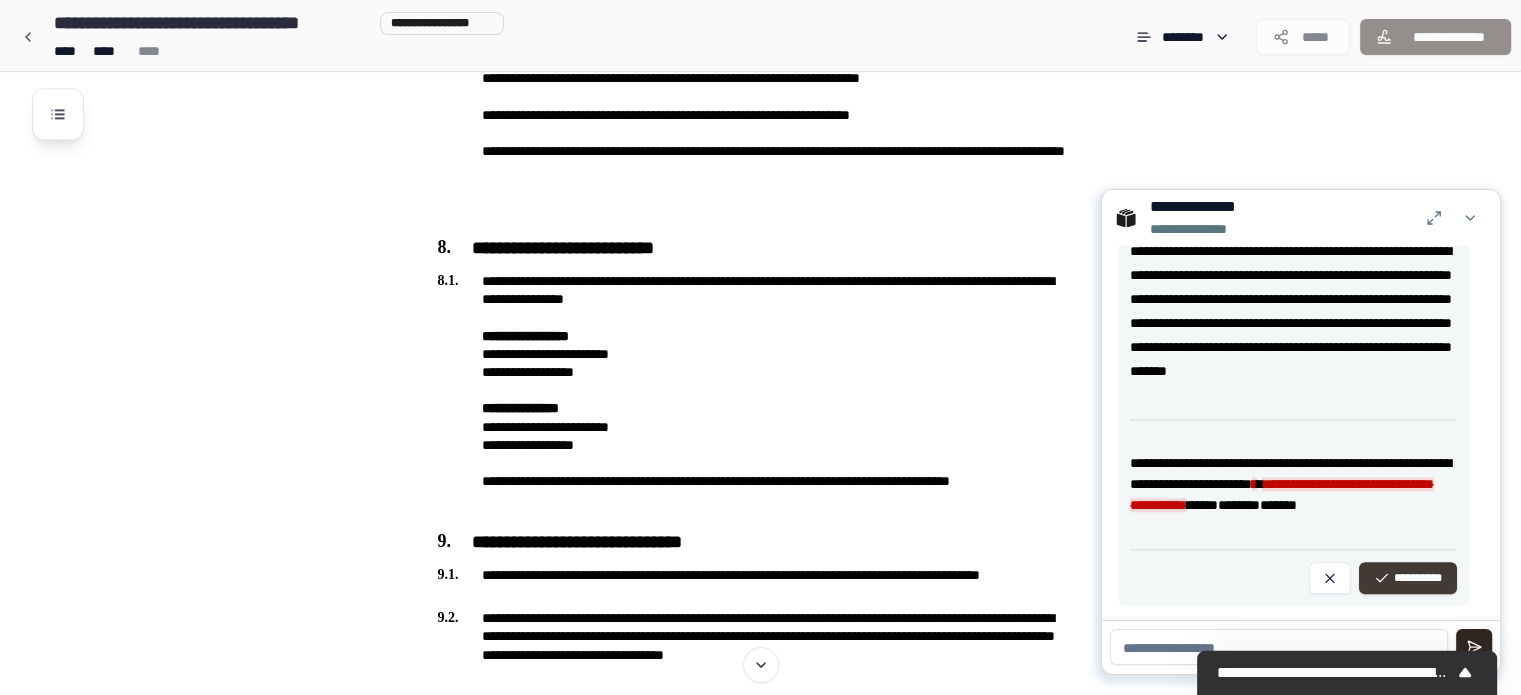 click on "**********" at bounding box center (1408, 578) 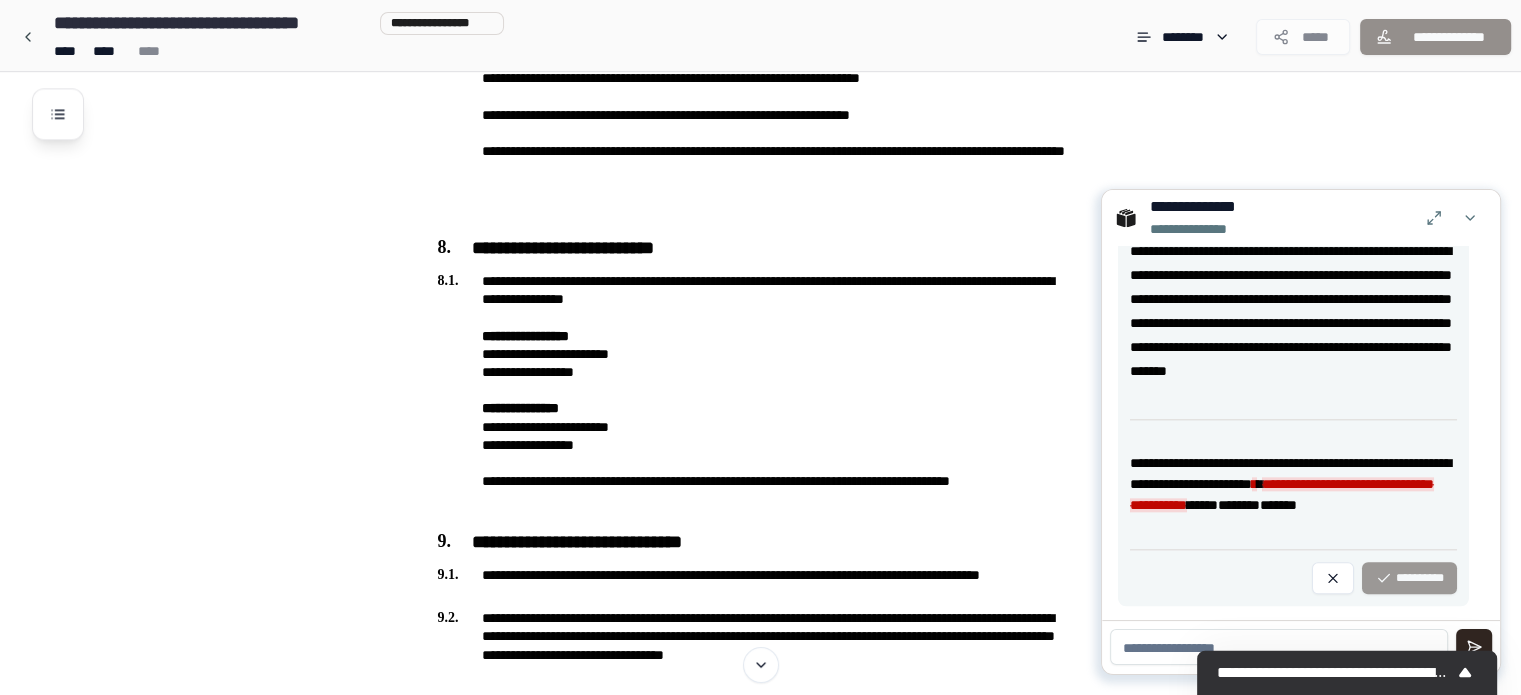 scroll, scrollTop: 2178, scrollLeft: 0, axis: vertical 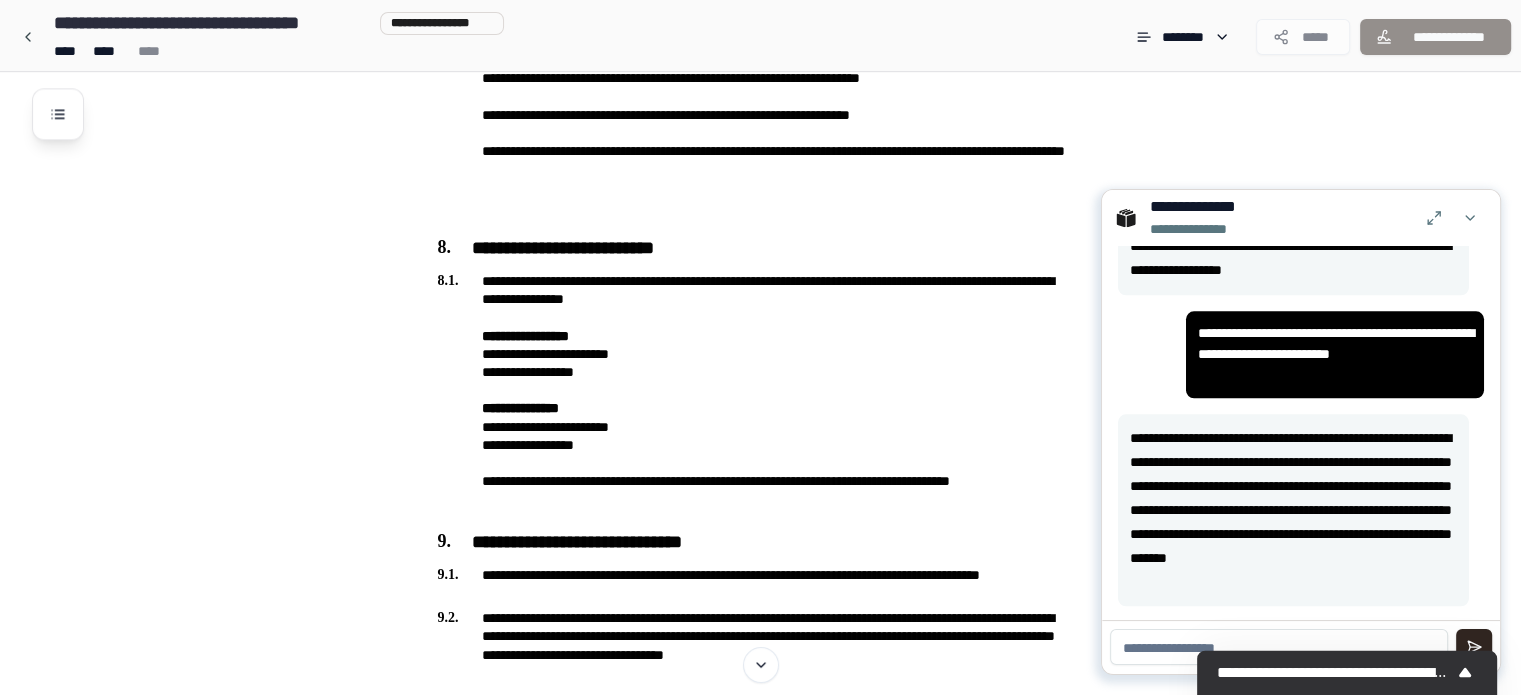 click at bounding box center (1279, 647) 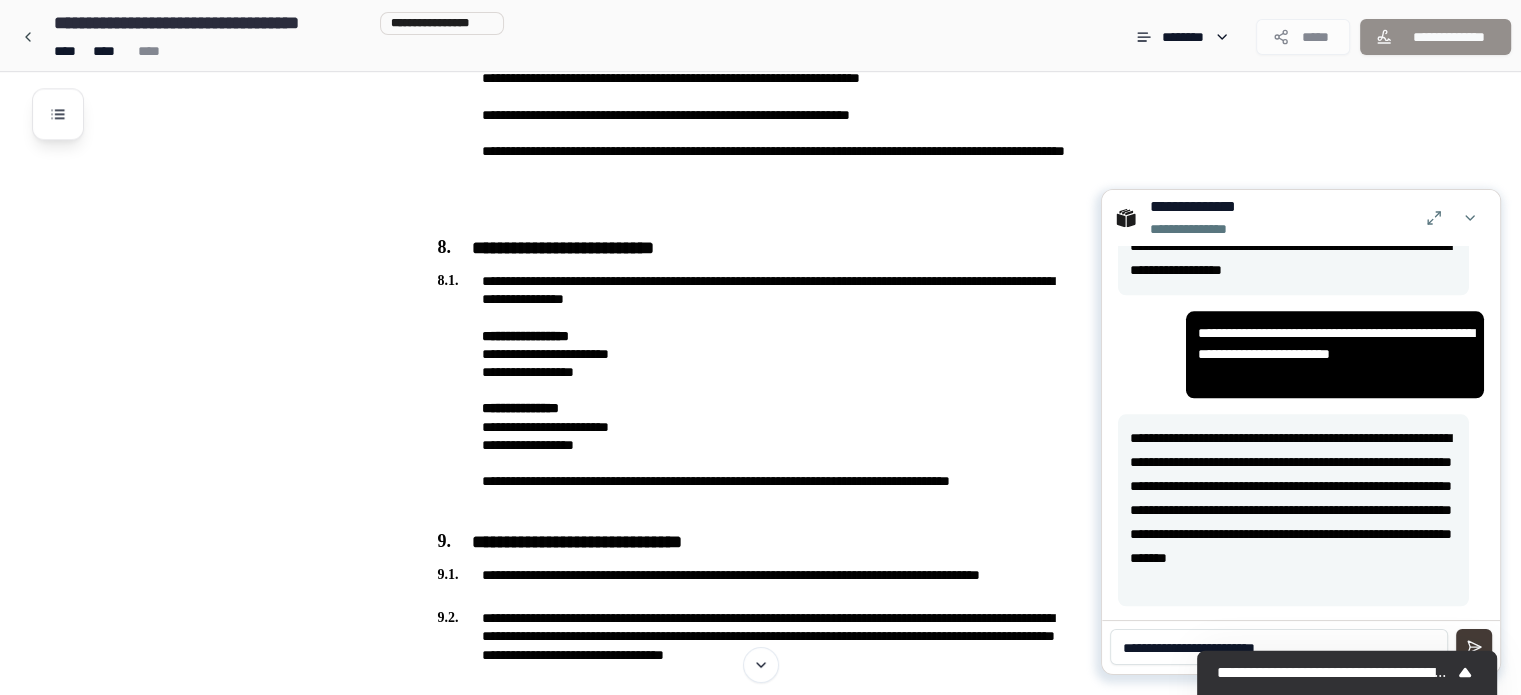 type on "**********" 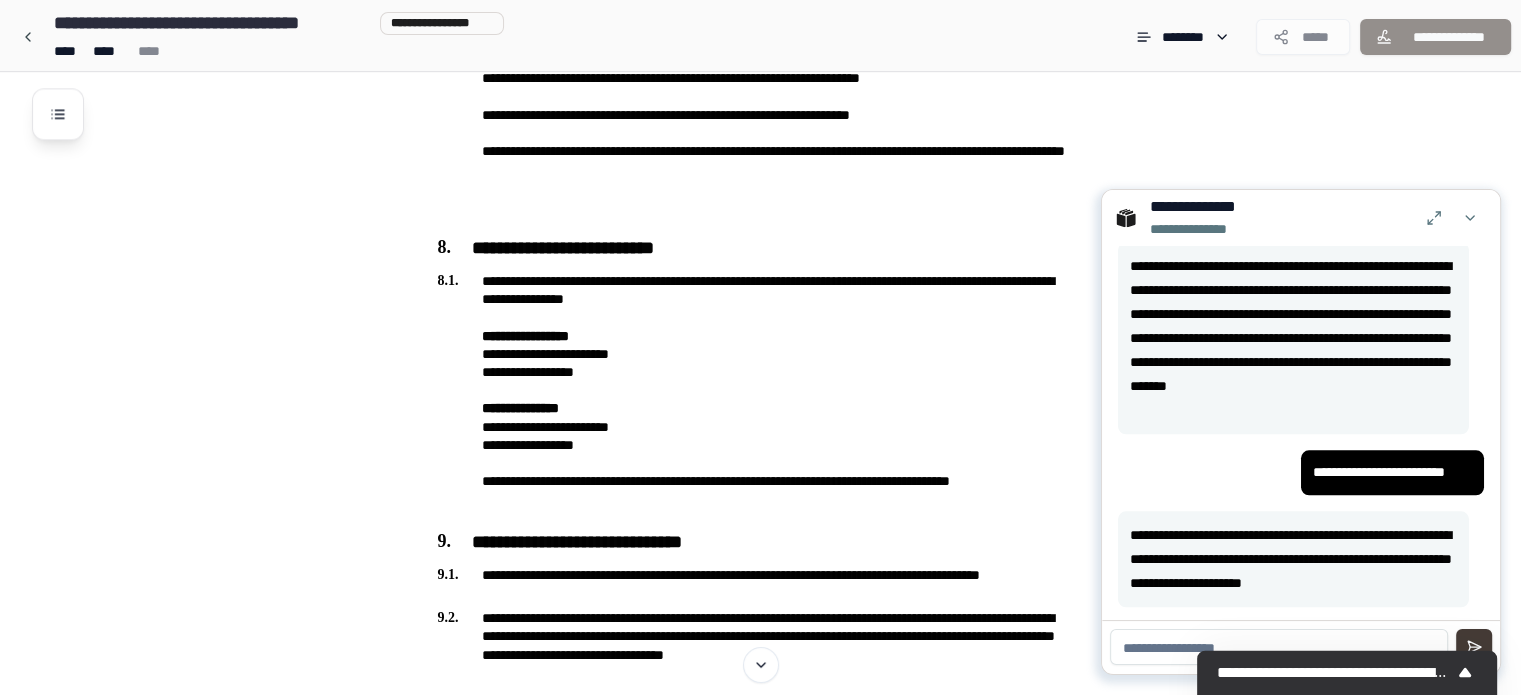 scroll, scrollTop: 2351, scrollLeft: 0, axis: vertical 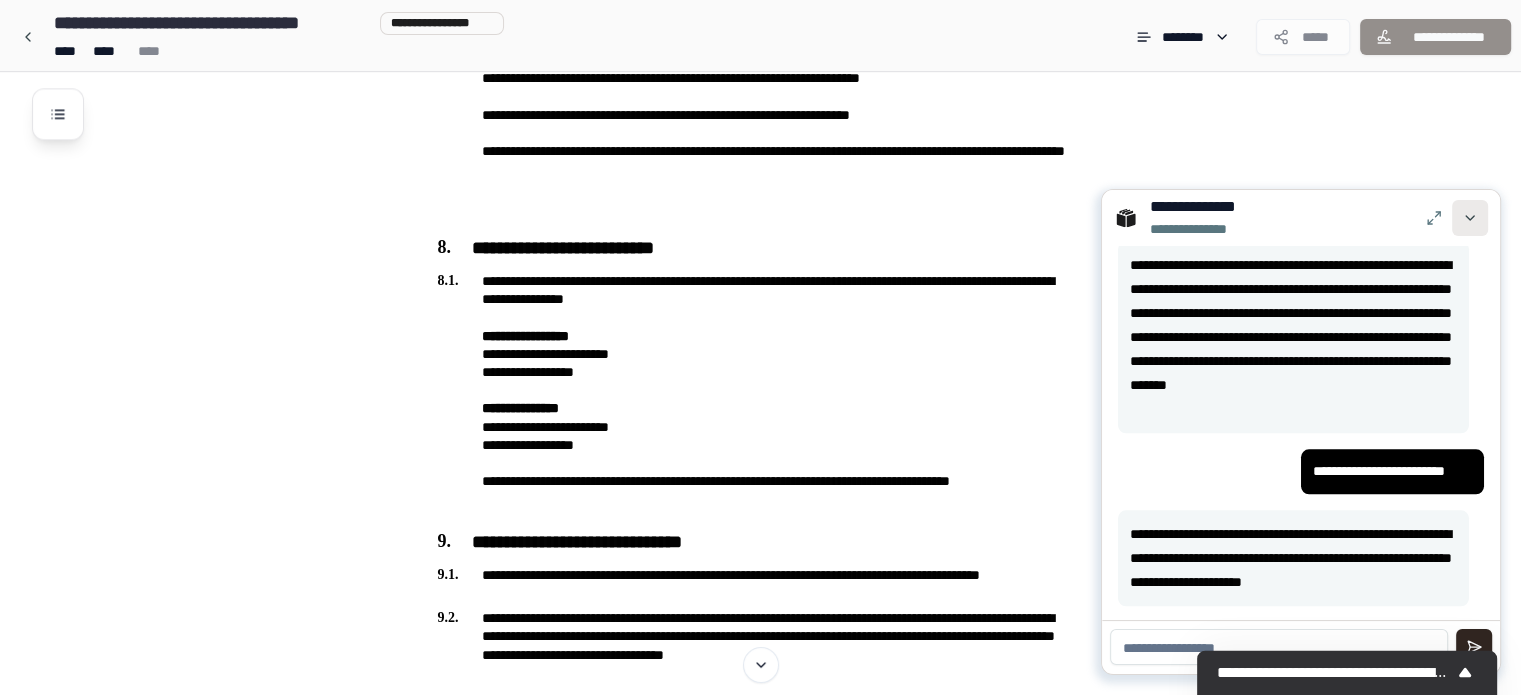 click at bounding box center (1470, 218) 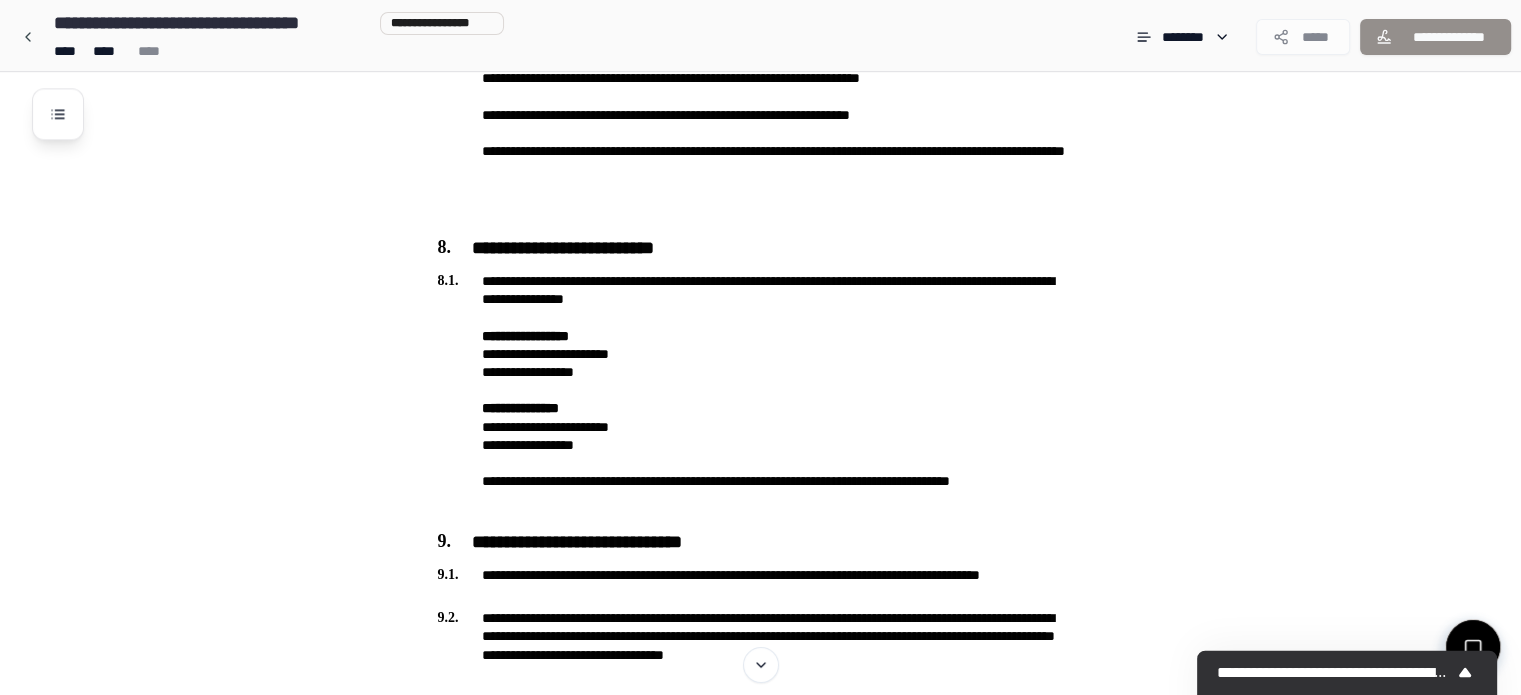 click on "Lodger Agreement [REDACTED]
[REDACTED]
[REDACTED]
[REDACTED]
[REDACTED]
[REDACTED]
[REDACTED]
[REDACTED]
[REDACTED]
[REDACTED]
[REDACTED]
[REDACTED]" at bounding box center [786, -725] 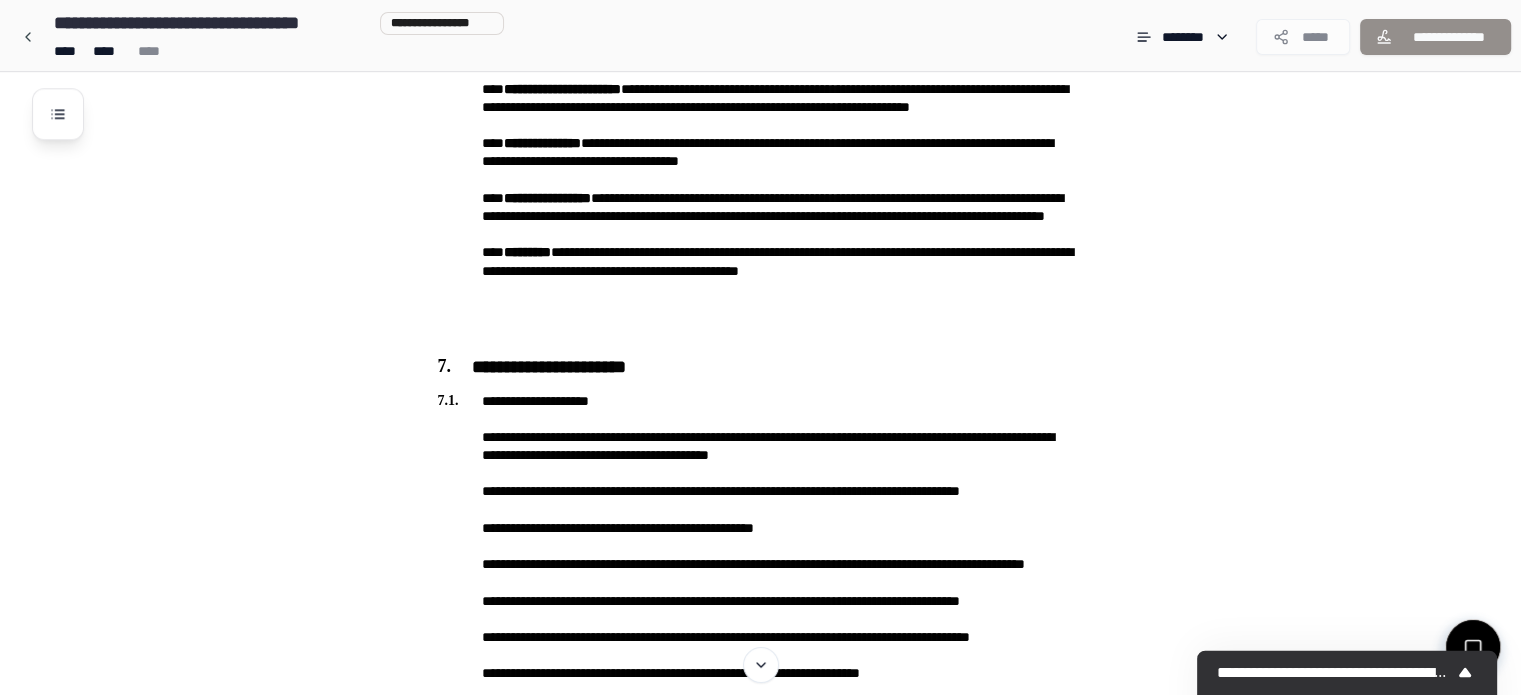 scroll, scrollTop: 2166, scrollLeft: 0, axis: vertical 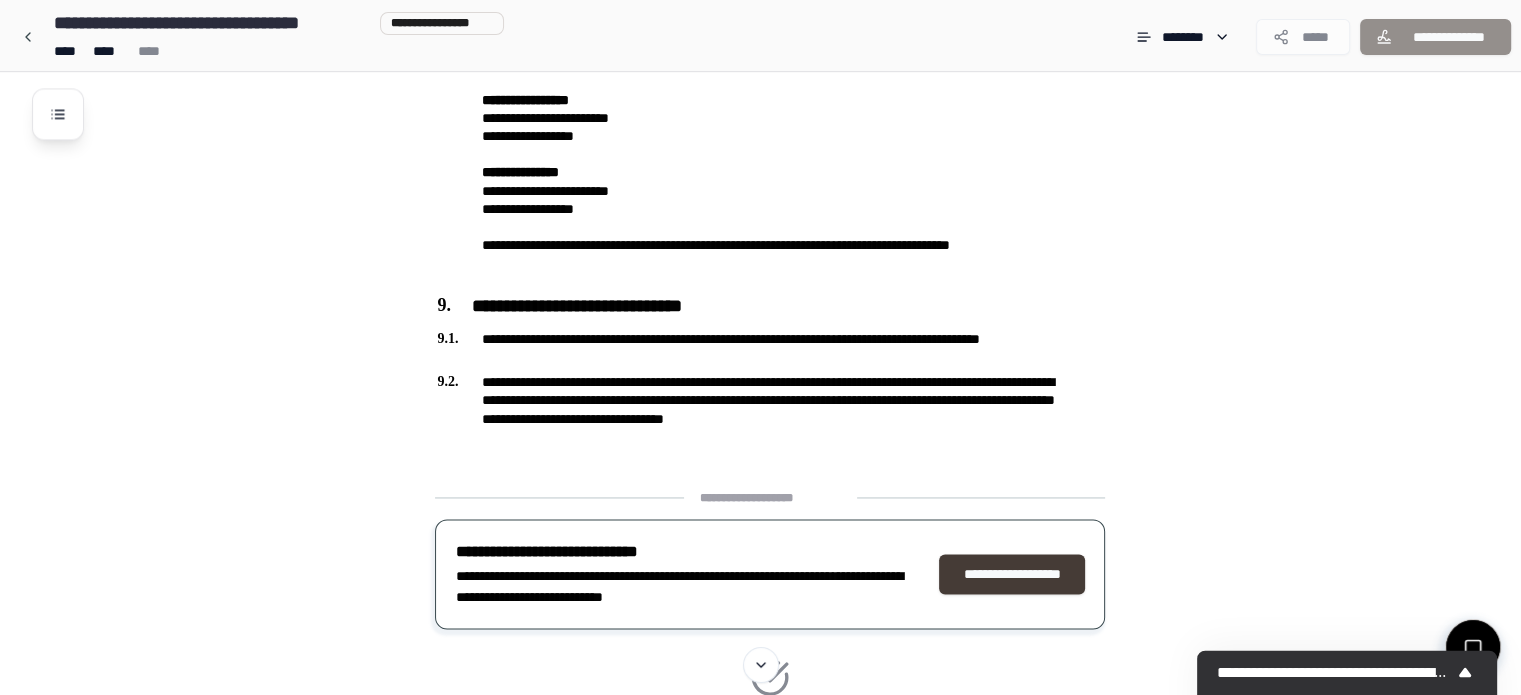 click on "**********" at bounding box center (1012, 574) 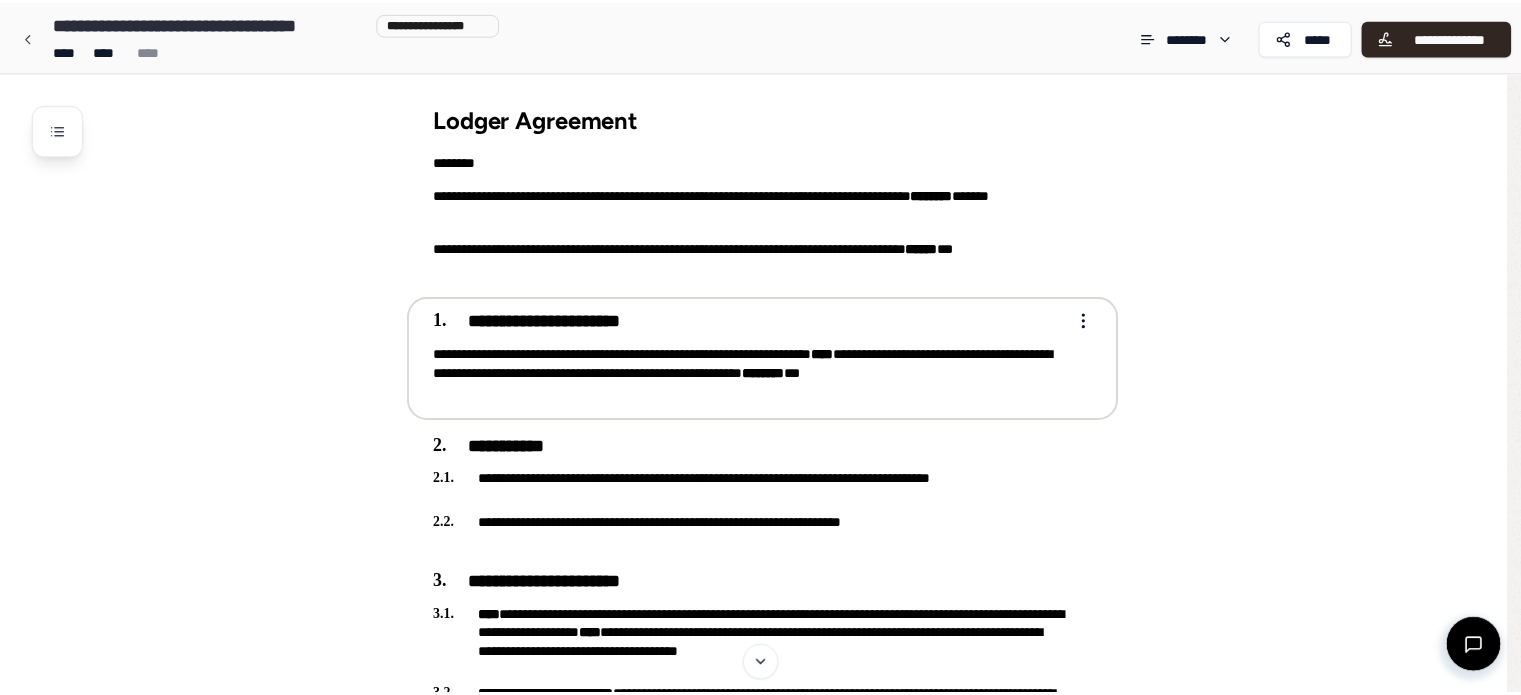 scroll, scrollTop: 0, scrollLeft: 0, axis: both 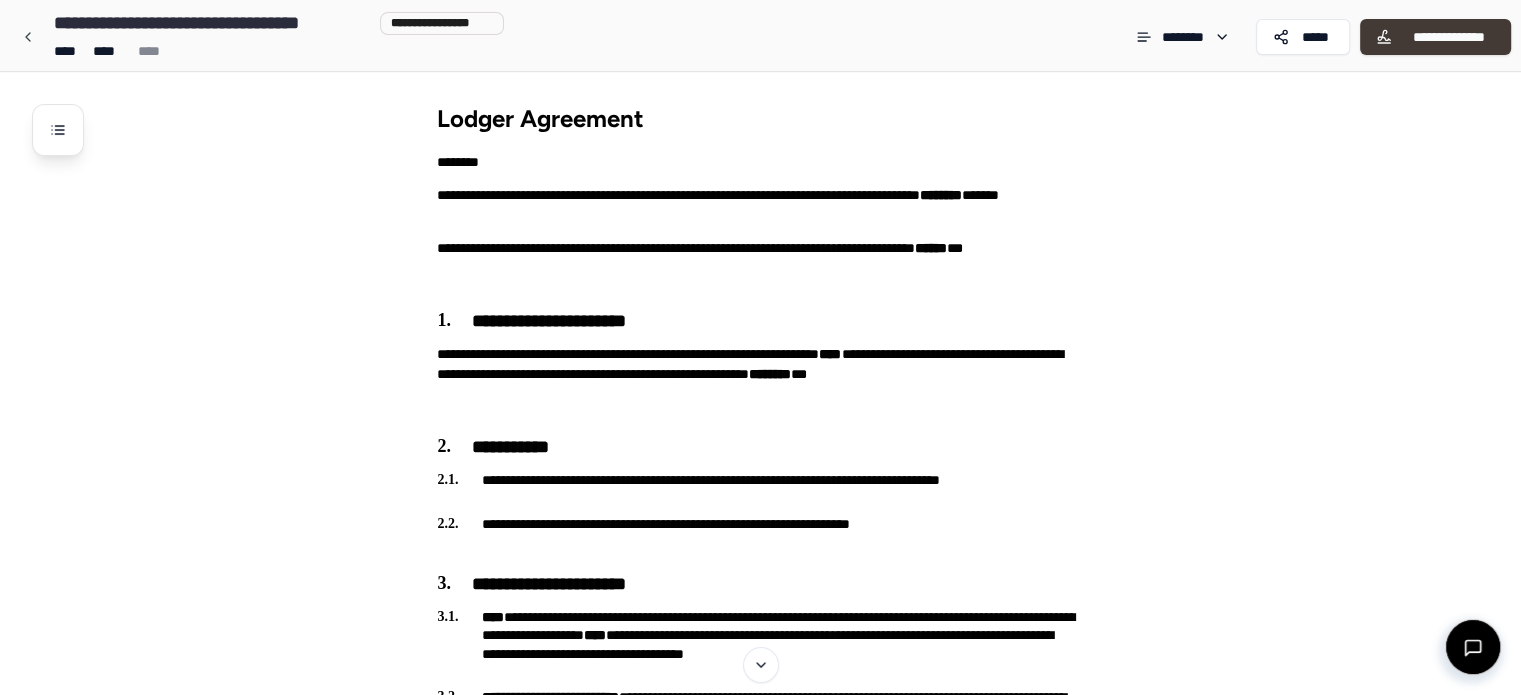 click on "**********" at bounding box center [1448, 37] 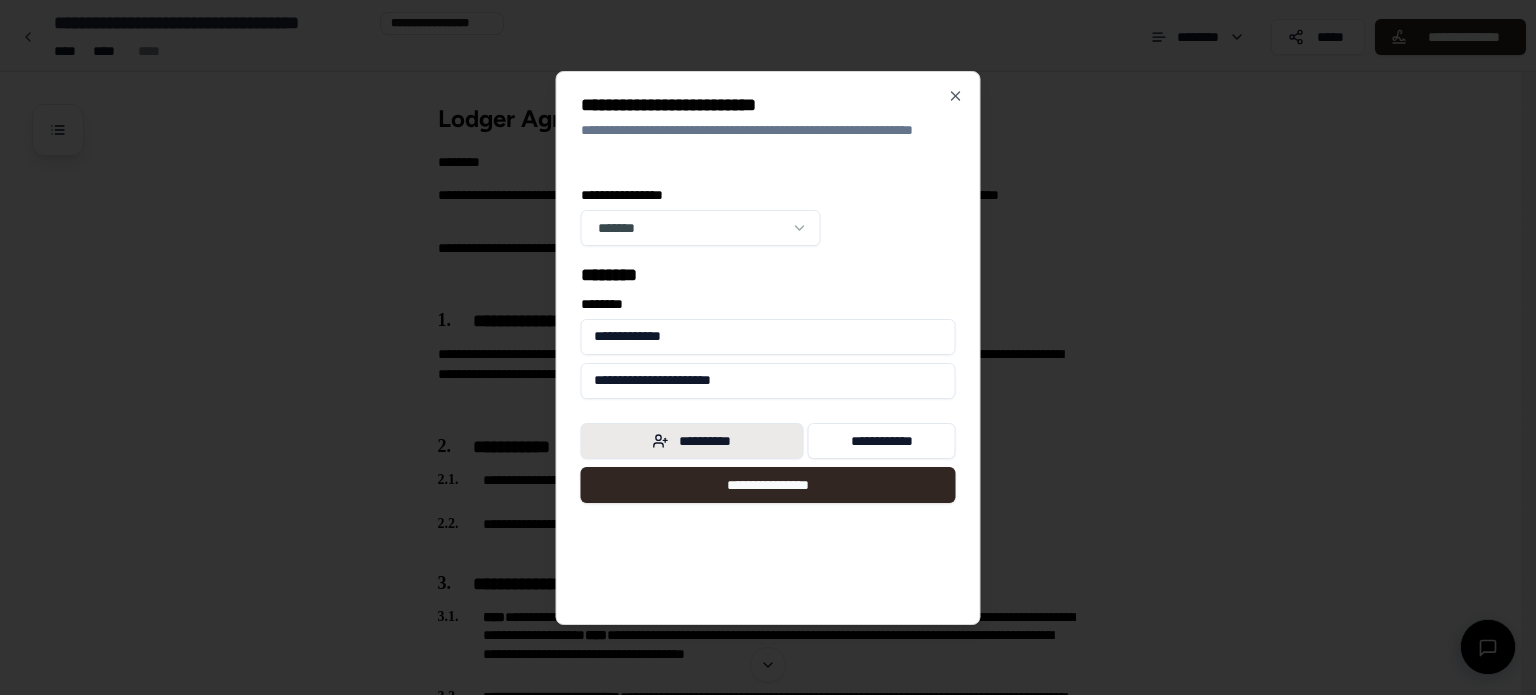 click on "**********" at bounding box center (692, 441) 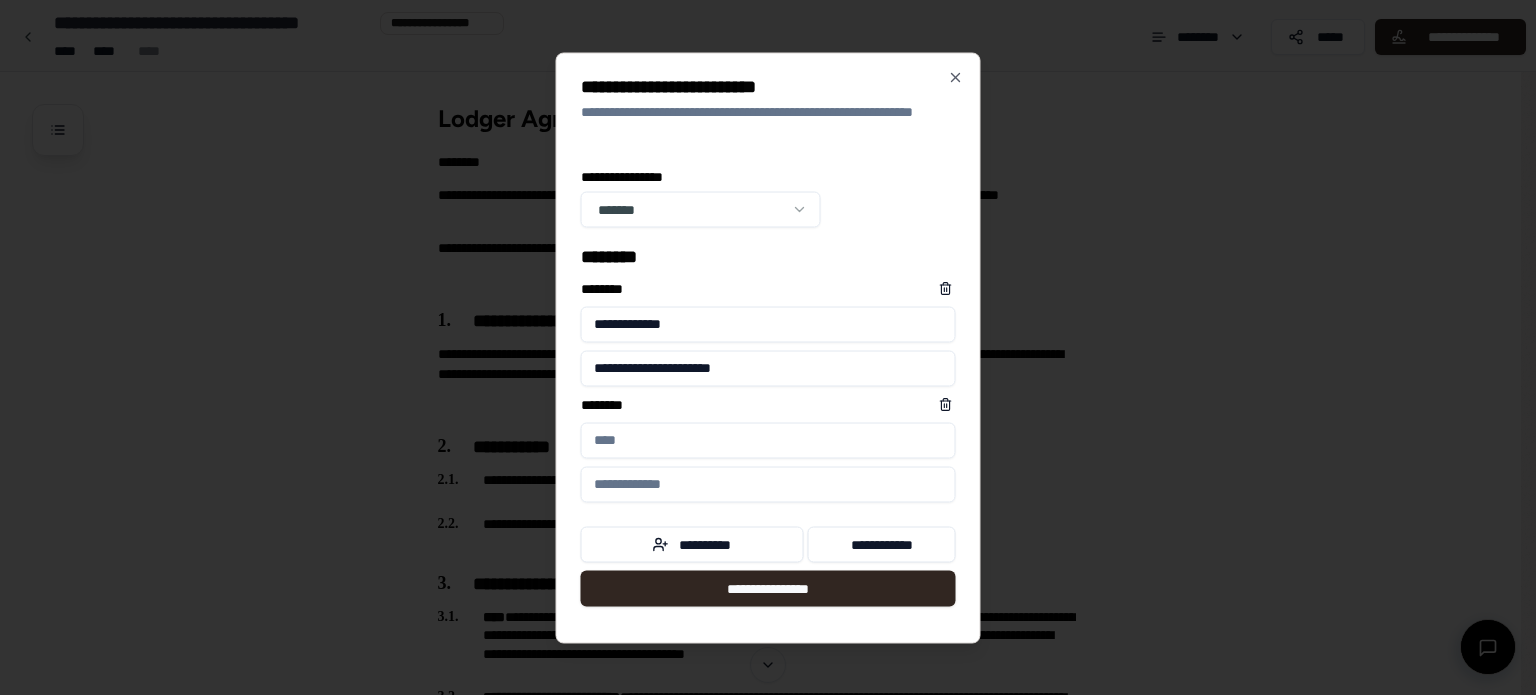 click on "******   *" at bounding box center (768, 440) 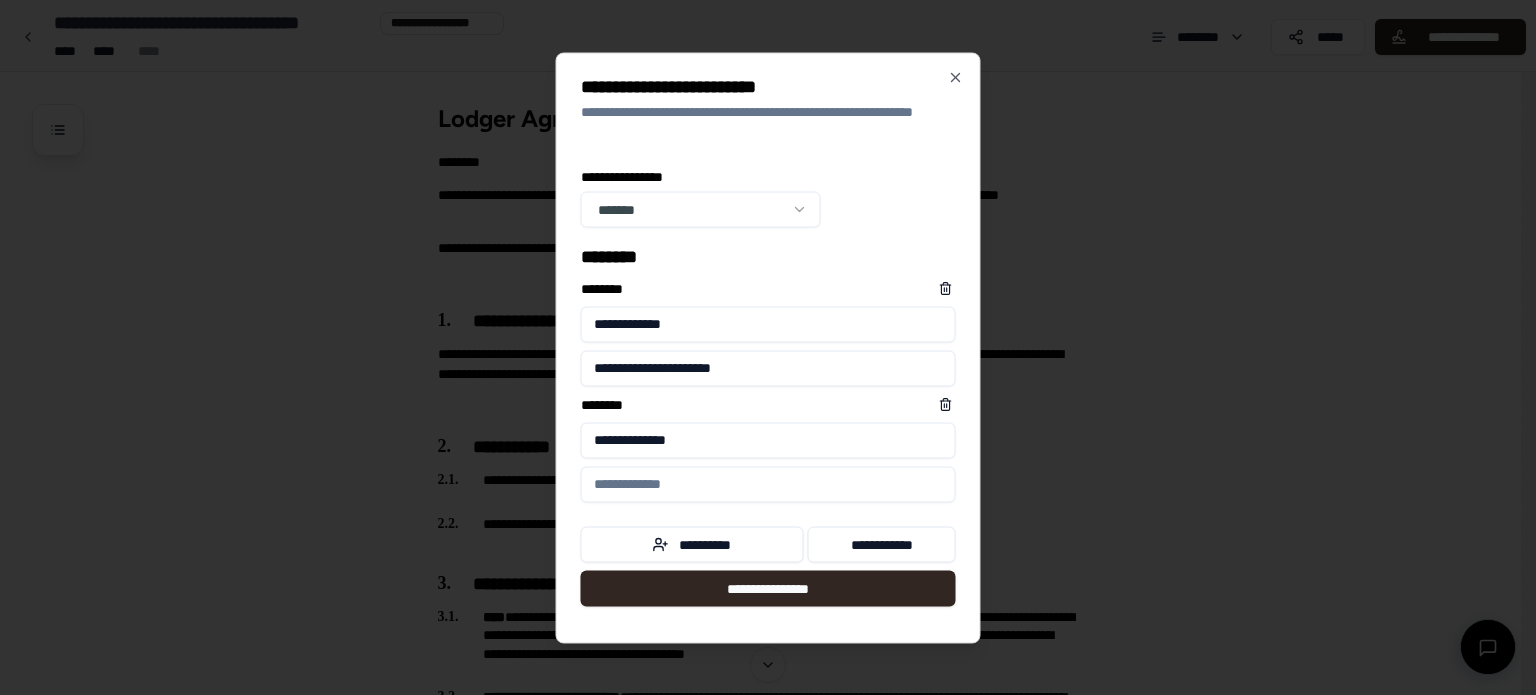 type on "**********" 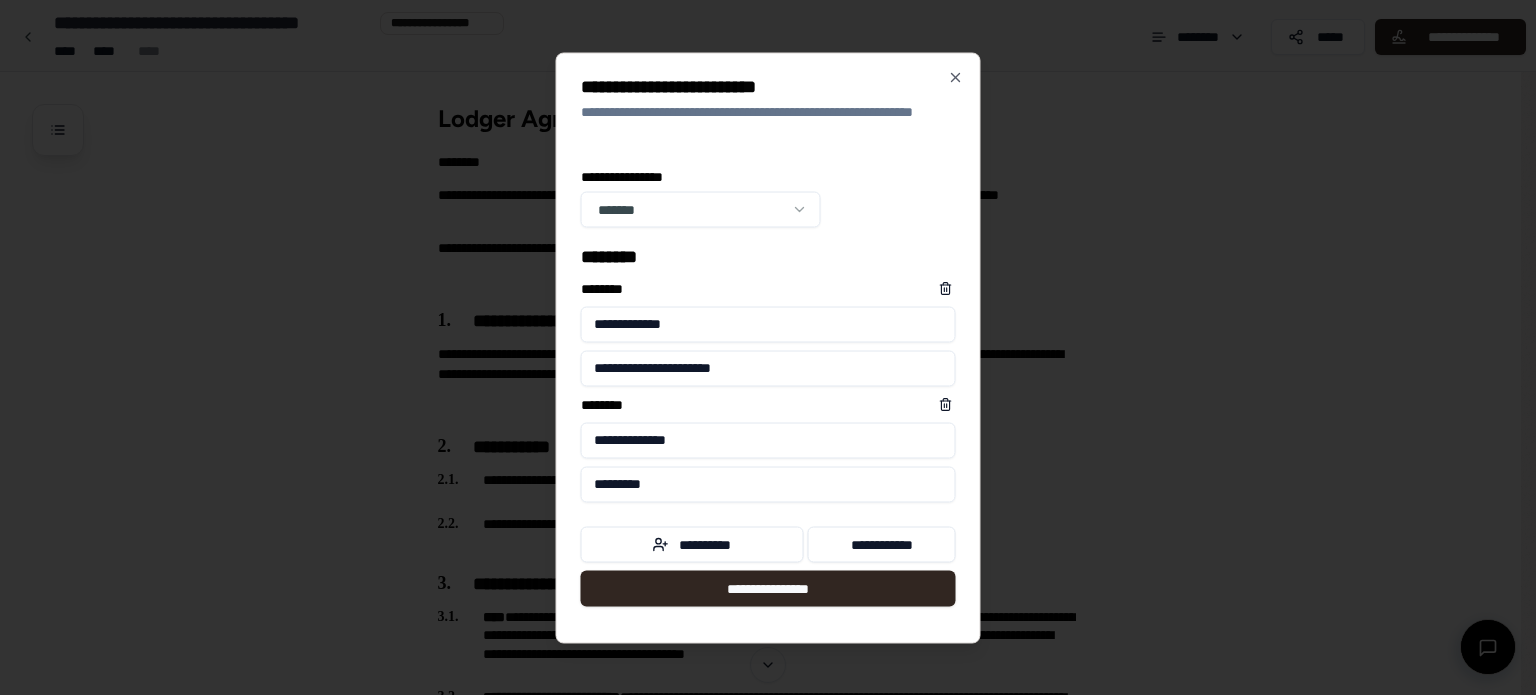 click on "*********" at bounding box center (768, 484) 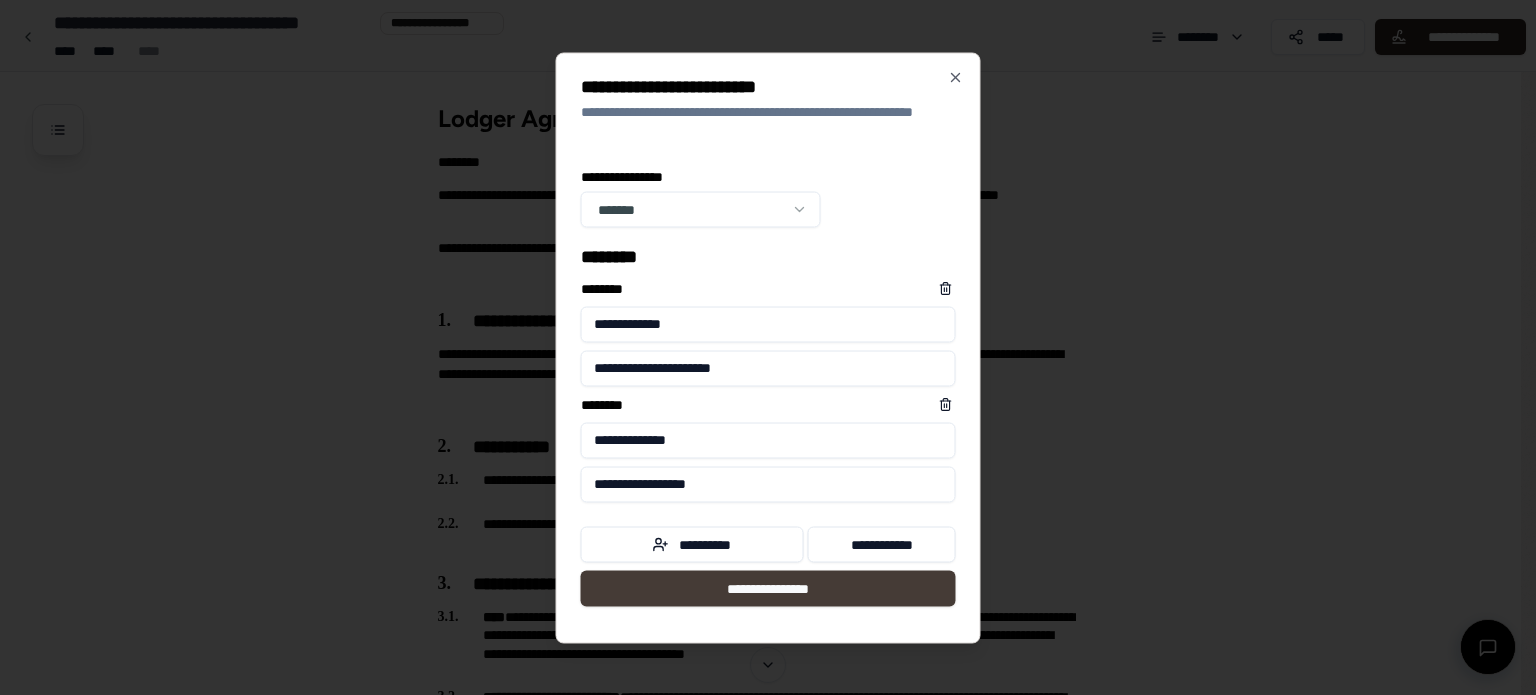 type on "**********" 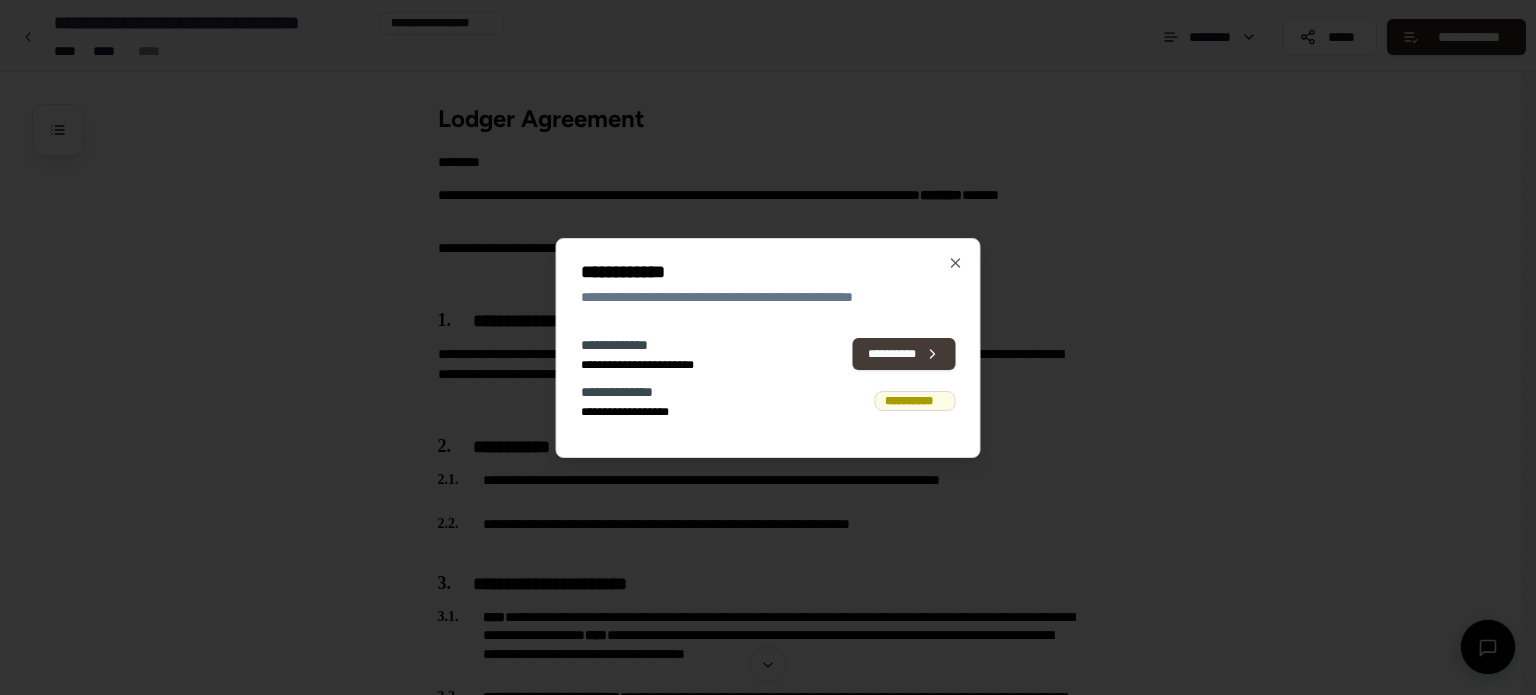 click on "**********" at bounding box center [904, 354] 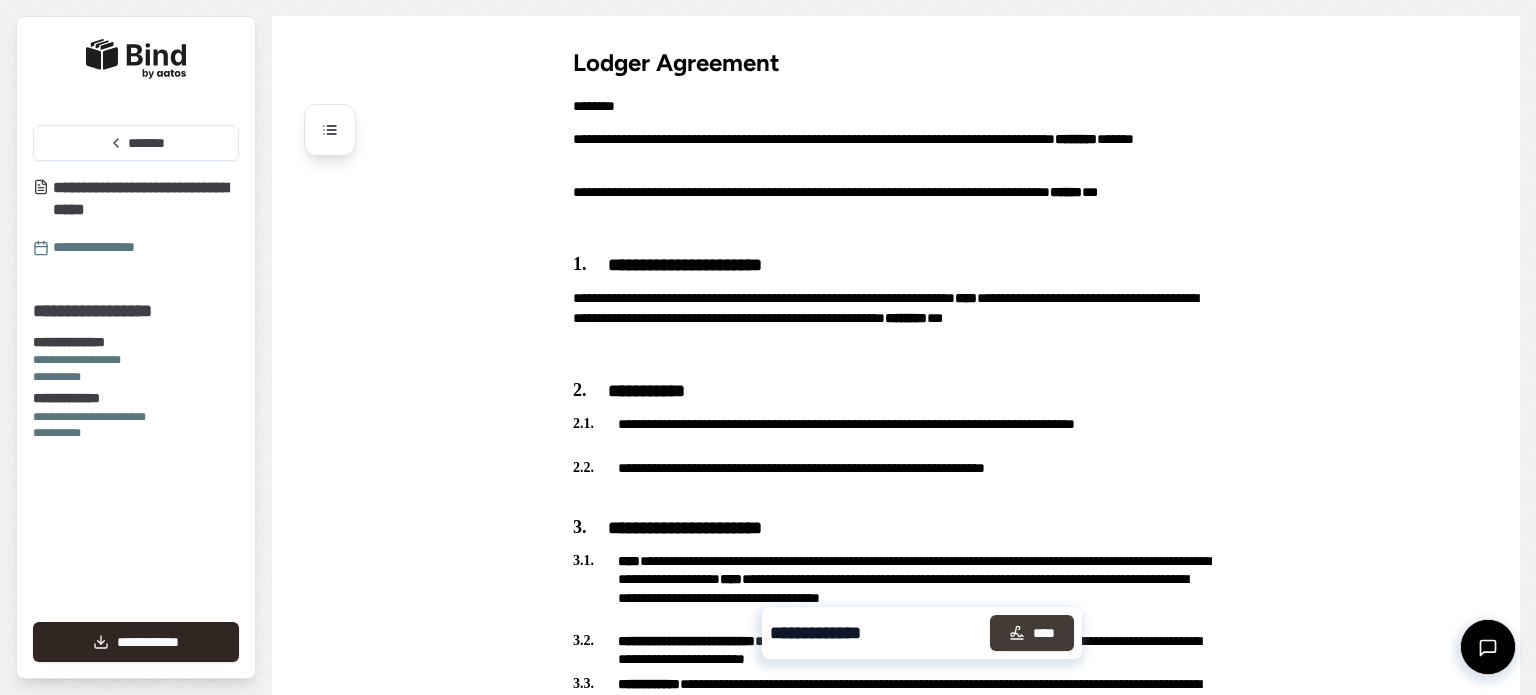 click on "****" at bounding box center [1032, 633] 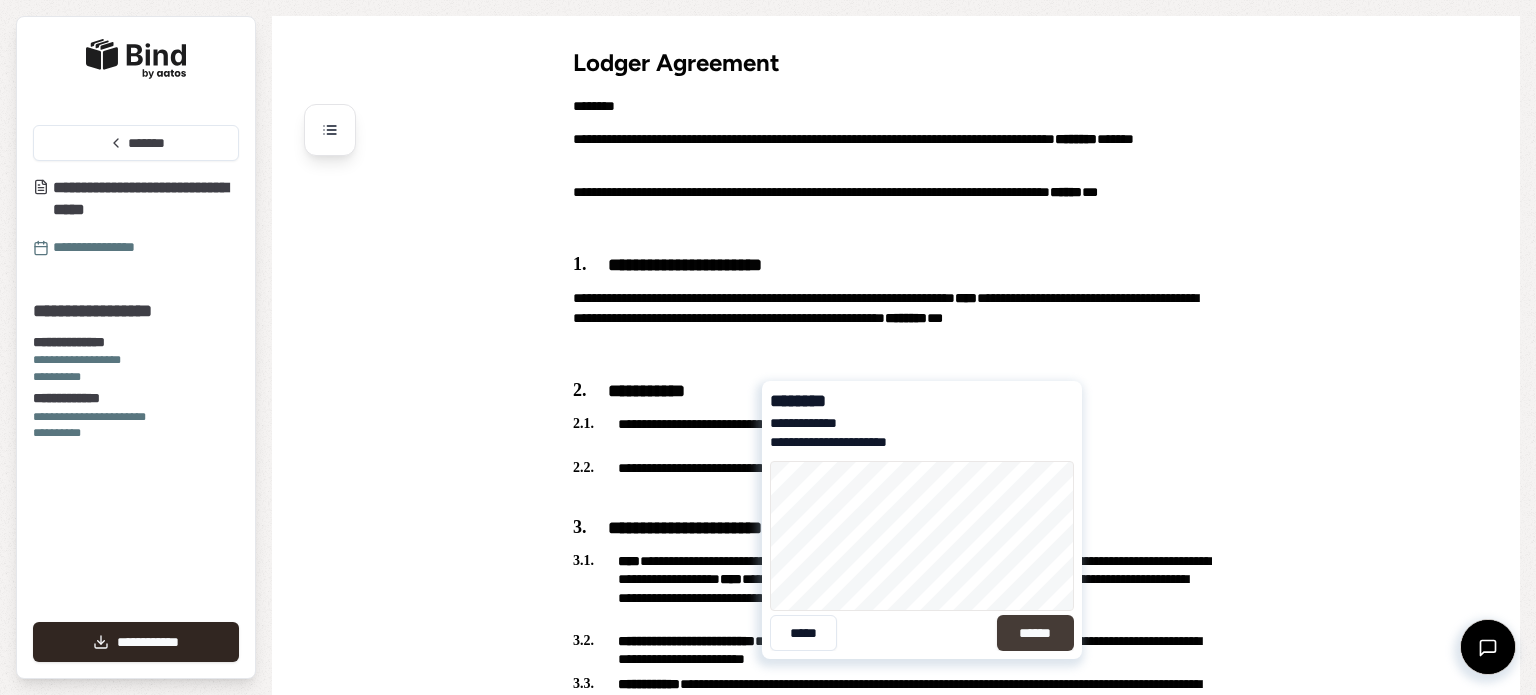 click on "******" at bounding box center [1035, 633] 